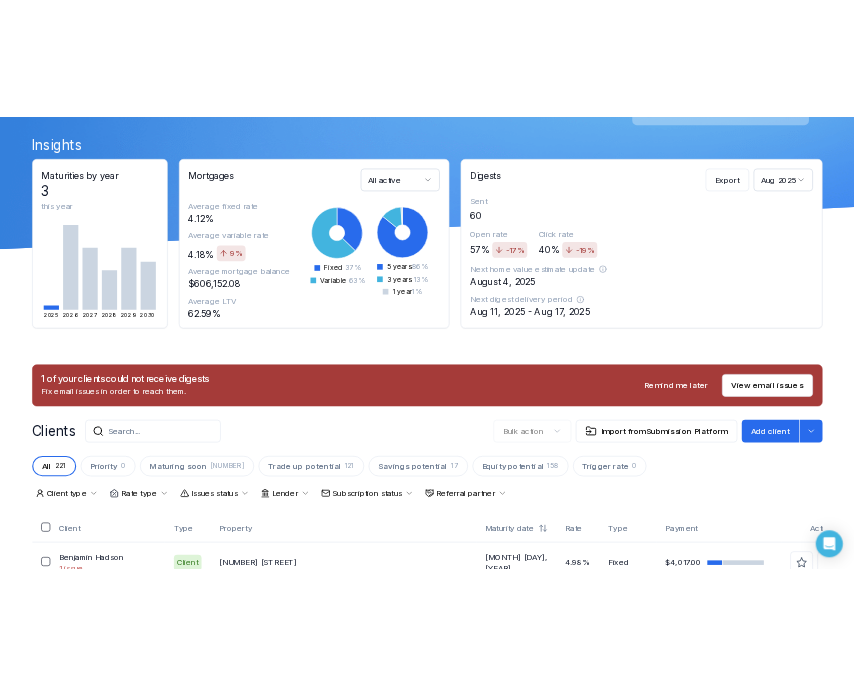 scroll, scrollTop: 100, scrollLeft: 0, axis: vertical 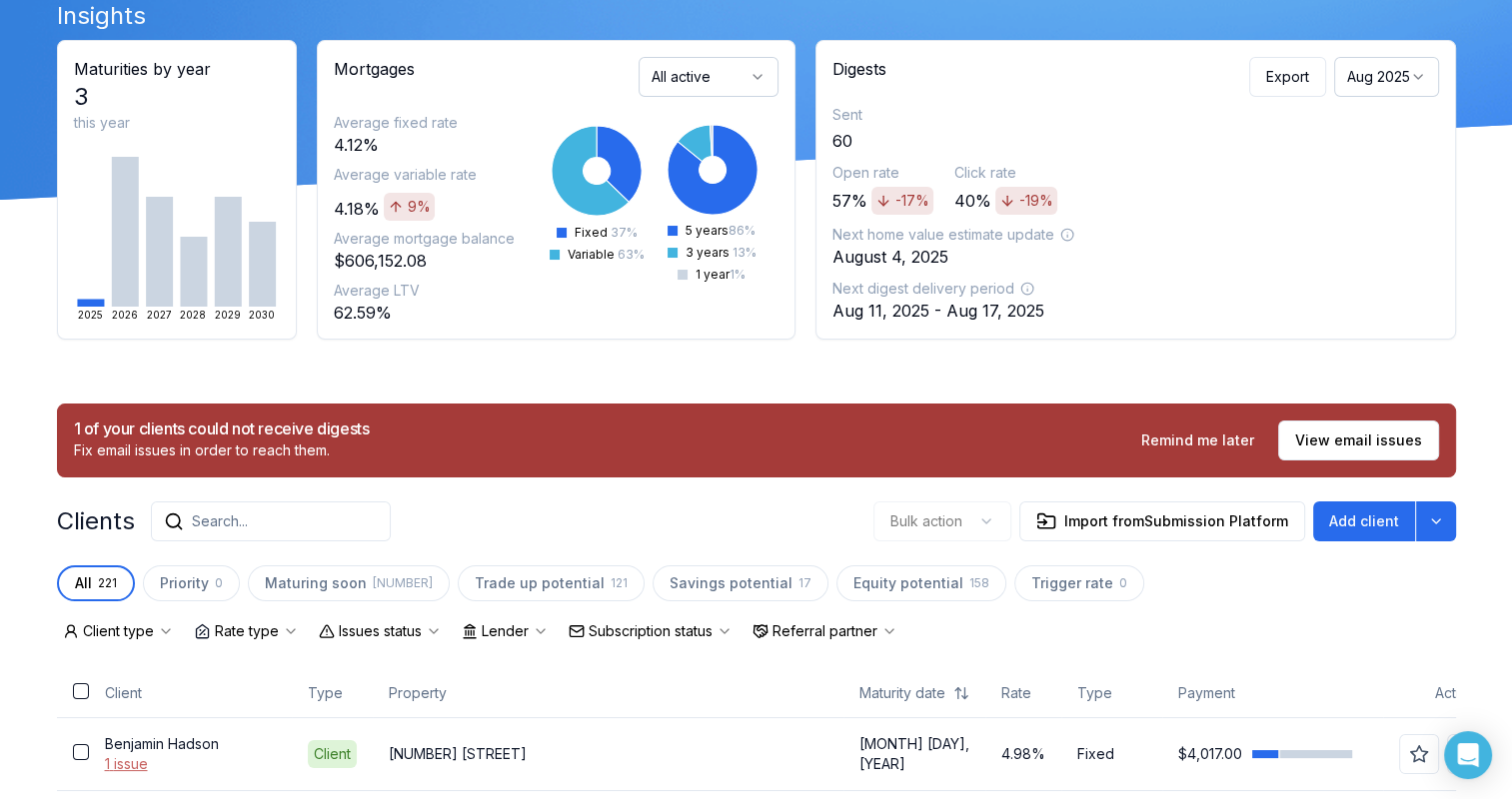 click on "Search..." at bounding box center [220, 521] 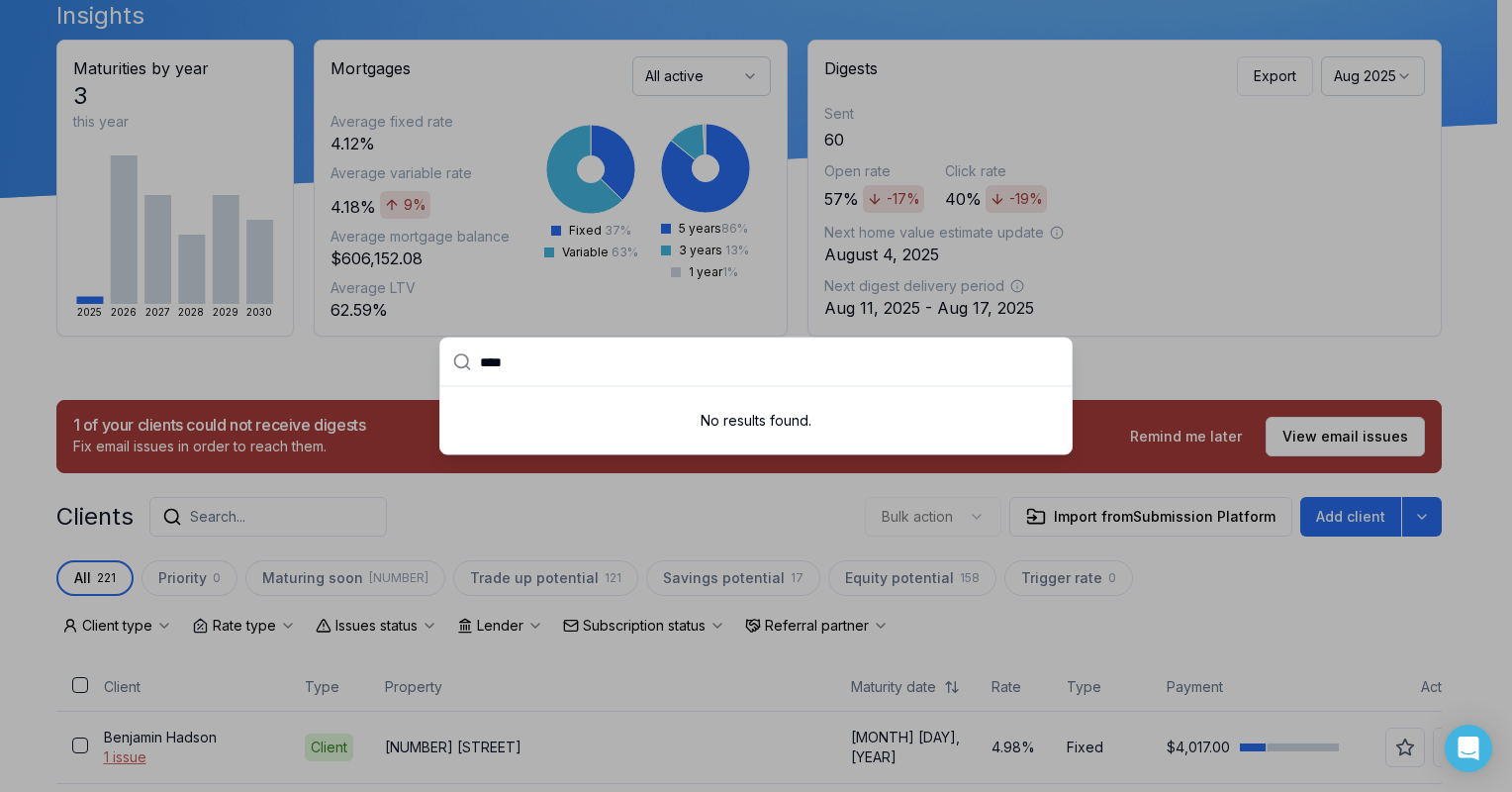 type on "****" 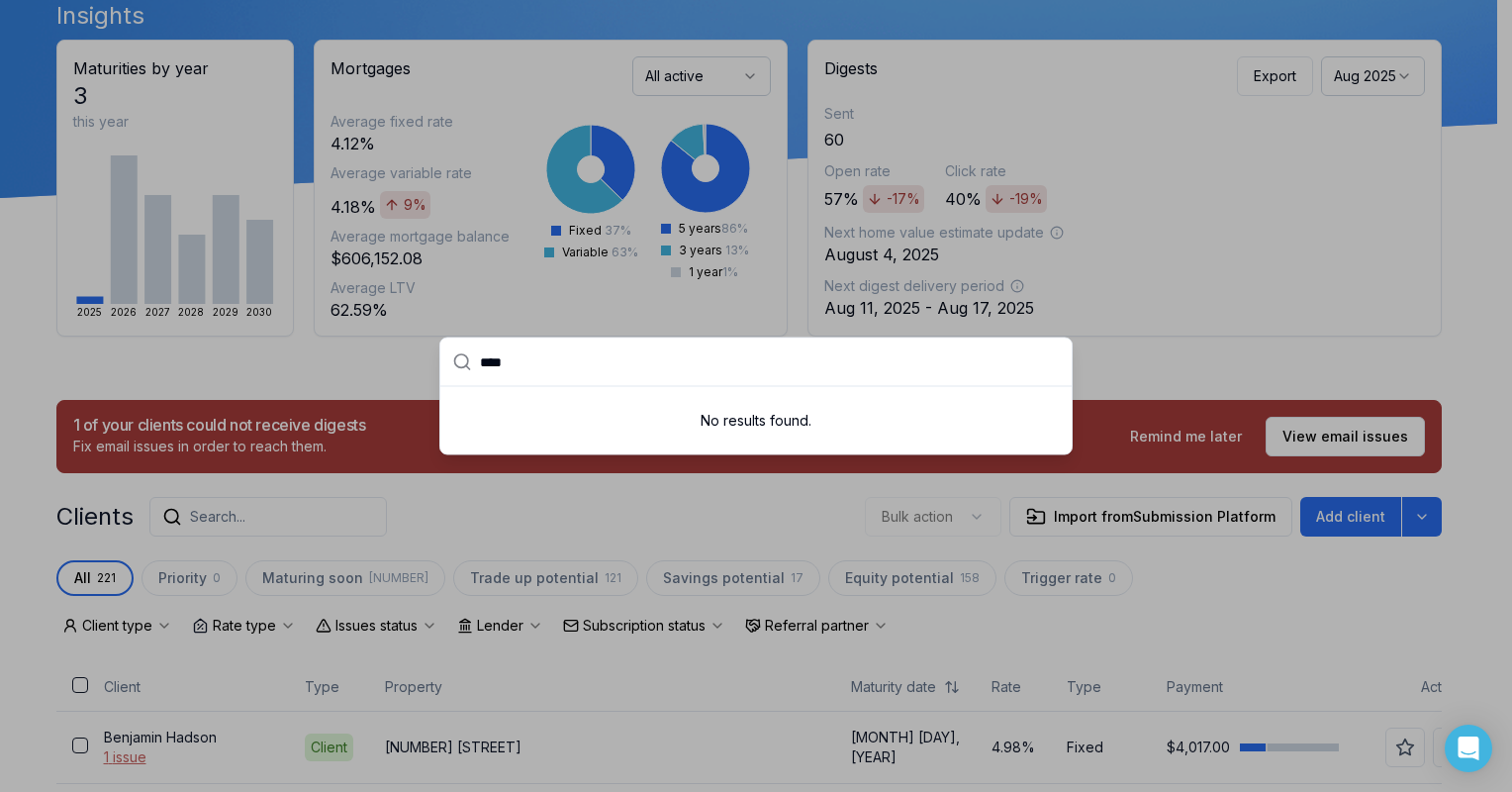 click at bounding box center [756, 396] 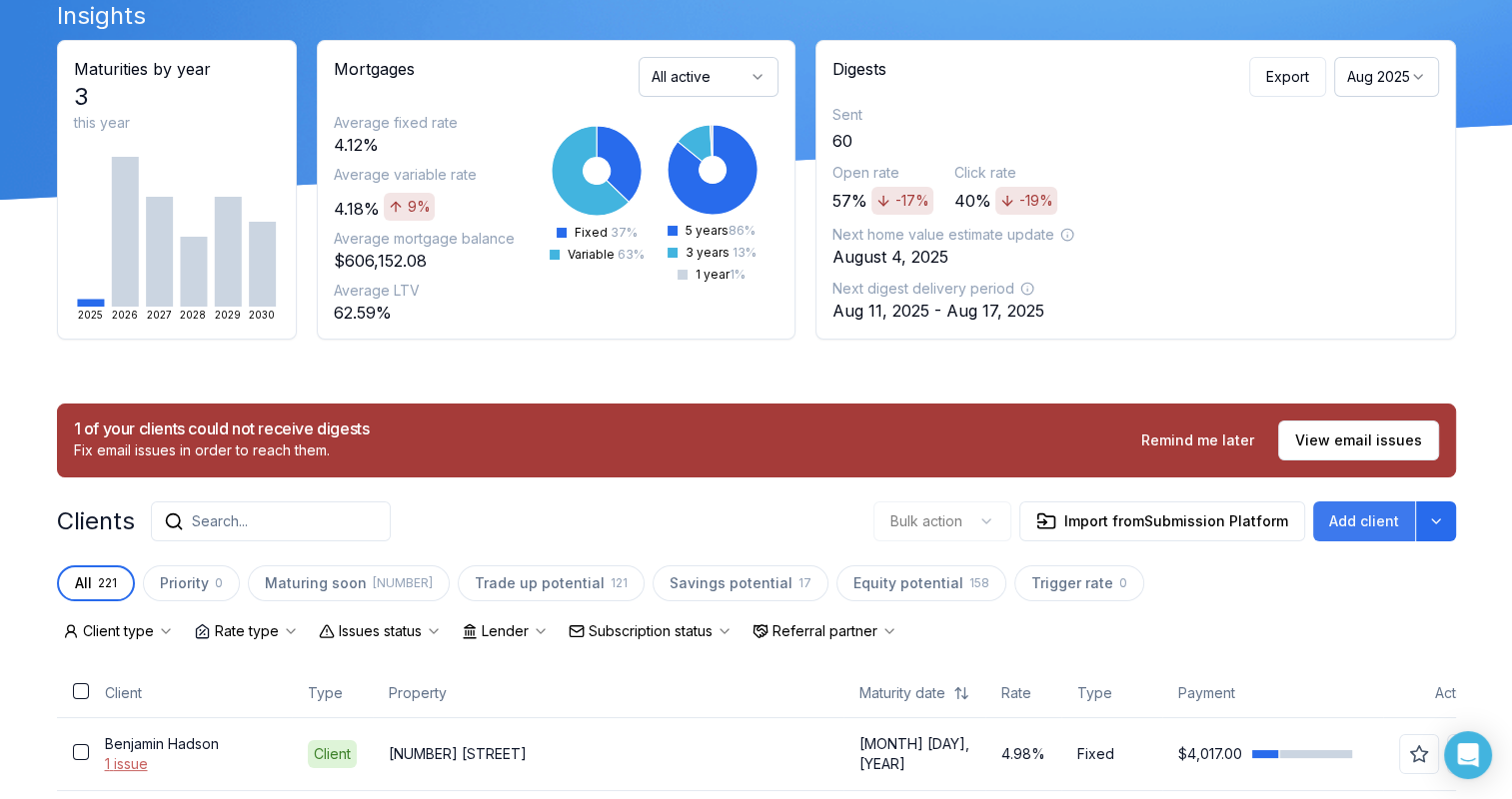 click on "Add client" at bounding box center [1364, 521] 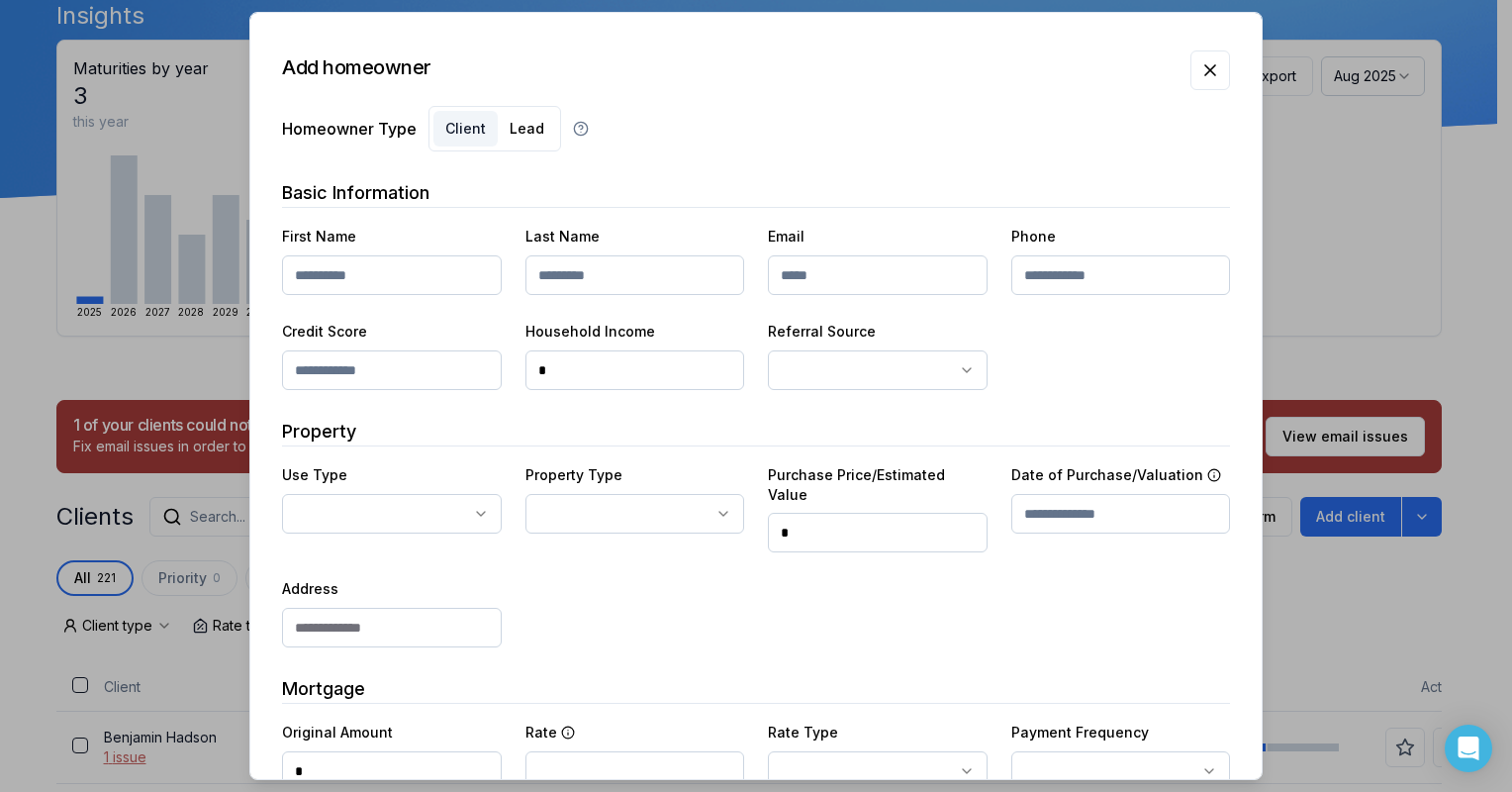click at bounding box center [392, 275] 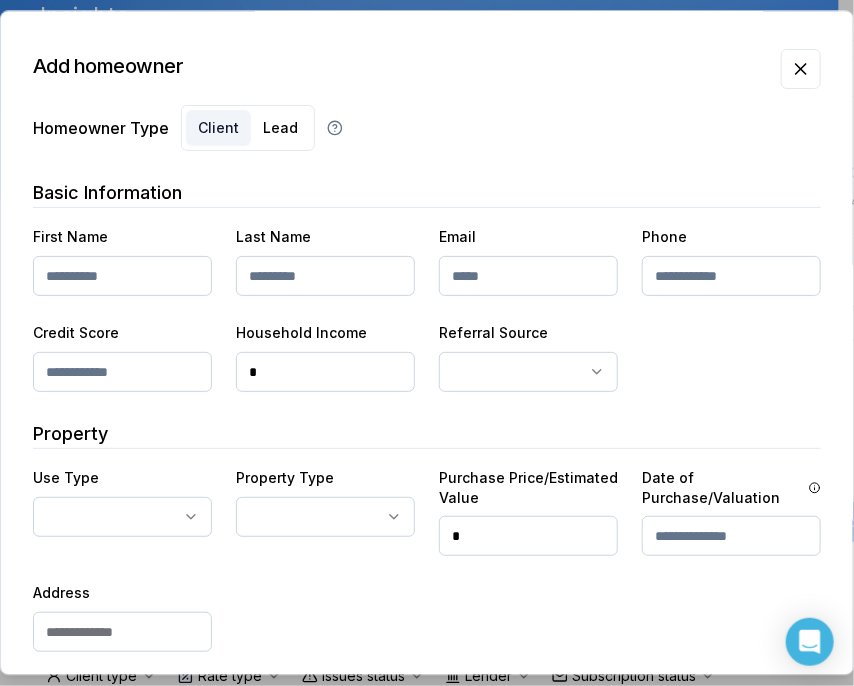 click at bounding box center [122, 276] 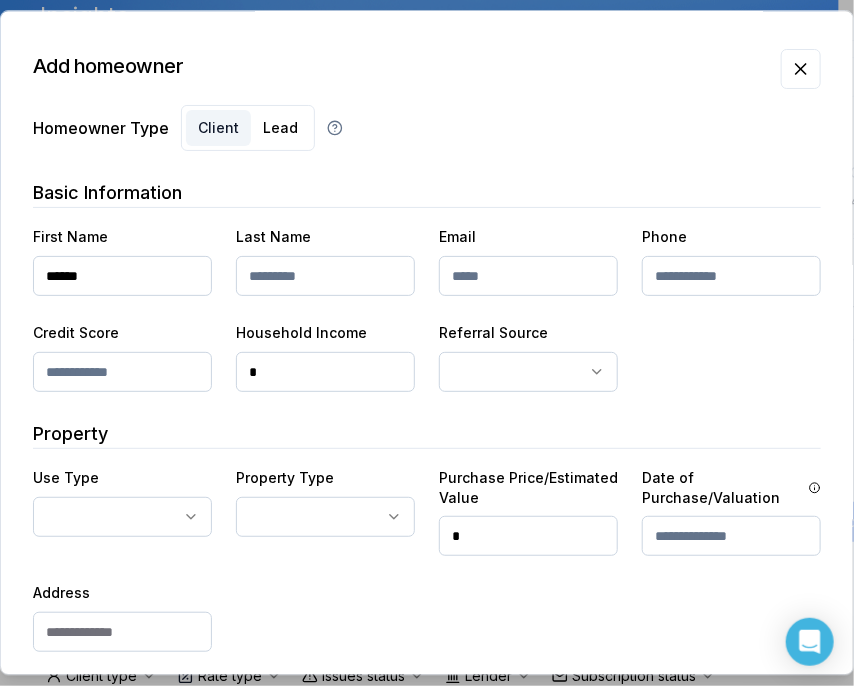 type on "******" 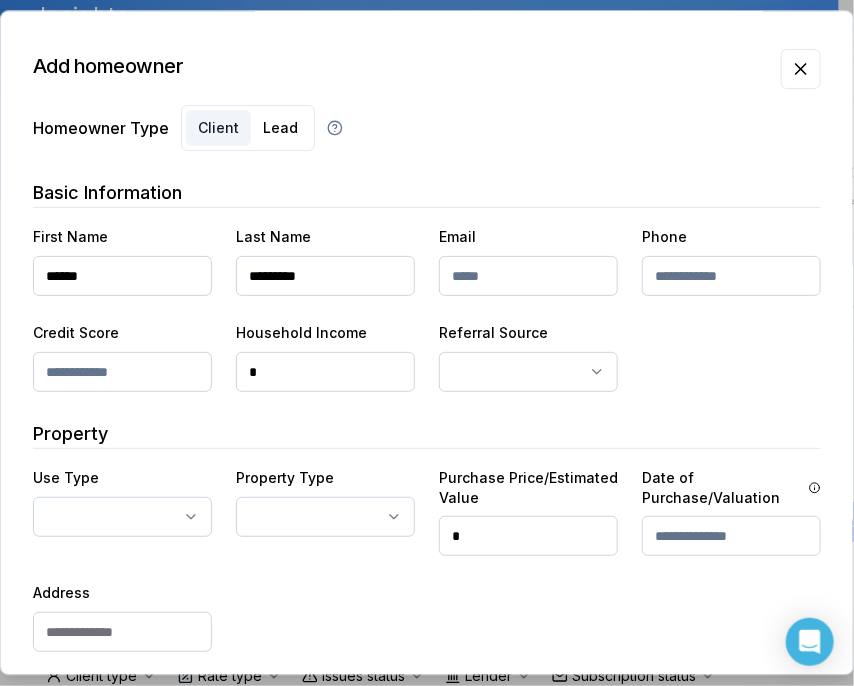 type on "*********" 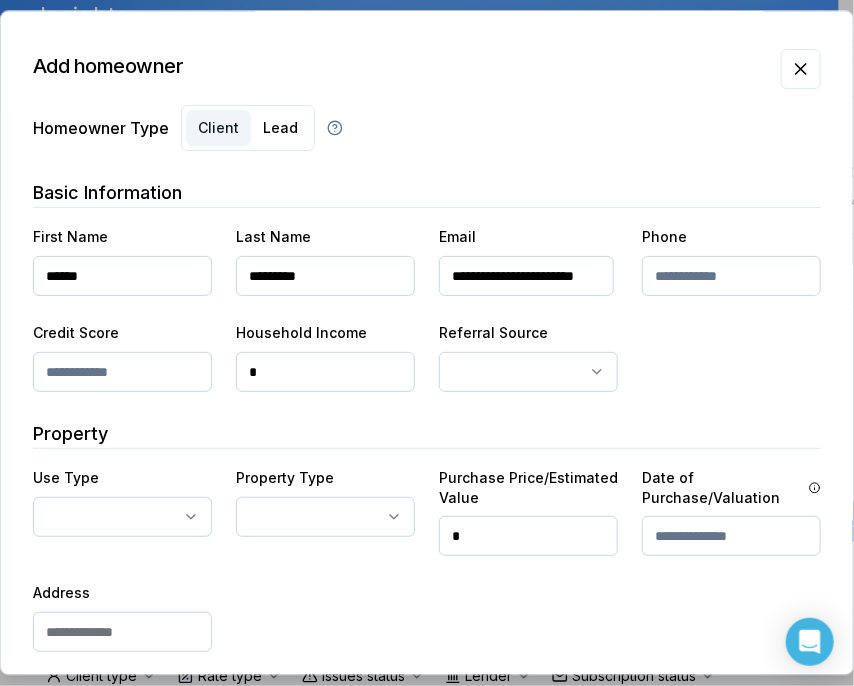 scroll, scrollTop: 0, scrollLeft: 28, axis: horizontal 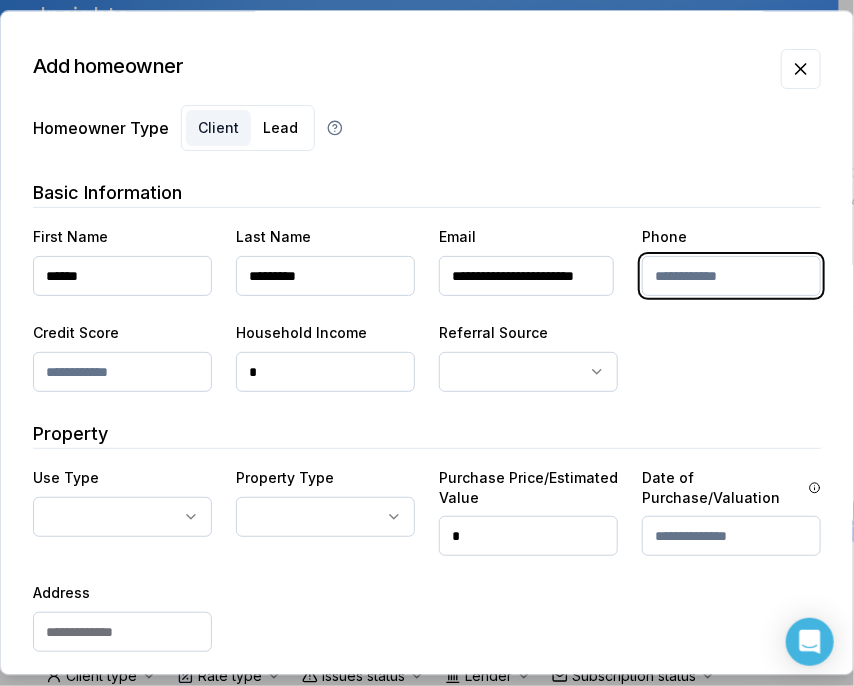 click at bounding box center (731, 276) 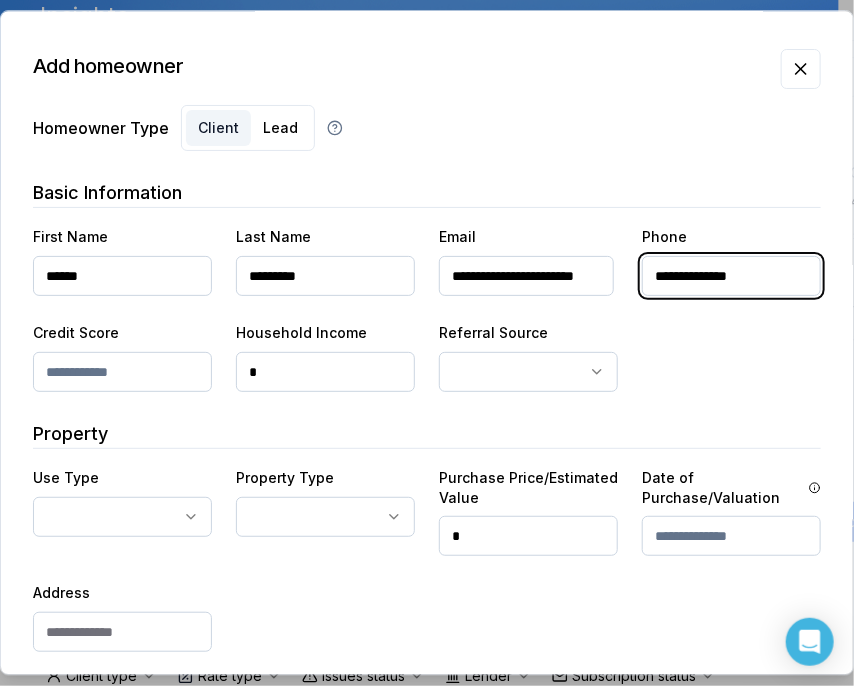 type on "**********" 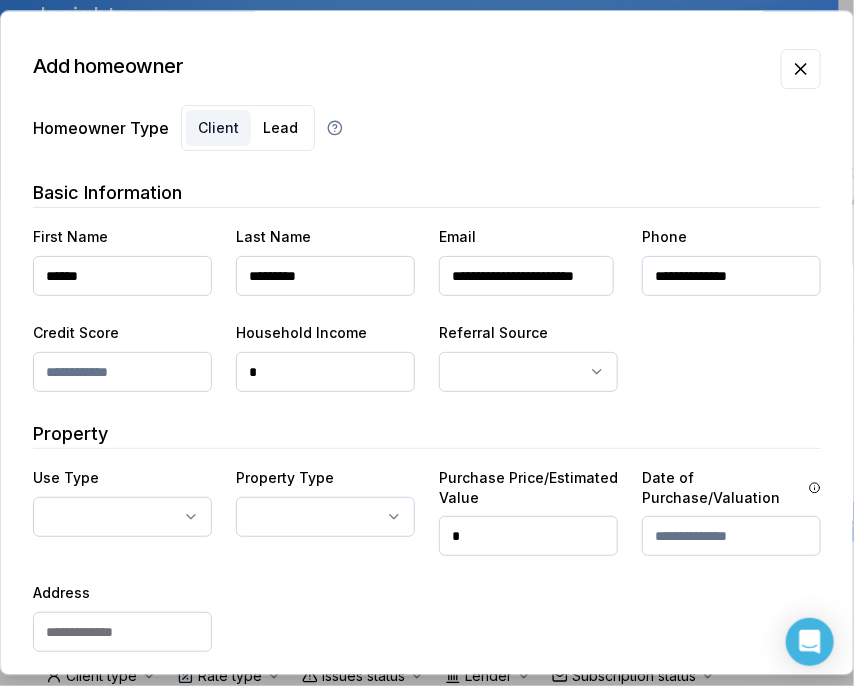 click on "*" at bounding box center [325, 372] 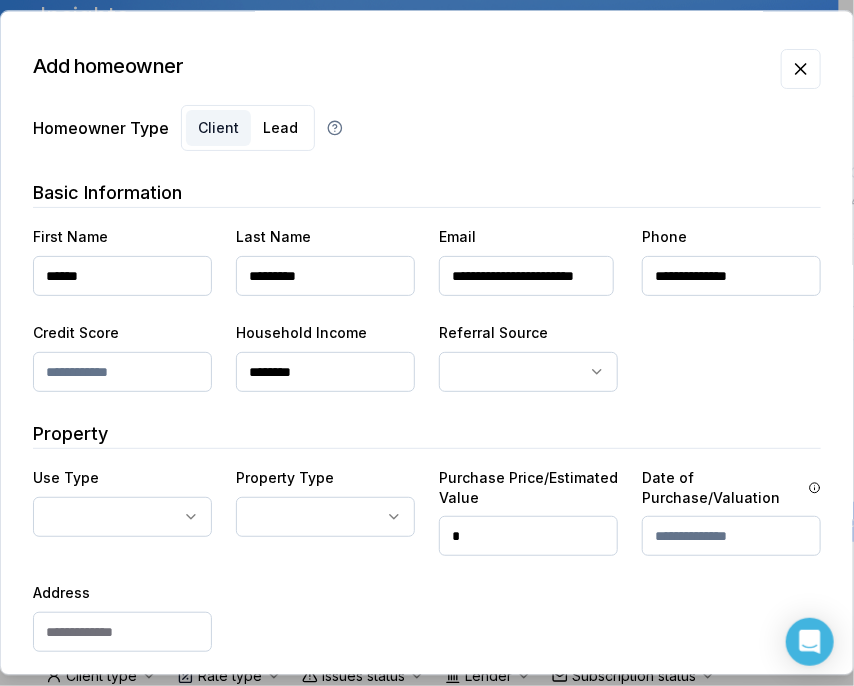 type on "********" 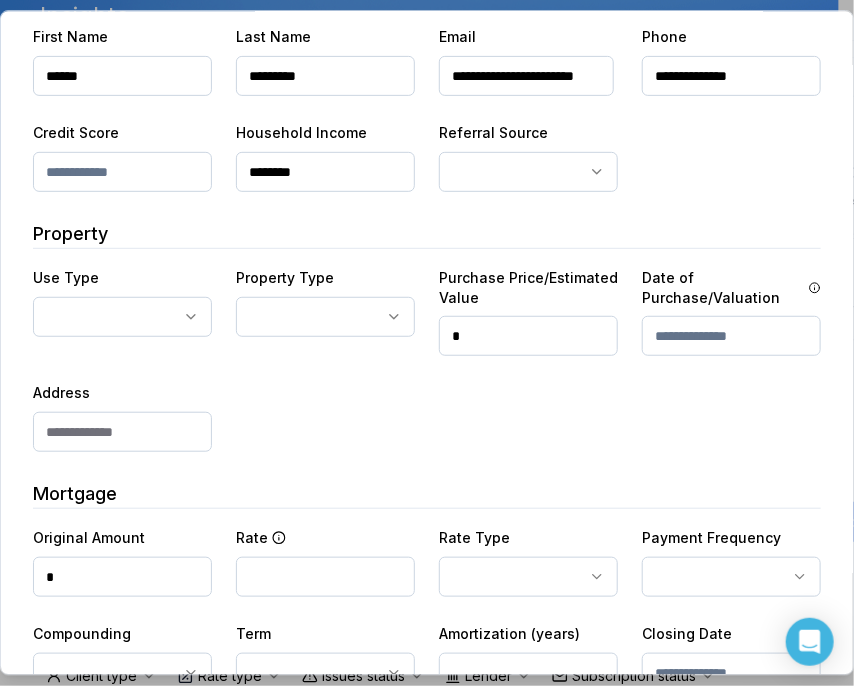 click on "Ownwell's platform is not optimized for mobile at this time.   For the best experience, please use a   desktop or laptop  to manage your account.   Note:  The   personalized homeownership reports   you generate for clients   are fully mobile-friendly   and can be easily viewed on any device. own well Dashboard Landing Page Adopt My Mortgage 220  of  300  clients used Purchase additional client capacity Insights Maturities by year 3 this year 2025 2026 2027 2028 2029 2030 Mortgages All active Average fixed rate 4.12% Average variable rate 4.18% 9% Average mortgage balance $606,152.08 Average LTV 62.59% Fixed   37 % Variable   63 % 5 years  86 % 3 years   13 % 1 year  1 % Digests Export Aug 2025 Sent 60 Open rate 57% -17% Click rate 40% -19% Next home value estimate update August 4, 2025 Next digest delivery period Aug 11, 2025 - Aug 17, 2025 1 of your clients could not receive digests Fix email issues in order to reach them. Remind me later View email issues Clients Search... Bulk action   Import from  All 221" at bounding box center (419, 50) 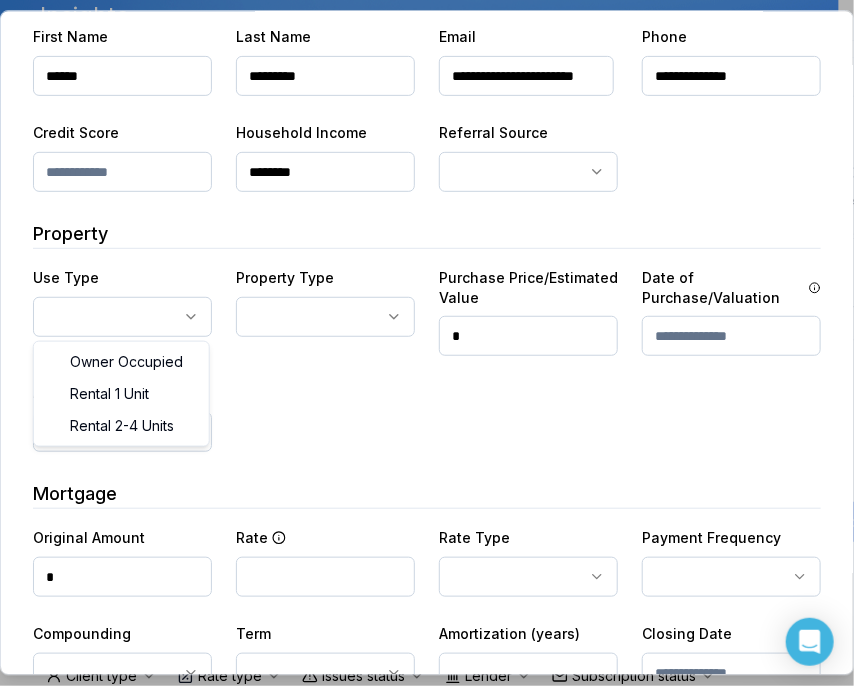 select on "**********" 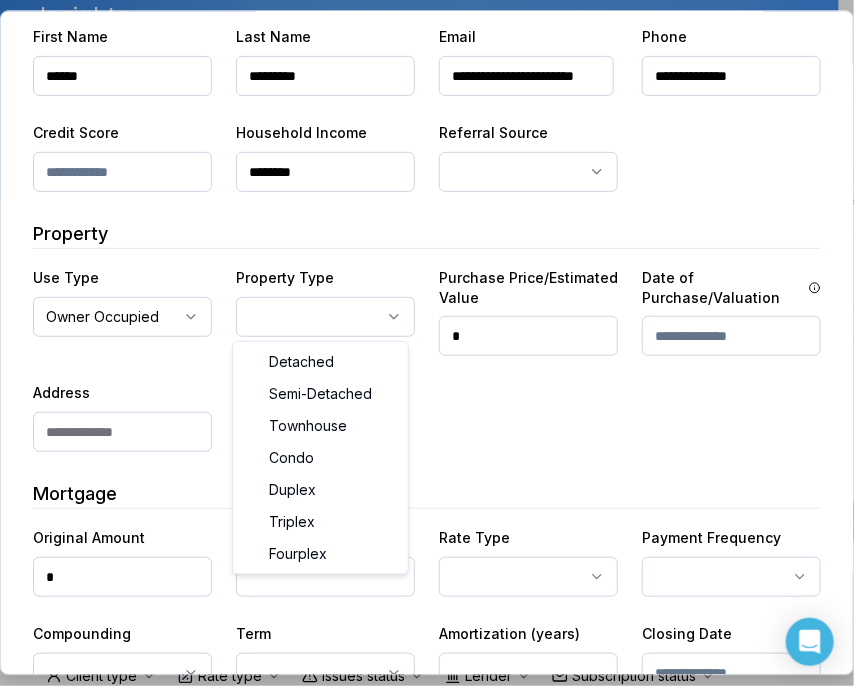 click on "Ownwell's platform is not optimized for mobile at this time.   For the best experience, please use a   desktop or laptop  to manage your account.   Note:  The   personalized homeownership reports   you generate for clients   are fully mobile-friendly   and can be easily viewed on any device. own well Dashboard Landing Page Adopt My Mortgage 220  of  300  clients used Purchase additional client capacity Insights Maturities by year 3 this year 2025 2026 2027 2028 2029 2030 Mortgages All active Average fixed rate 4.12% Average variable rate 4.18% 9% Average mortgage balance $606,152.08 Average LTV 62.59% Fixed   37 % Variable   63 % 5 years  86 % 3 years   13 % 1 year  1 % Digests Export Aug 2025 Sent 60 Open rate 57% -17% Click rate 40% -19% Next home value estimate update August 4, 2025 Next digest delivery period Aug 11, 2025 - Aug 17, 2025 1 of your clients could not receive digests Fix email issues in order to reach them. Remind me later View email issues Clients Search... Bulk action   Import from  All 221" at bounding box center (419, 50) 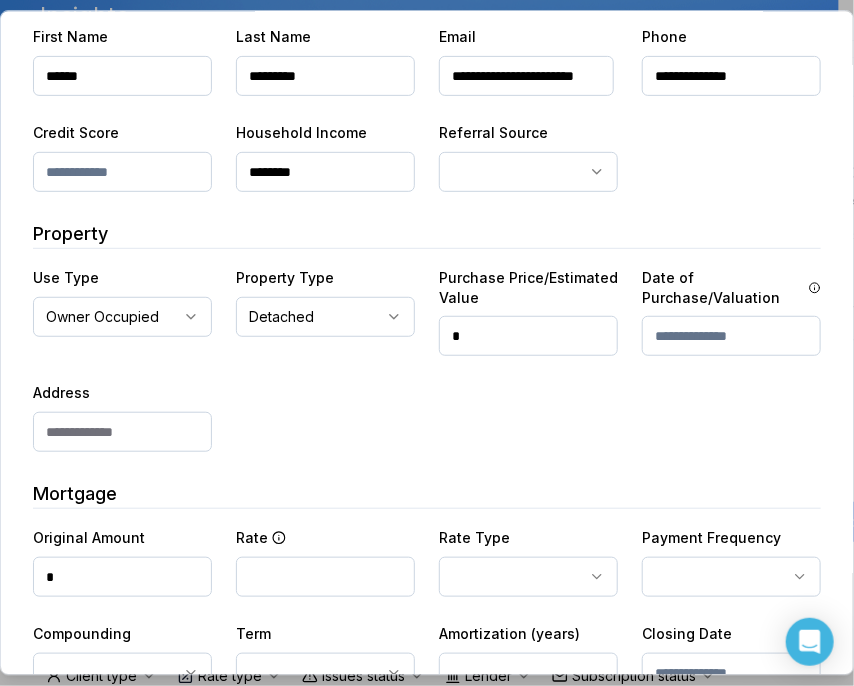 click at bounding box center [122, 432] 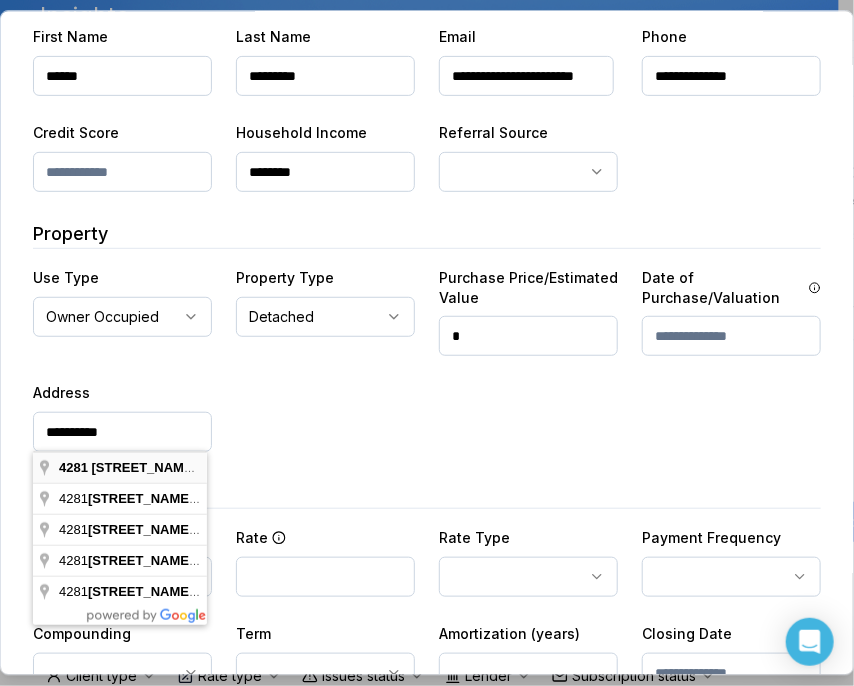 type on "**********" 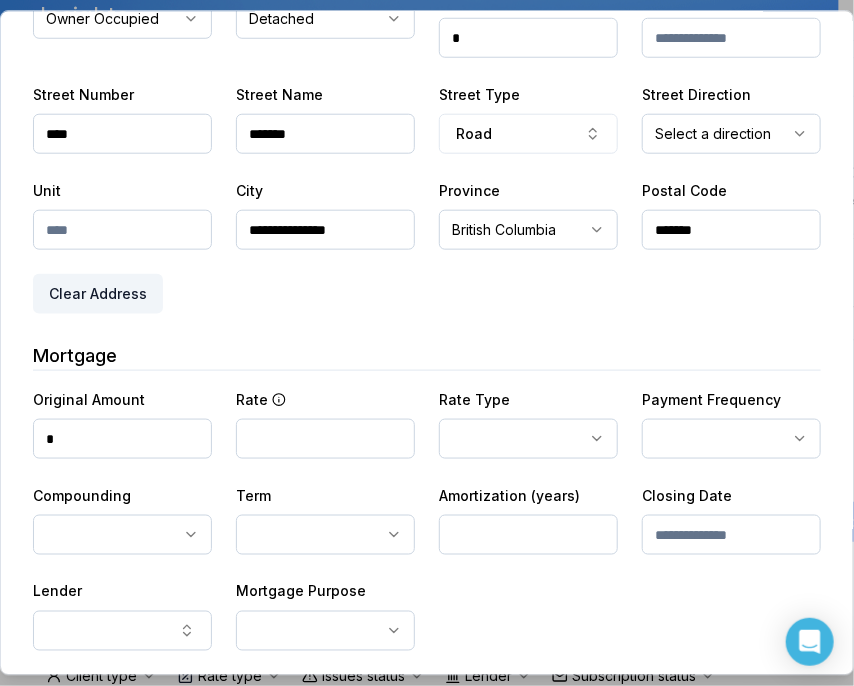 scroll, scrollTop: 500, scrollLeft: 0, axis: vertical 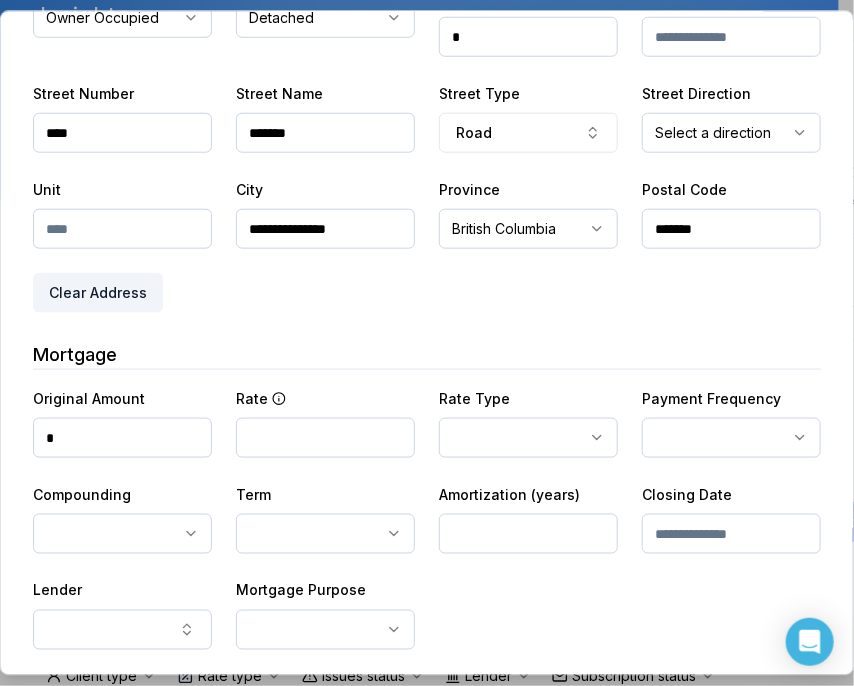 click on "*" at bounding box center (122, 437) 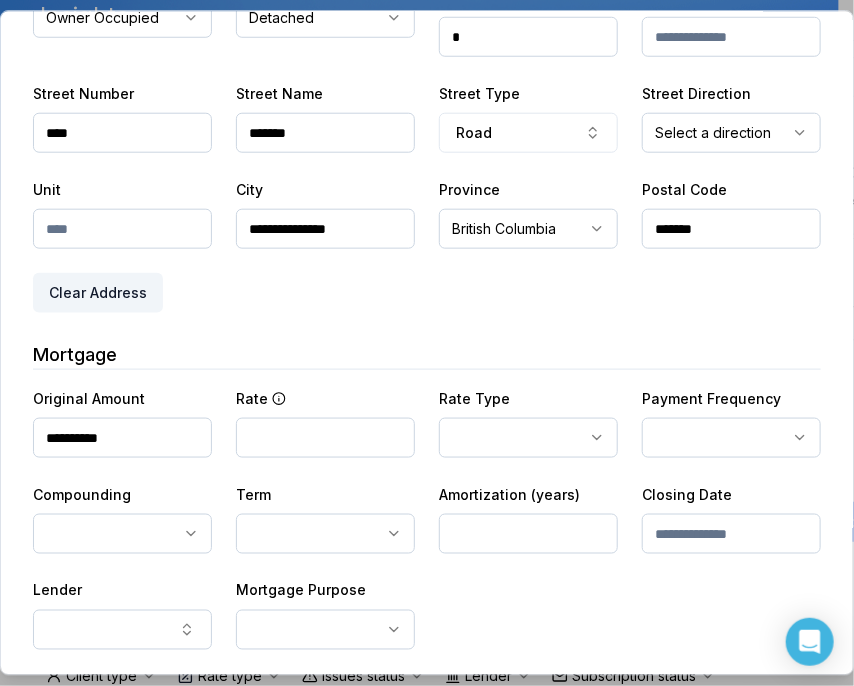 type on "**********" 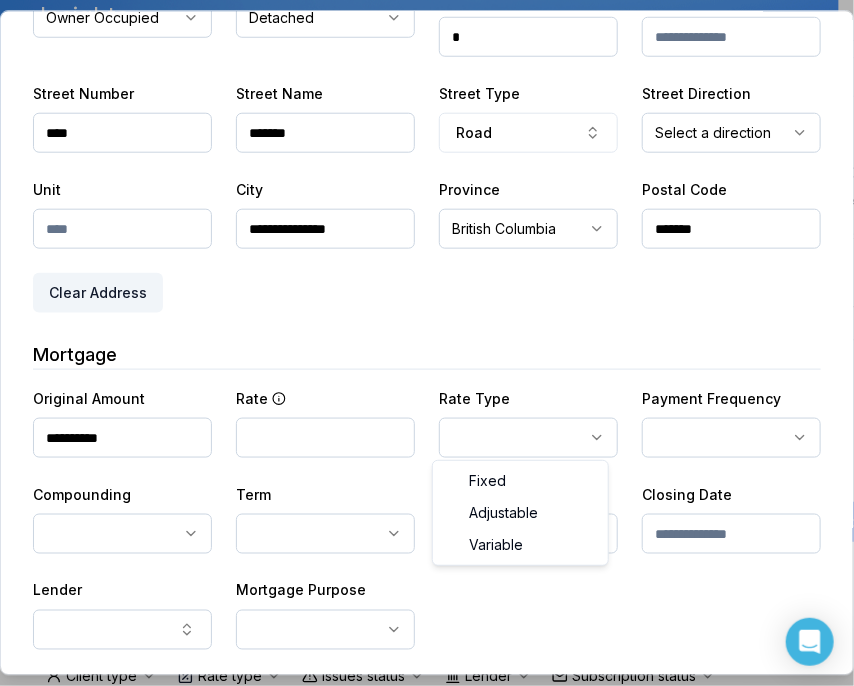 select on "********" 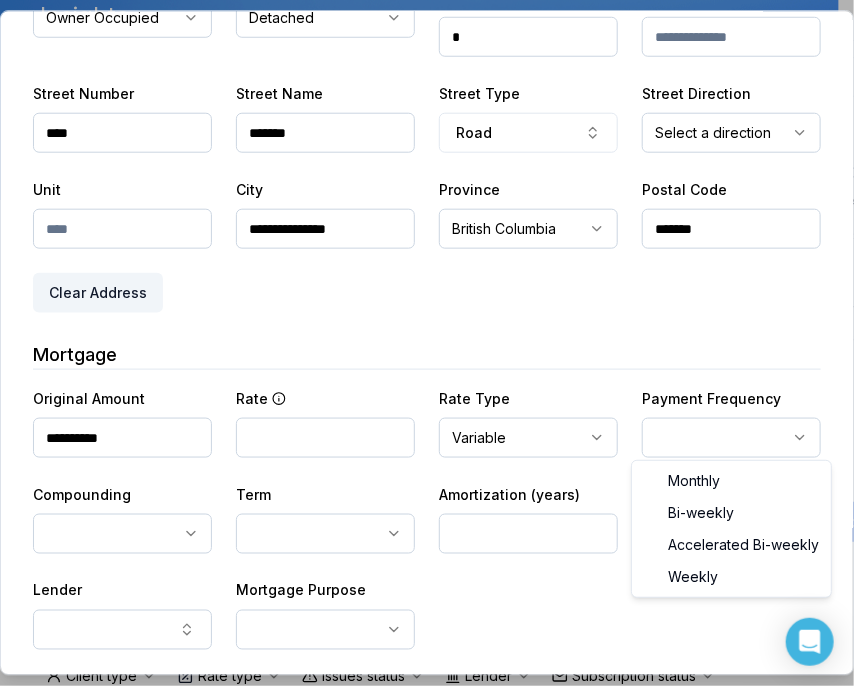 click on "Ownwell's platform is not optimized for mobile at this time.   For the best experience, please use a   desktop or laptop  to manage your account.   Note:  The   personalized homeownership reports   you generate for clients   are fully mobile-friendly   and can be easily viewed on any device. own well Dashboard Landing Page Adopt My Mortgage 220  of  300  clients used Purchase additional client capacity Insights Maturities by year 3 this year 2025 2026 2027 2028 2029 2030 Mortgages All active Average fixed rate 4.12% Average variable rate 4.18% 9% Average mortgage balance $606,152.08 Average LTV 62.59% Fixed   37 % Variable   63 % 5 years  86 % 3 years   13 % 1 year  1 % Digests Export Aug 2025 Sent 60 Open rate 57% -17% Click rate 40% -19% Next home value estimate update August 4, 2025 Next digest delivery period Aug 11, 2025 - Aug 17, 2025 1 of your clients could not receive digests Fix email issues in order to reach them. Remind me later View email issues Clients Search... Bulk action   Import from  All 221" at bounding box center [419, 50] 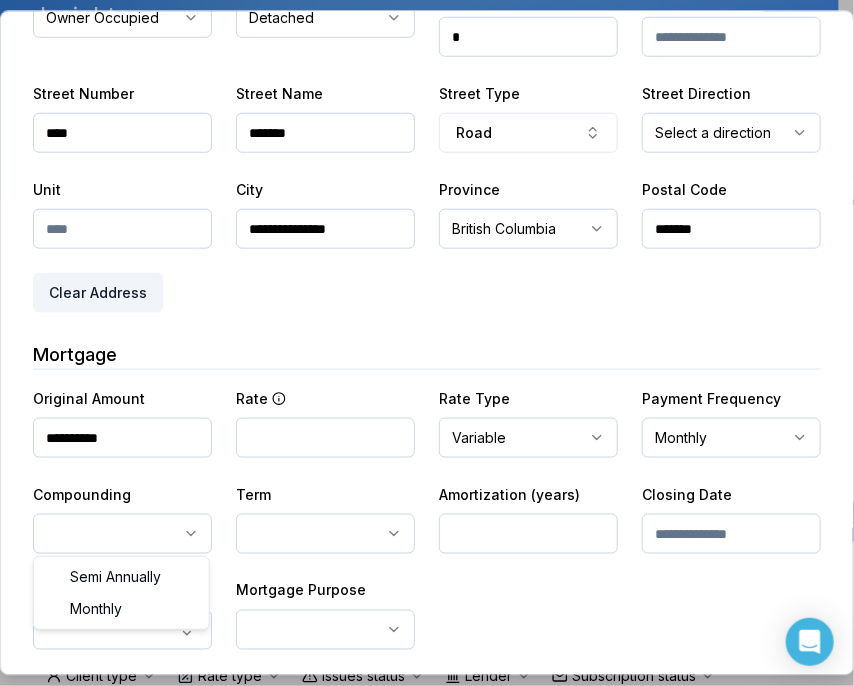 click on "Ownwell's platform is not optimized for mobile at this time.   For the best experience, please use a   desktop or laptop  to manage your account.   Note:  The   personalized homeownership reports   you generate for clients   are fully mobile-friendly   and can be easily viewed on any device. own well Dashboard Landing Page Adopt My Mortgage 220  of  300  clients used Purchase additional client capacity Insights Maturities by year 3 this year 2025 2026 2027 2028 2029 2030 Mortgages All active Average fixed rate 4.12% Average variable rate 4.18% 9% Average mortgage balance $606,152.08 Average LTV 62.59% Fixed   37 % Variable   63 % 5 years  86 % 3 years   13 % 1 year  1 % Digests Export Aug 2025 Sent 60 Open rate 57% -17% Click rate 40% -19% Next home value estimate update August 4, 2025 Next digest delivery period Aug 11, 2025 - Aug 17, 2025 1 of your clients could not receive digests Fix email issues in order to reach them. Remind me later View email issues Clients Search... Bulk action   Import from  All 221" at bounding box center [419, 50] 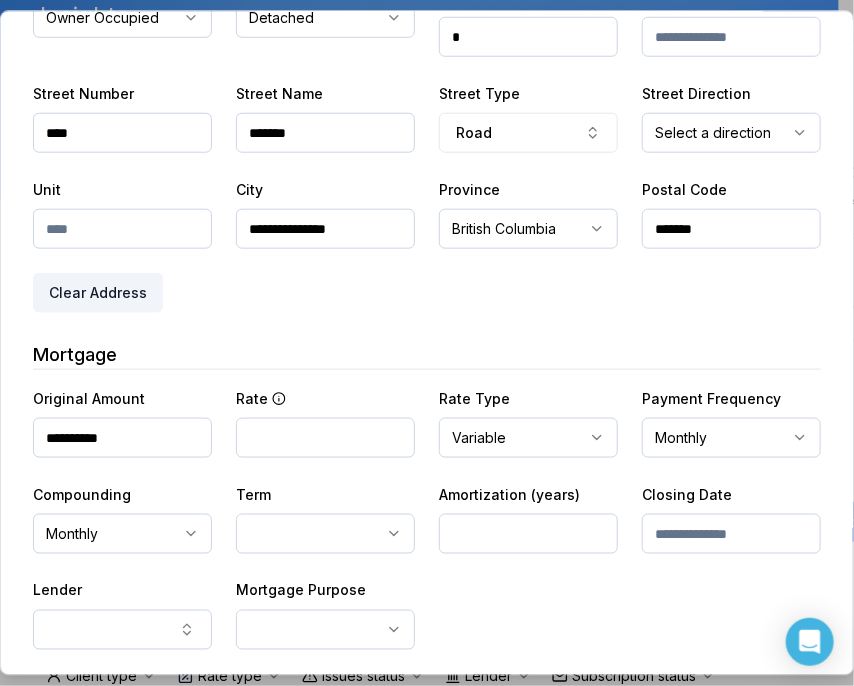 click on "Ownwell's platform is not optimized for mobile at this time.   For the best experience, please use a   desktop or laptop  to manage your account.   Note:  The   personalized homeownership reports   you generate for clients   are fully mobile-friendly   and can be easily viewed on any device. own well Dashboard Landing Page Adopt My Mortgage 220  of  300  clients used Purchase additional client capacity Insights Maturities by year 3 this year 2025 2026 2027 2028 2029 2030 Mortgages All active Average fixed rate 4.12% Average variable rate 4.18% 9% Average mortgage balance $606,152.08 Average LTV 62.59% Fixed   37 % Variable   63 % 5 years  86 % 3 years   13 % 1 year  1 % Digests Export Aug 2025 Sent 60 Open rate 57% -17% Click rate 40% -19% Next home value estimate update August 4, 2025 Next digest delivery period Aug 11, 2025 - Aug 17, 2025 1 of your clients could not receive digests Fix email issues in order to reach them. Remind me later View email issues Clients Search... Bulk action   Import from  All 221" at bounding box center (419, 50) 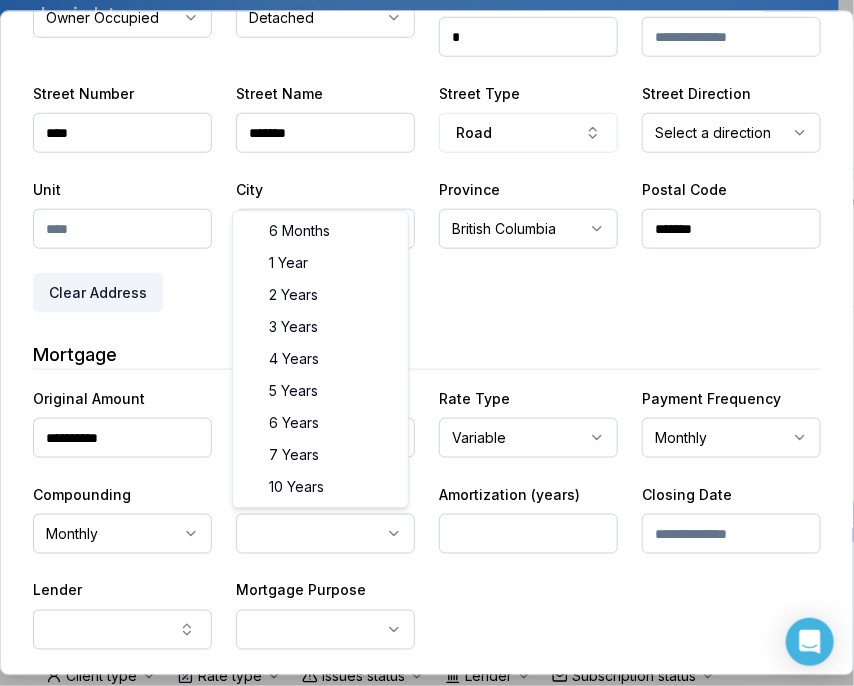 select on "**" 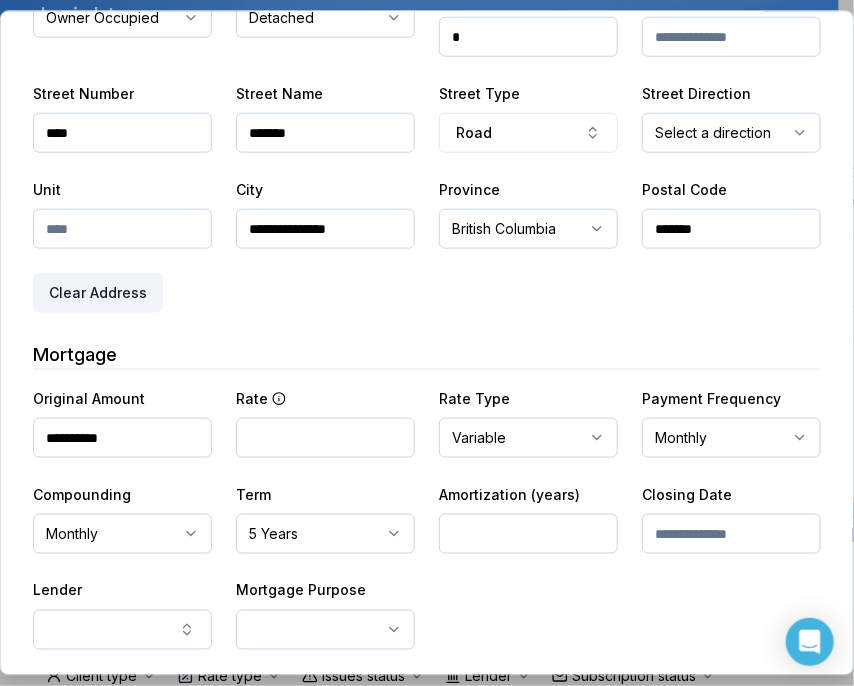 click at bounding box center (528, 533) 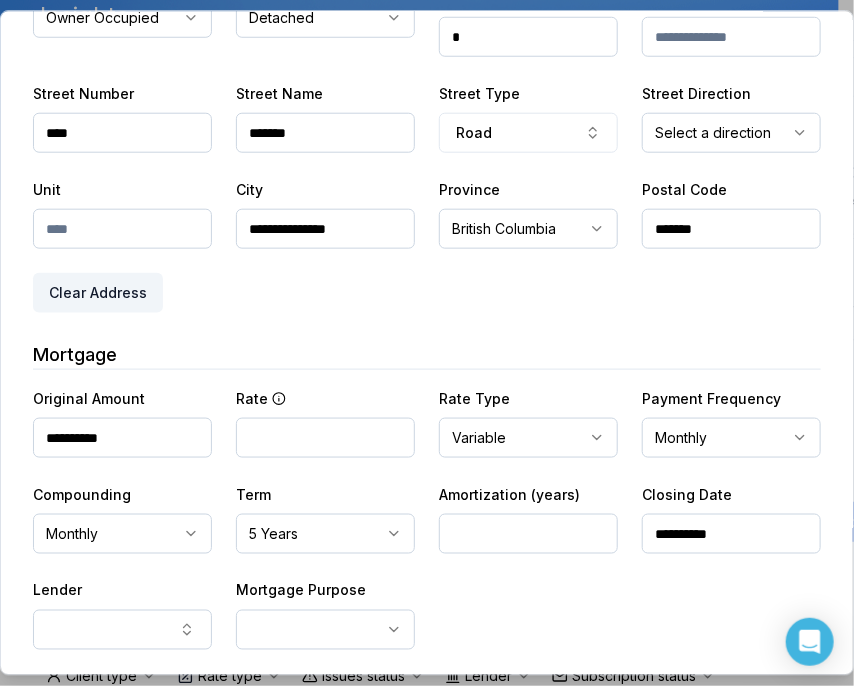 type on "**********" 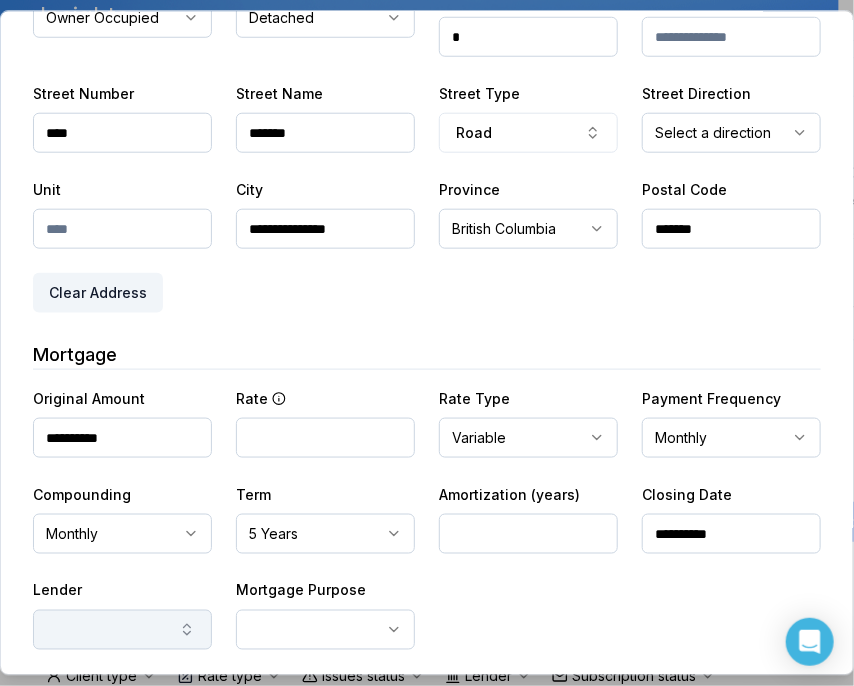 click at bounding box center [122, 629] 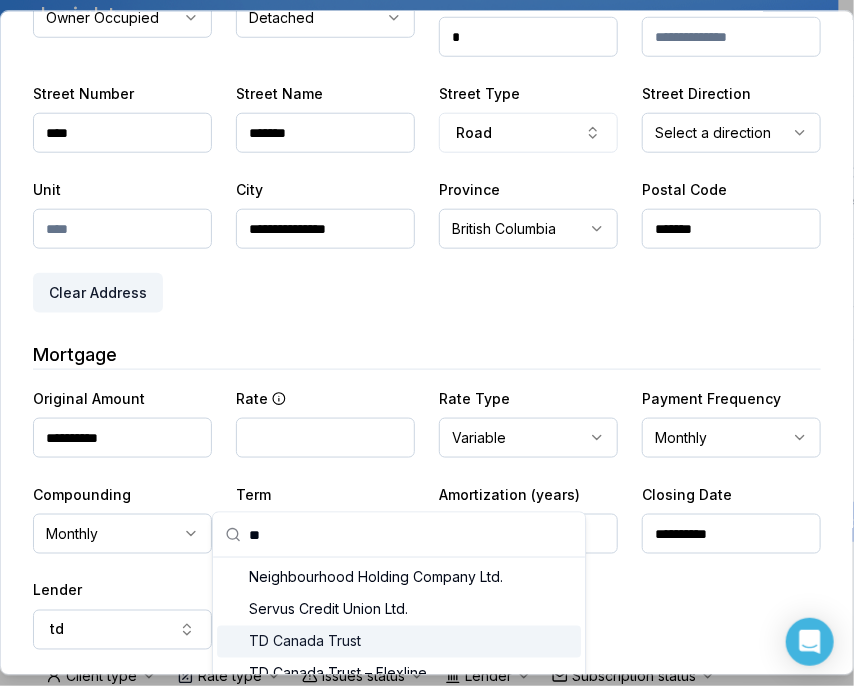 click on "TD Canada Trust" at bounding box center [399, 641] 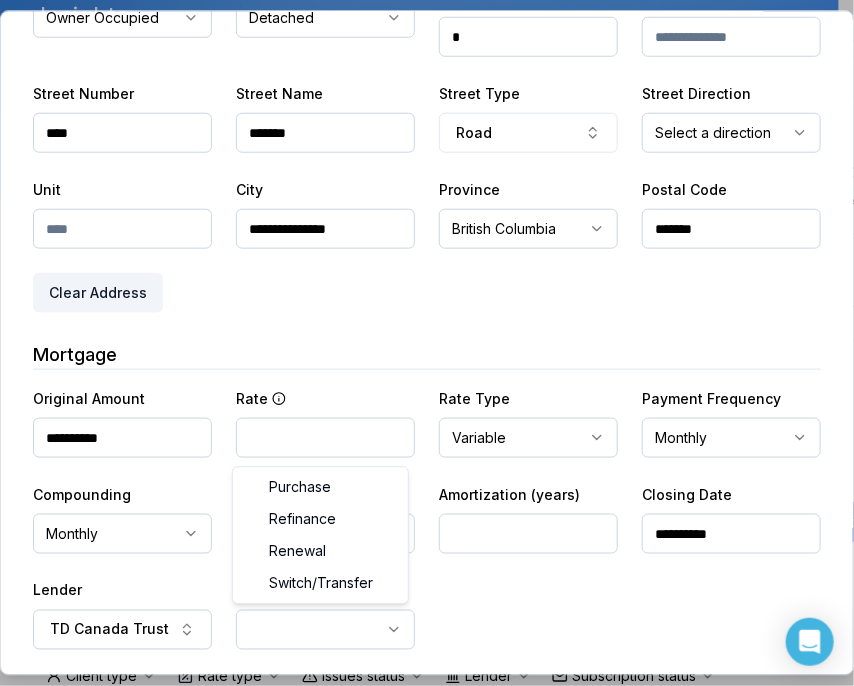 click on "Ownwell's platform is not optimized for mobile at this time.   For the best experience, please use a   desktop or laptop  to manage your account.   Note:  The   personalized homeownership reports   you generate for clients   are fully mobile-friendly   and can be easily viewed on any device. own well Dashboard Landing Page Adopt My Mortgage 220  of  300  clients used Purchase additional client capacity Insights Maturities by year 3 this year 2025 2026 2027 2028 2029 2030 Mortgages All active Average fixed rate 4.12% Average variable rate 4.18% 9% Average mortgage balance $606,152.08 Average LTV 62.59% Fixed   37 % Variable   63 % 5 years  86 % 3 years   13 % 1 year  1 % Digests Export Aug 2025 Sent 60 Open rate 57% -17% Click rate 40% -19% Next home value estimate update August 4, 2025 Next digest delivery period Aug 11, 2025 - Aug 17, 2025 1 of your clients could not receive digests Fix email issues in order to reach them. Remind me later View email issues Clients Search... Bulk action   Import from  All 221" at bounding box center [419, 50] 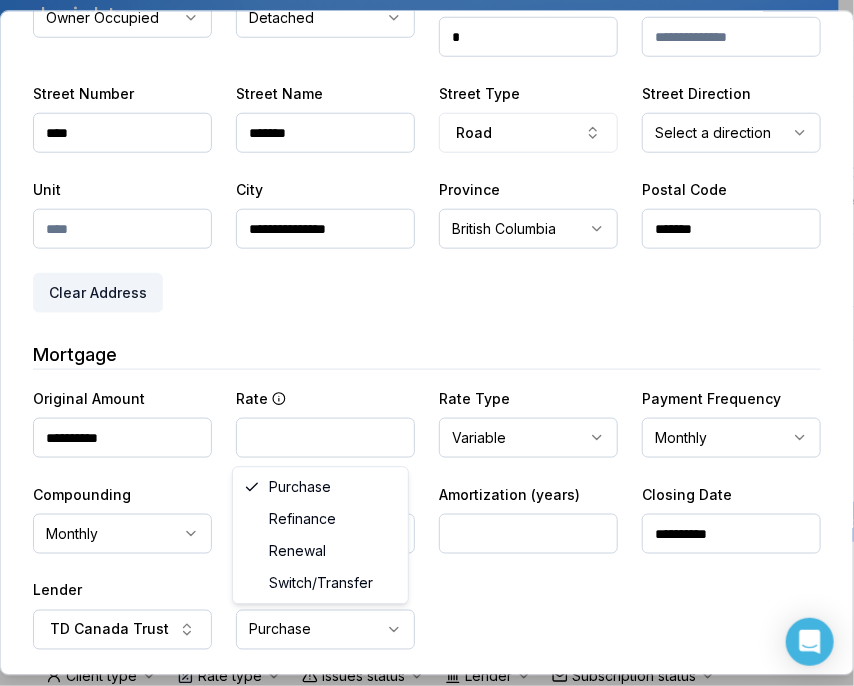 click on "Ownwell's platform is not optimized for mobile at this time.   For the best experience, please use a   desktop or laptop  to manage your account.   Note:  The   personalized homeownership reports   you generate for clients   are fully mobile-friendly   and can be easily viewed on any device. own well Dashboard Landing Page Adopt My Mortgage 220  of  300  clients used Purchase additional client capacity Insights Maturities by year 3 this year 2025 2026 2027 2028 2029 2030 Mortgages All active Average fixed rate 4.12% Average variable rate 4.18% 9% Average mortgage balance $606,152.08 Average LTV 62.59% Fixed   37 % Variable   63 % 5 years  86 % 3 years   13 % 1 year  1 % Digests Export Aug 2025 Sent 60 Open rate 57% -17% Click rate 40% -19% Next home value estimate update August 4, 2025 Next digest delivery period Aug 11, 2025 - Aug 17, 2025 1 of your clients could not receive digests Fix email issues in order to reach them. Remind me later View email issues Clients Search... Bulk action   Import from  All 221" at bounding box center [419, 50] 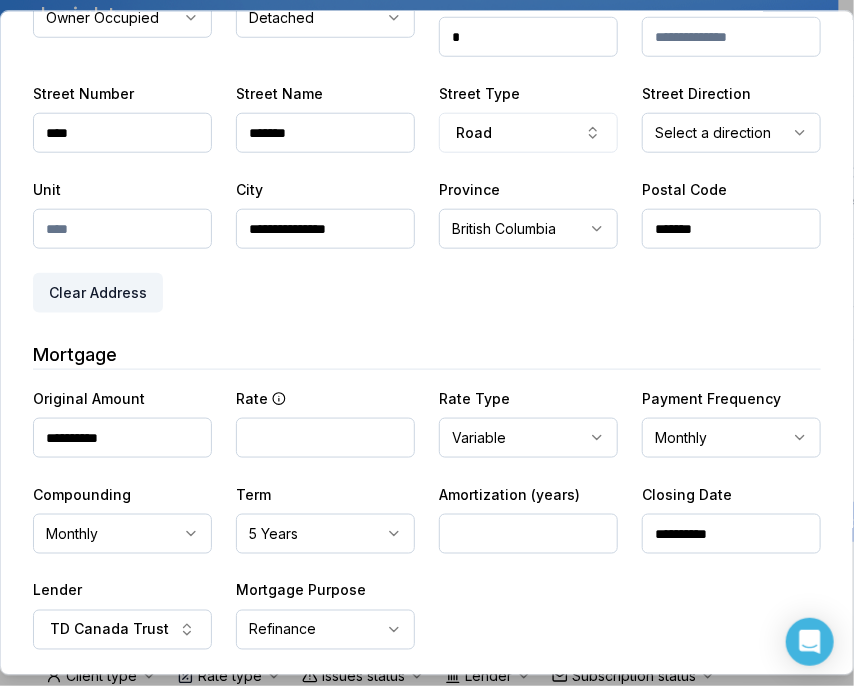 click on "*" at bounding box center (528, 36) 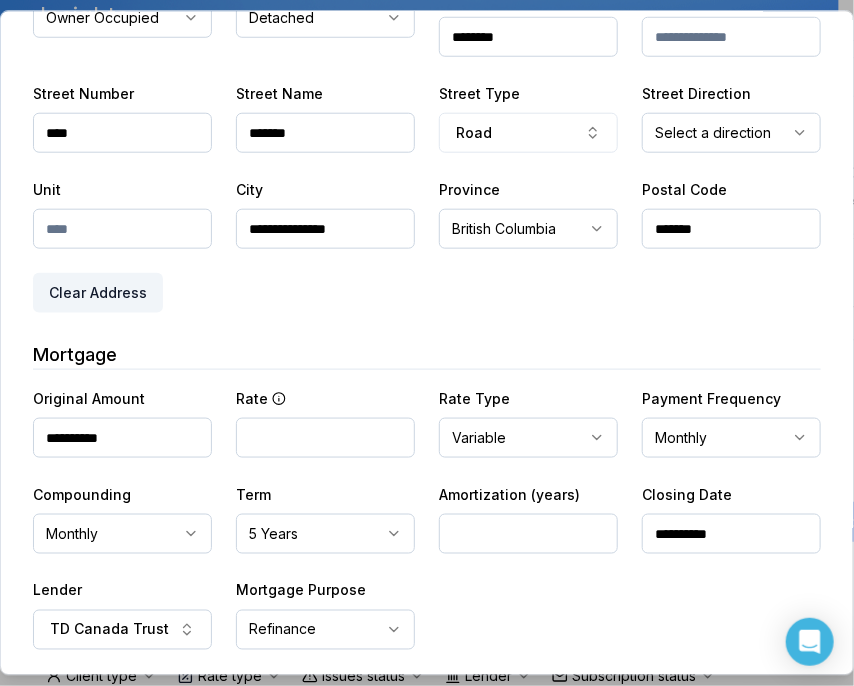 click on "********" at bounding box center (528, 36) 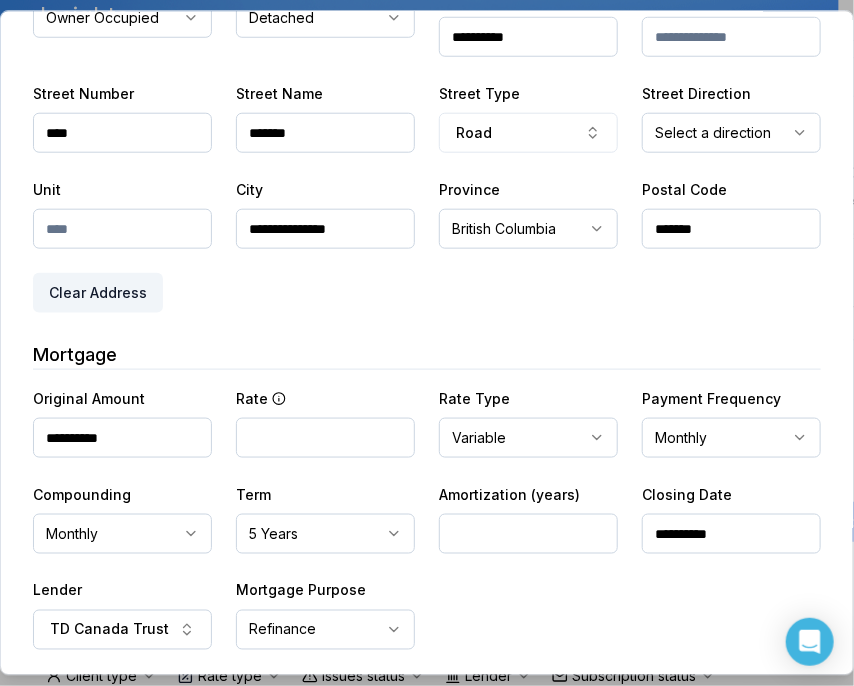 scroll, scrollTop: 400, scrollLeft: 0, axis: vertical 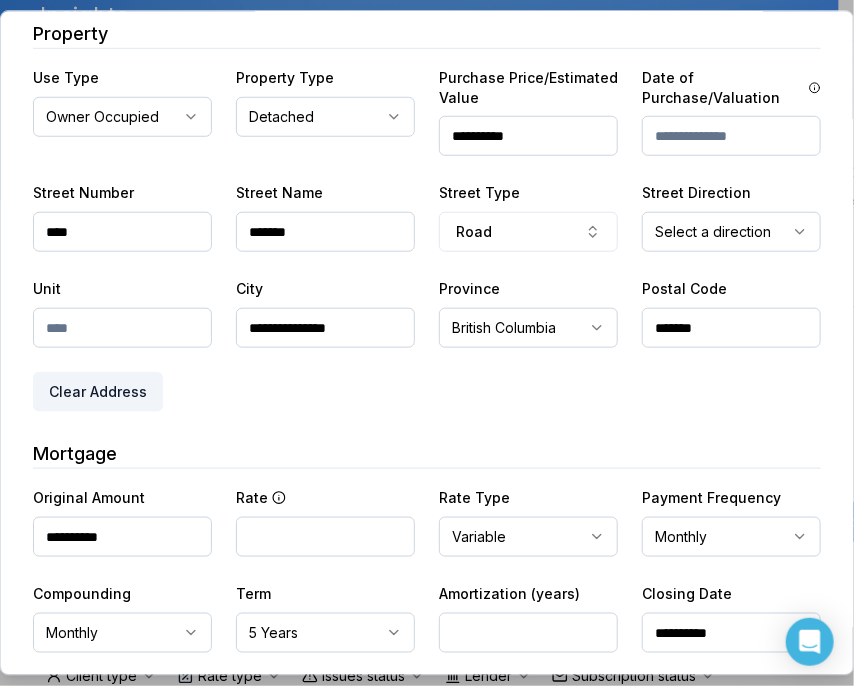type on "**********" 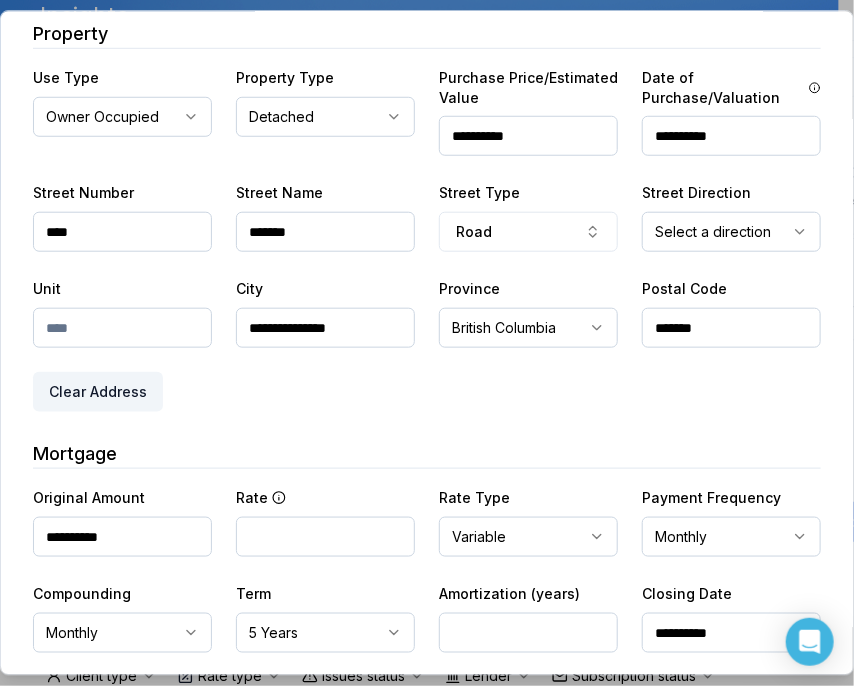 type on "**********" 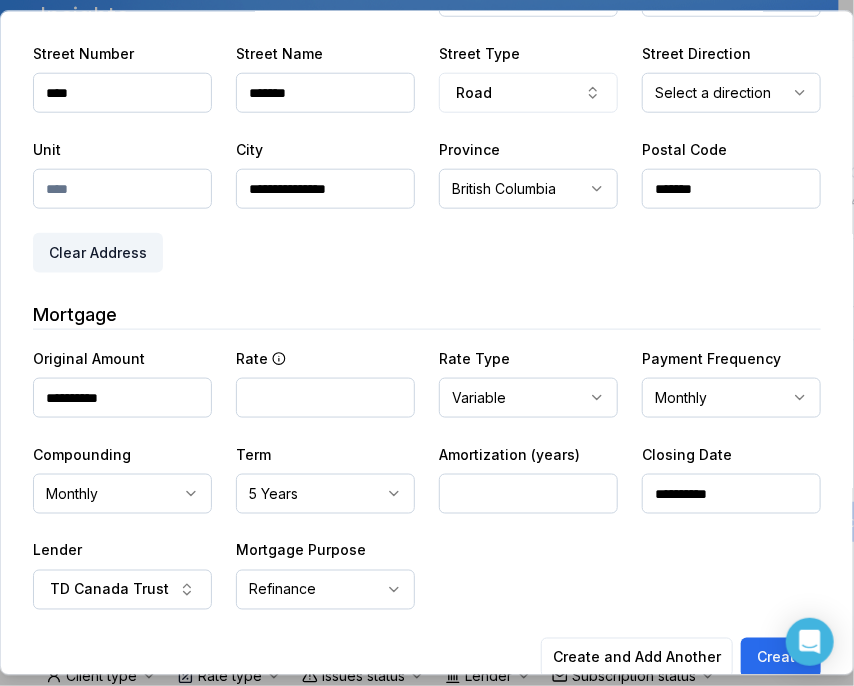 scroll, scrollTop: 573, scrollLeft: 0, axis: vertical 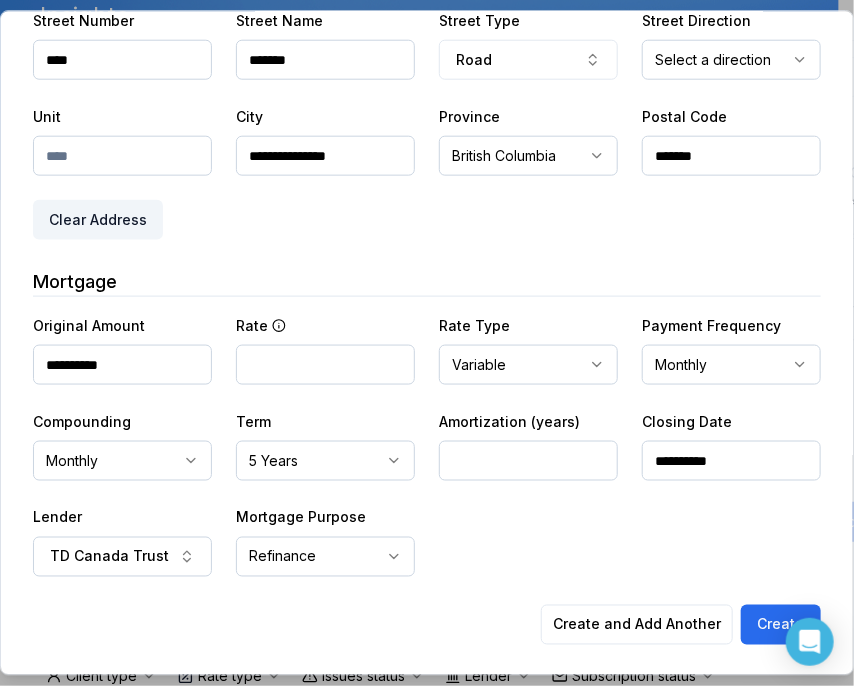drag, startPoint x: 312, startPoint y: 372, endPoint x: 300, endPoint y: 393, distance: 24.186773 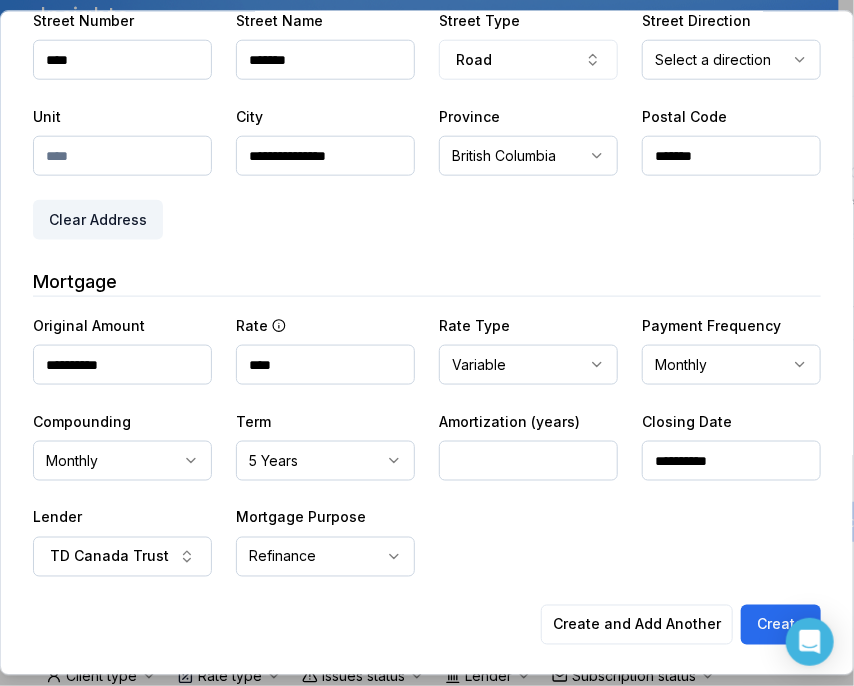 type on "****" 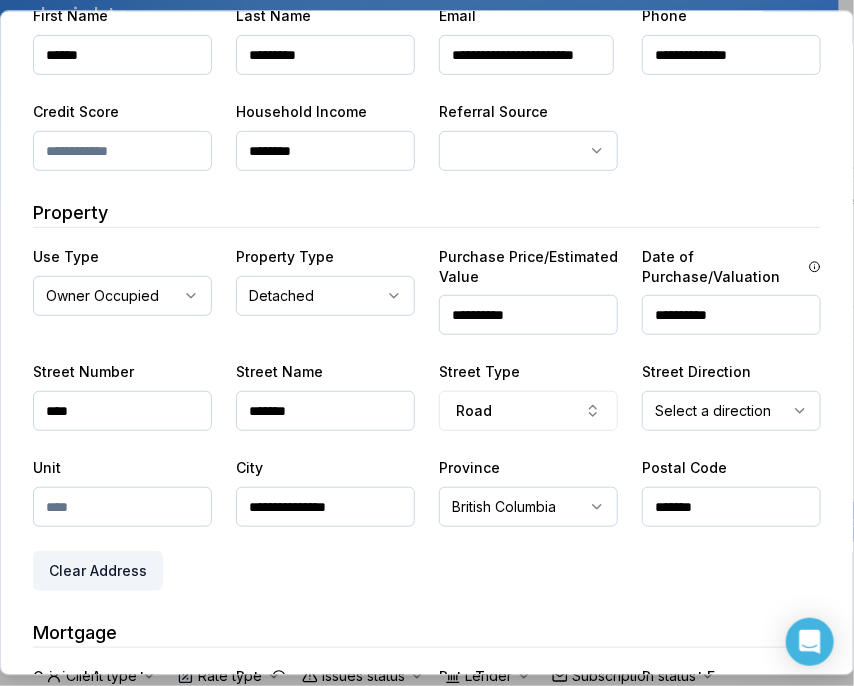 scroll, scrollTop: 173, scrollLeft: 0, axis: vertical 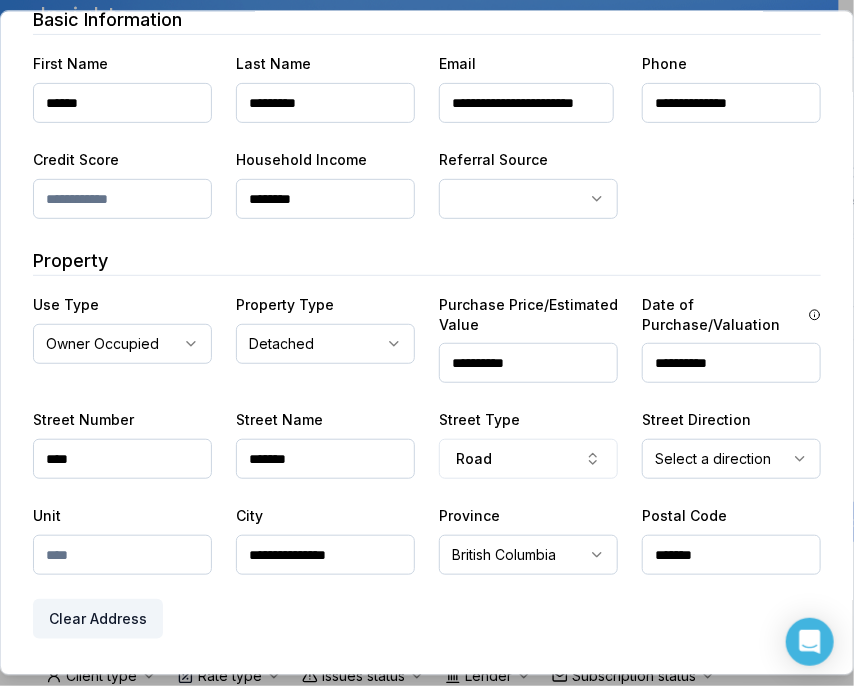 click on "Homeowner Type Client Lead Basic Information First Name [FIRST] Last Name [LAST] Email [EMAIL] Phone [PHONE] Credit Score [CREDIT_SCORE] Household Income [INCOME] Referral Source Property Use Type Owner Occupied [PROPERTY_USE] [PROPERTY_USE] [PROPERTY_USE] Property Type Detached [PROPERTY_TYPE] [PROPERTY_TYPE] [PROPERTY_TYPE] [PROPERTY_TYPE] [PROPERTY_TYPE] [PROPERTY_TYPE] [PROPERTY_TYPE] Purchase Price/Estimated Value [PRICE] Date of Purchase/Valuation [DATE] Street Number [NUMBER] Street Name [STREET_NAME] Street Type Road Street Direction Select a direction * * * * ** ** ** ** Unit City [CITY] Province British Columbia [PROVINCE] [PROVINCE] [PROVINCE] [PROVINCE] [PROVINCE] [PROVINCE] [PROVINCE] [PROVINCE] [PROVINCE] [PROVINCE] [PROVINCE] [PROVINCE] [PROVINCE] [PROVINCE] [PROVINCE] [PROVINCE] [PROVINCE] [PROVINCE] [PROVINCE] [PROVINCE] [PROVINCE] [PROVINCE] [PROVINCE] [PROVINCE] [PROVINCE] Postal Code [POSTAL_CODE] Clear Address Mortgage Original Amount [AMOUNT] Rate [RATE] Rate Type Variable [RATE_TYPE] Payment Frequency Monthly [FREQUENCY] [FREQUENCY] [FREQUENCY] Compounding Monthly [COMPOUNDING] [COMPOUNDING] [COMPOUNDING] Term [TERM] [TERM] [TERM] [TERM] [TERM]" at bounding box center [427, 488] 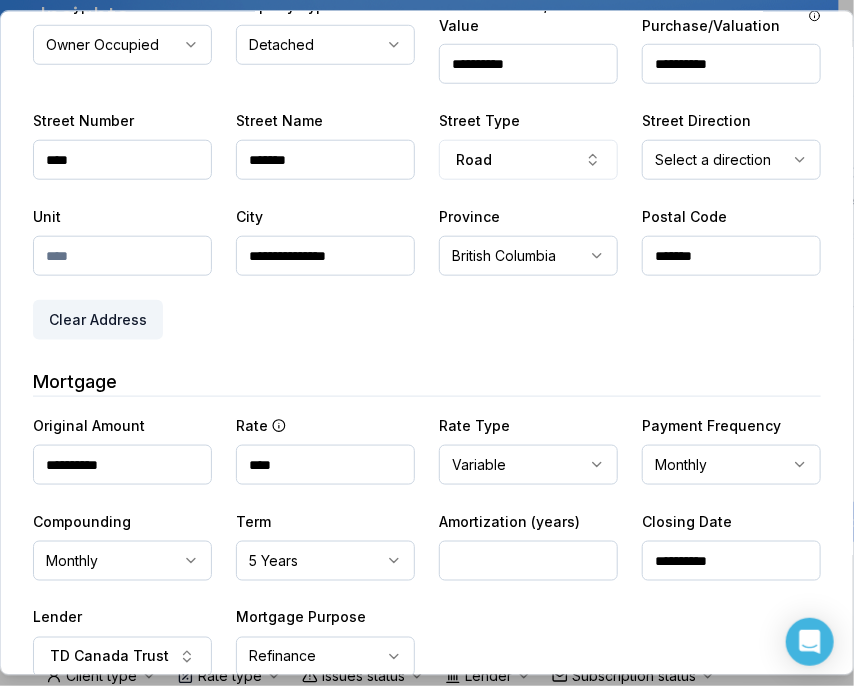 scroll, scrollTop: 0, scrollLeft: 0, axis: both 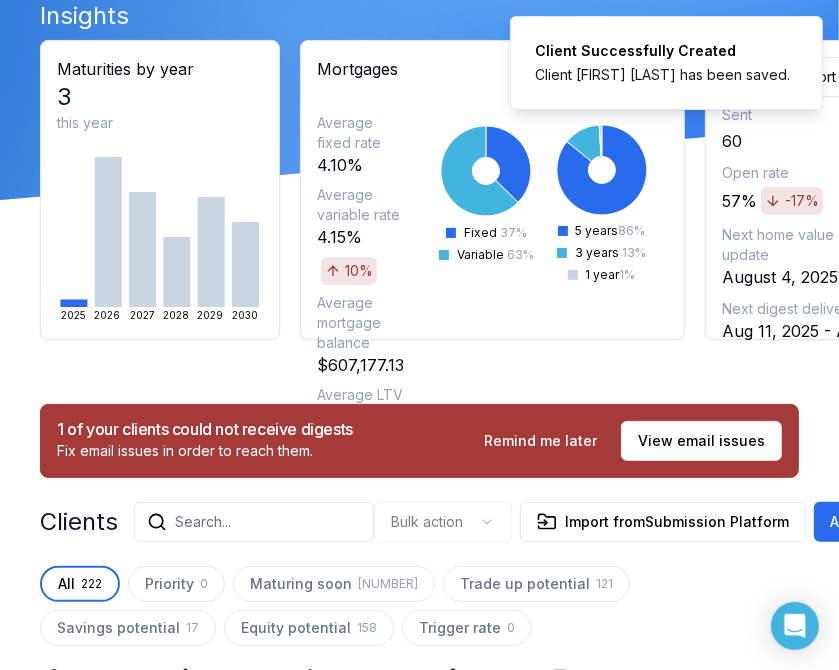 click on "Search..." at bounding box center (254, 522) 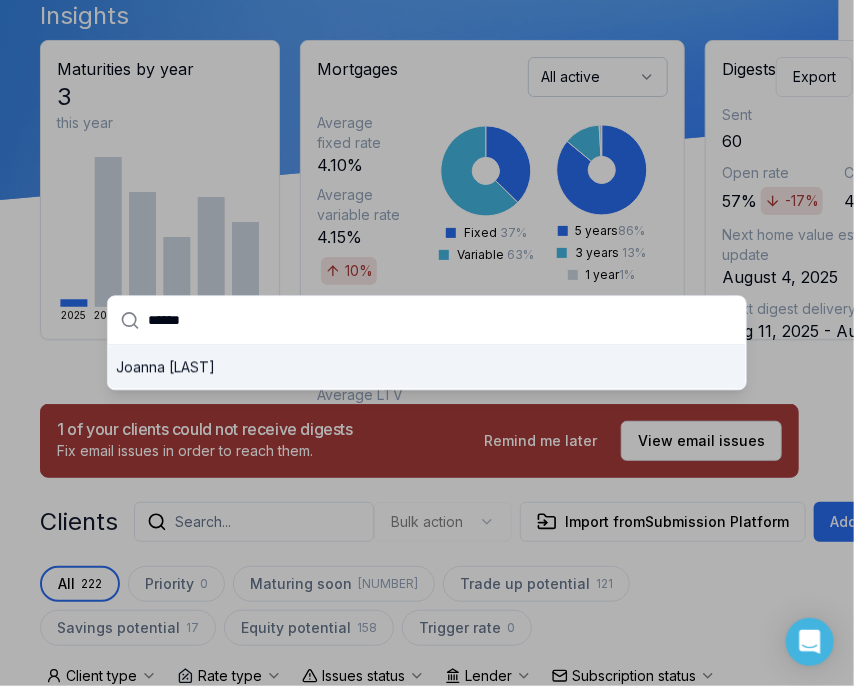 type on "******" 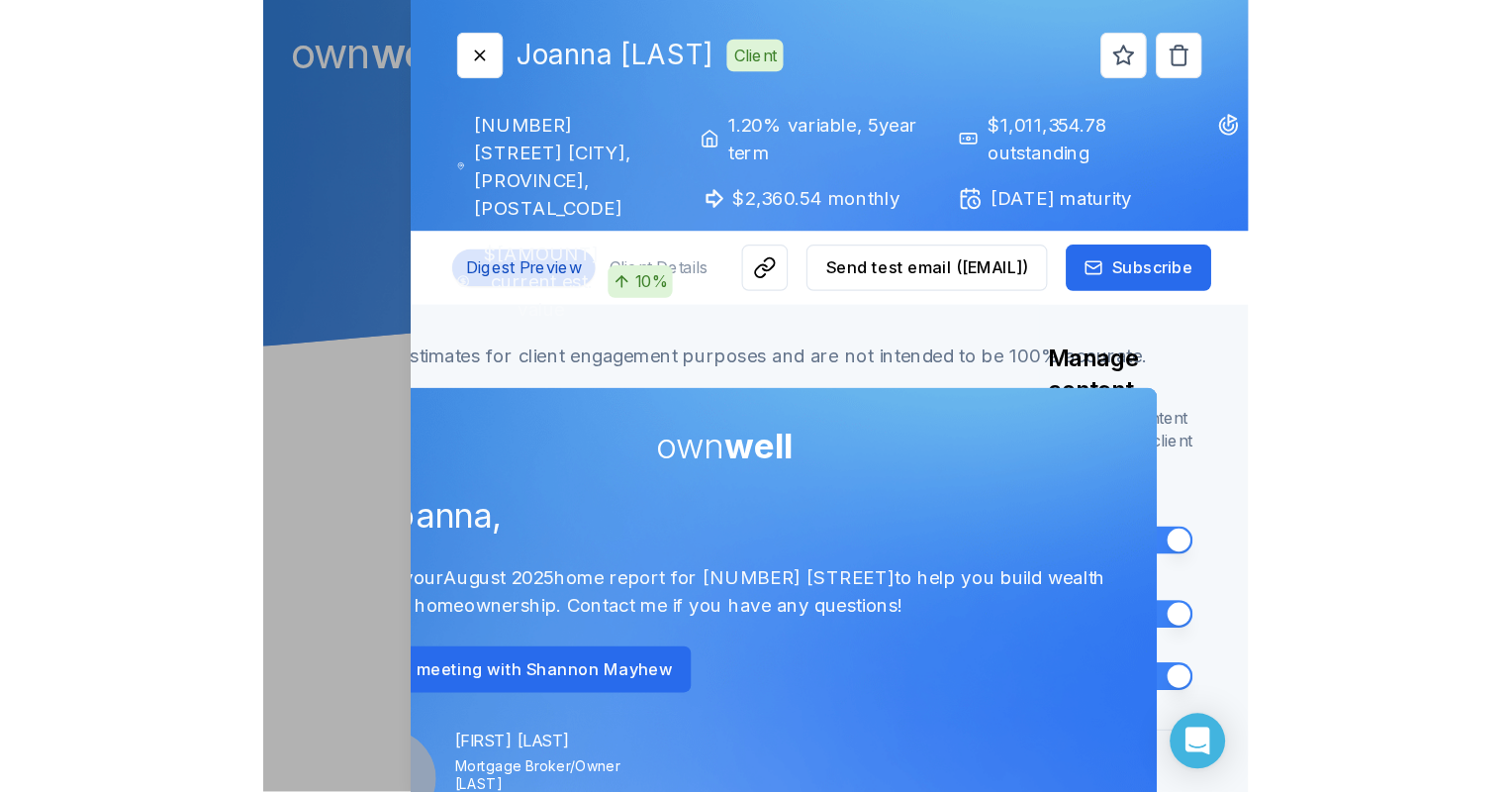 scroll, scrollTop: 0, scrollLeft: 0, axis: both 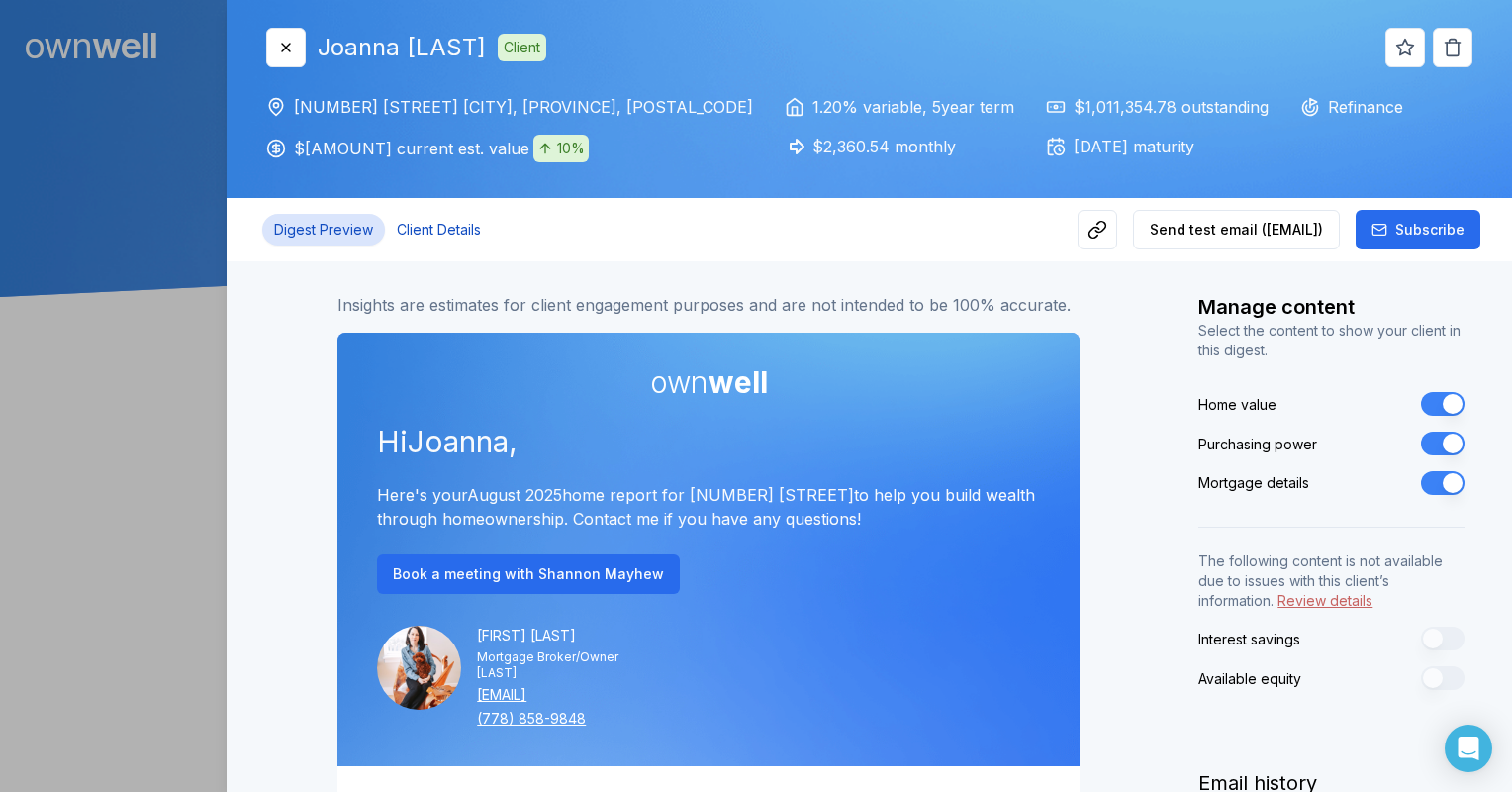 click on "Client Details" at bounding box center (438, 230) 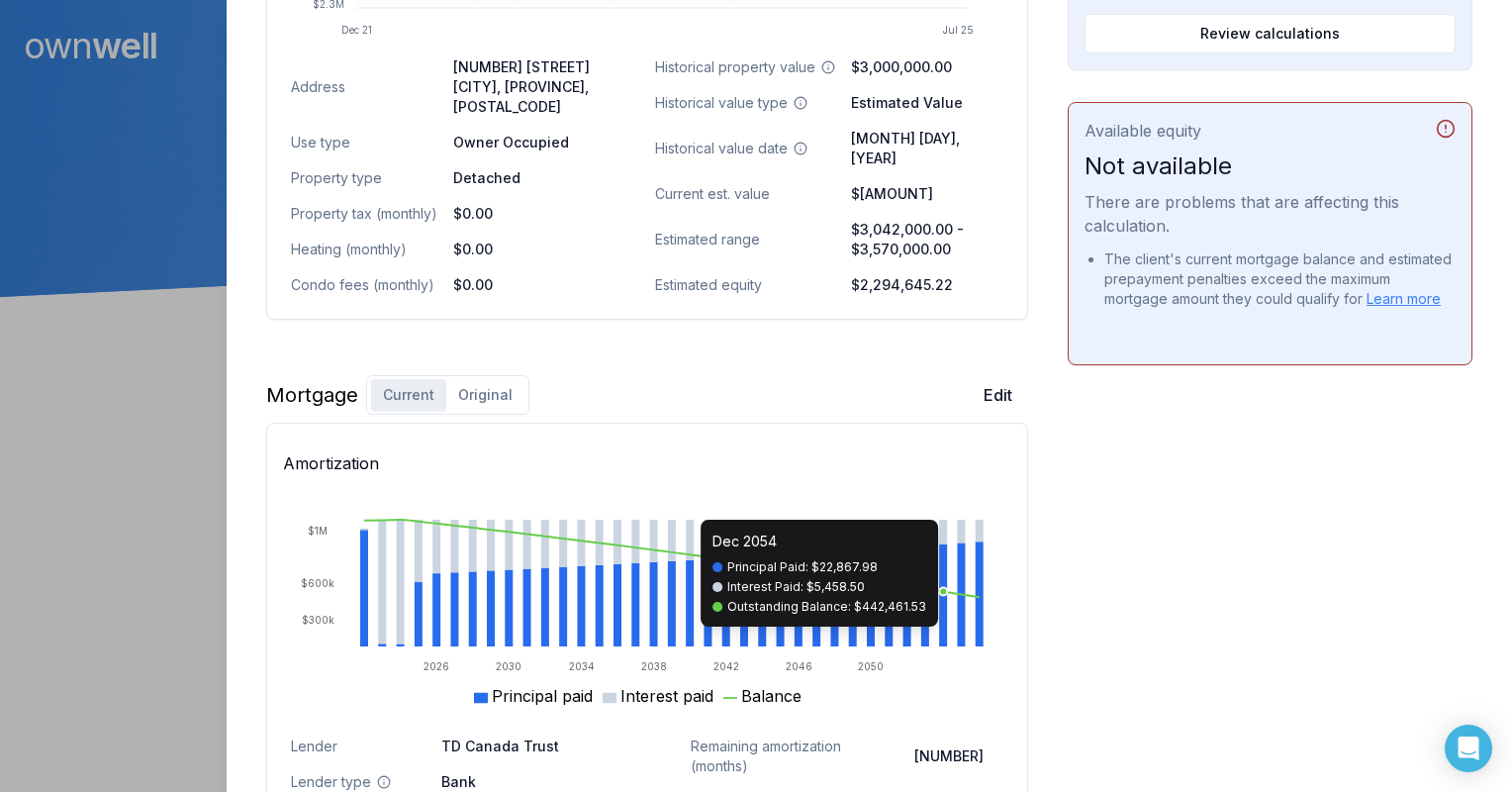 scroll, scrollTop: 990, scrollLeft: 0, axis: vertical 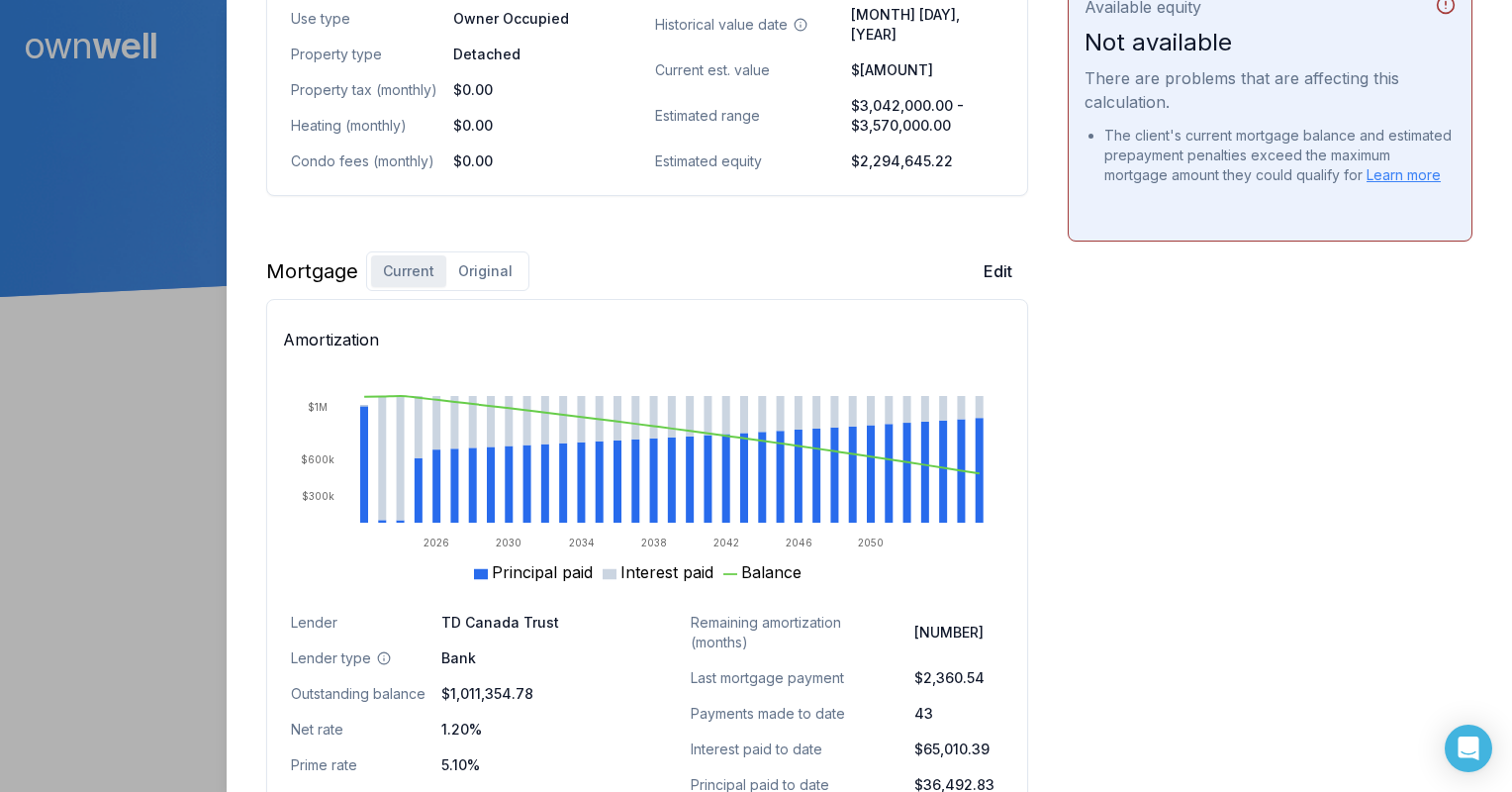 click on "Original" at bounding box center (485, 271) 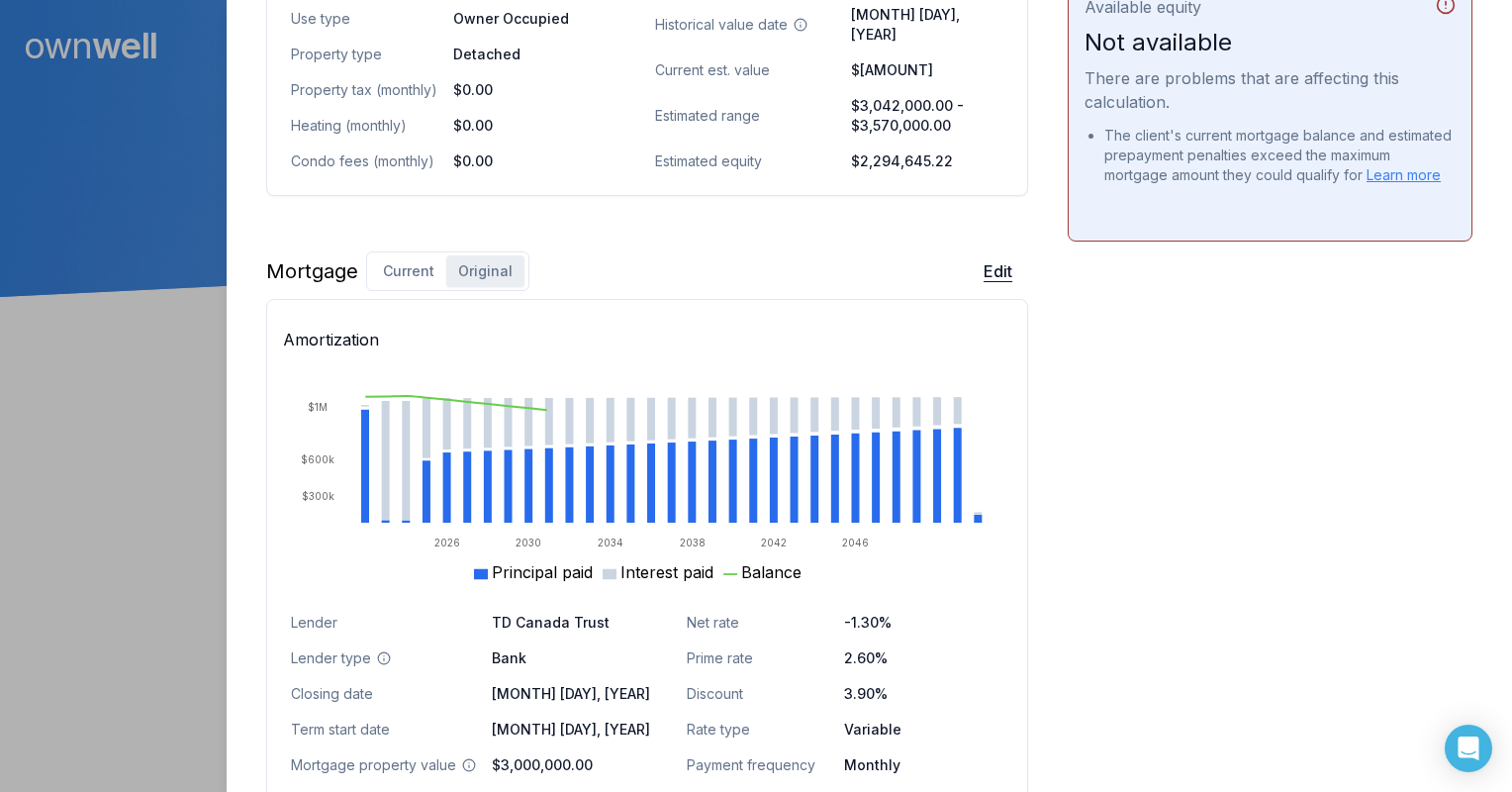 click on "Edit" at bounding box center [997, 271] 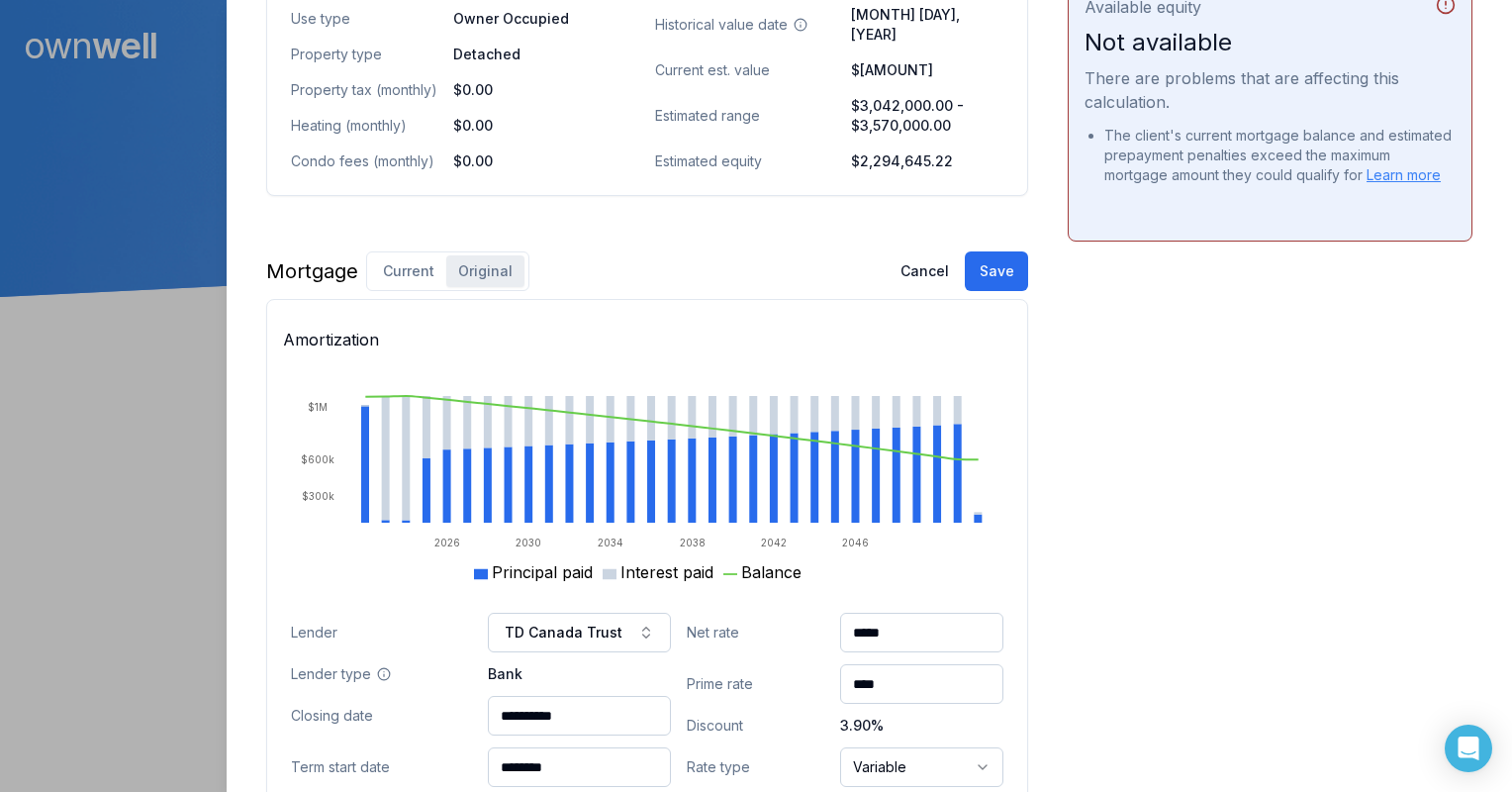 click on "*****" at bounding box center [921, 633] 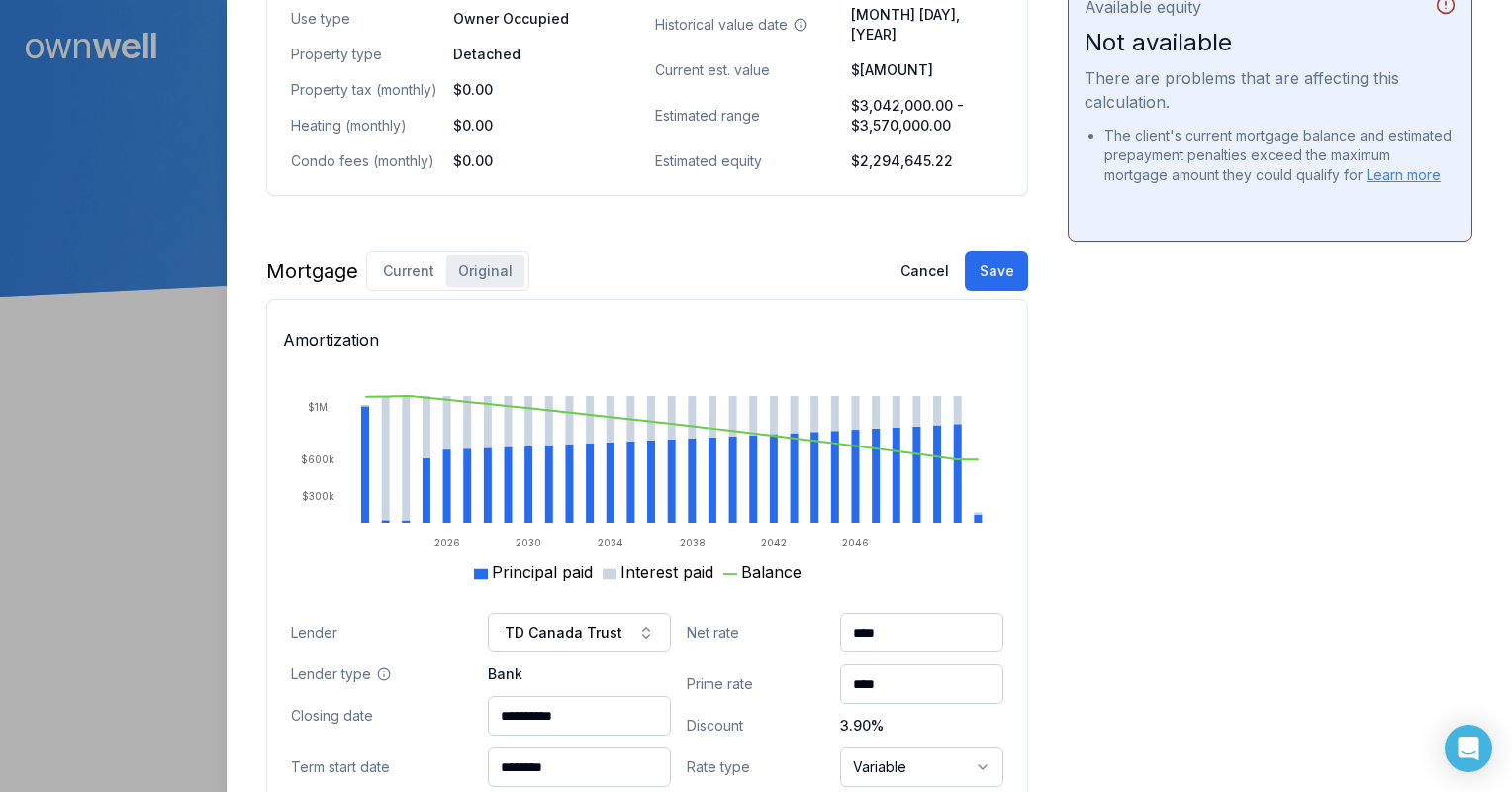 type on "****" 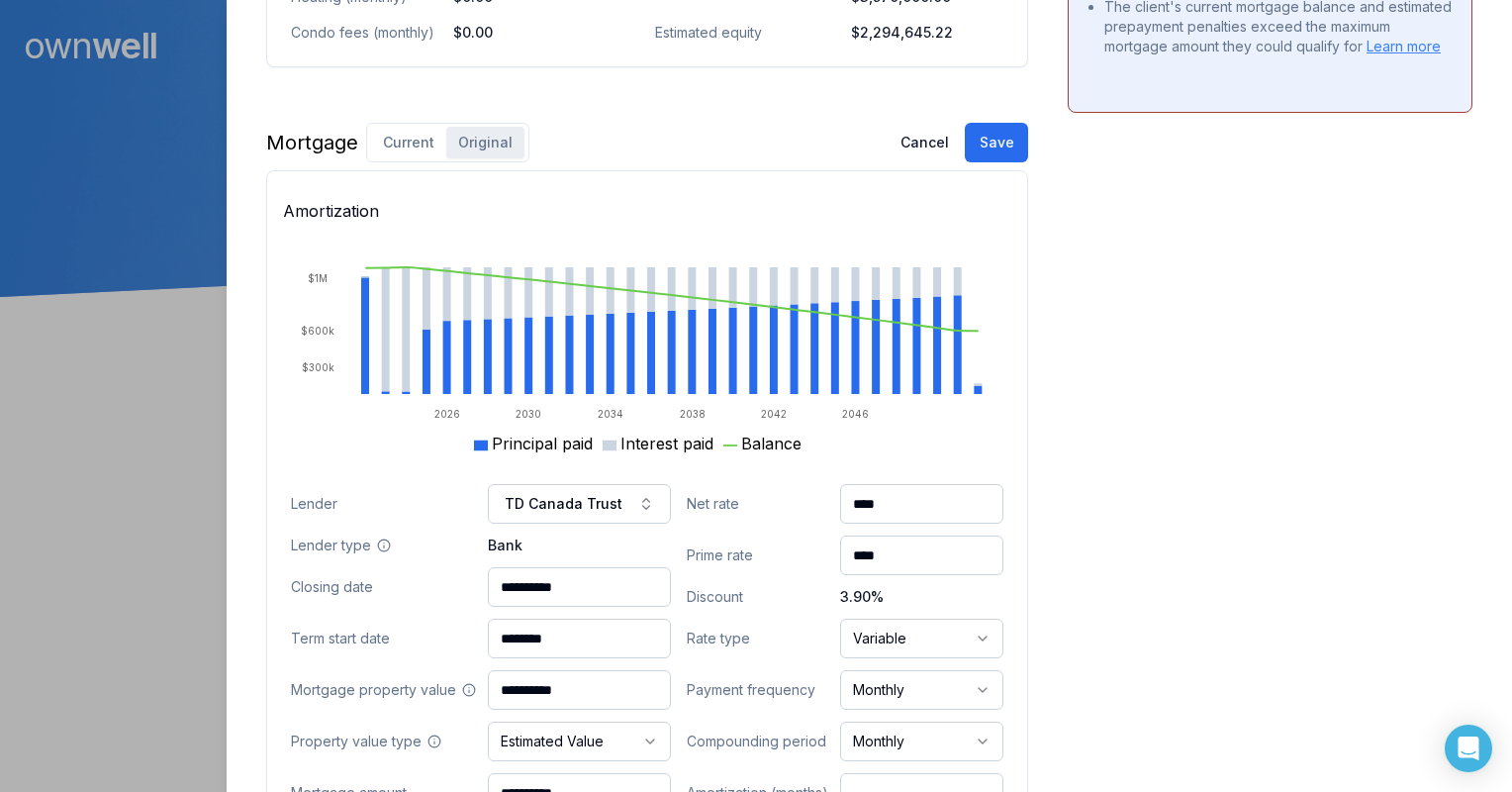 scroll, scrollTop: 1093, scrollLeft: 0, axis: vertical 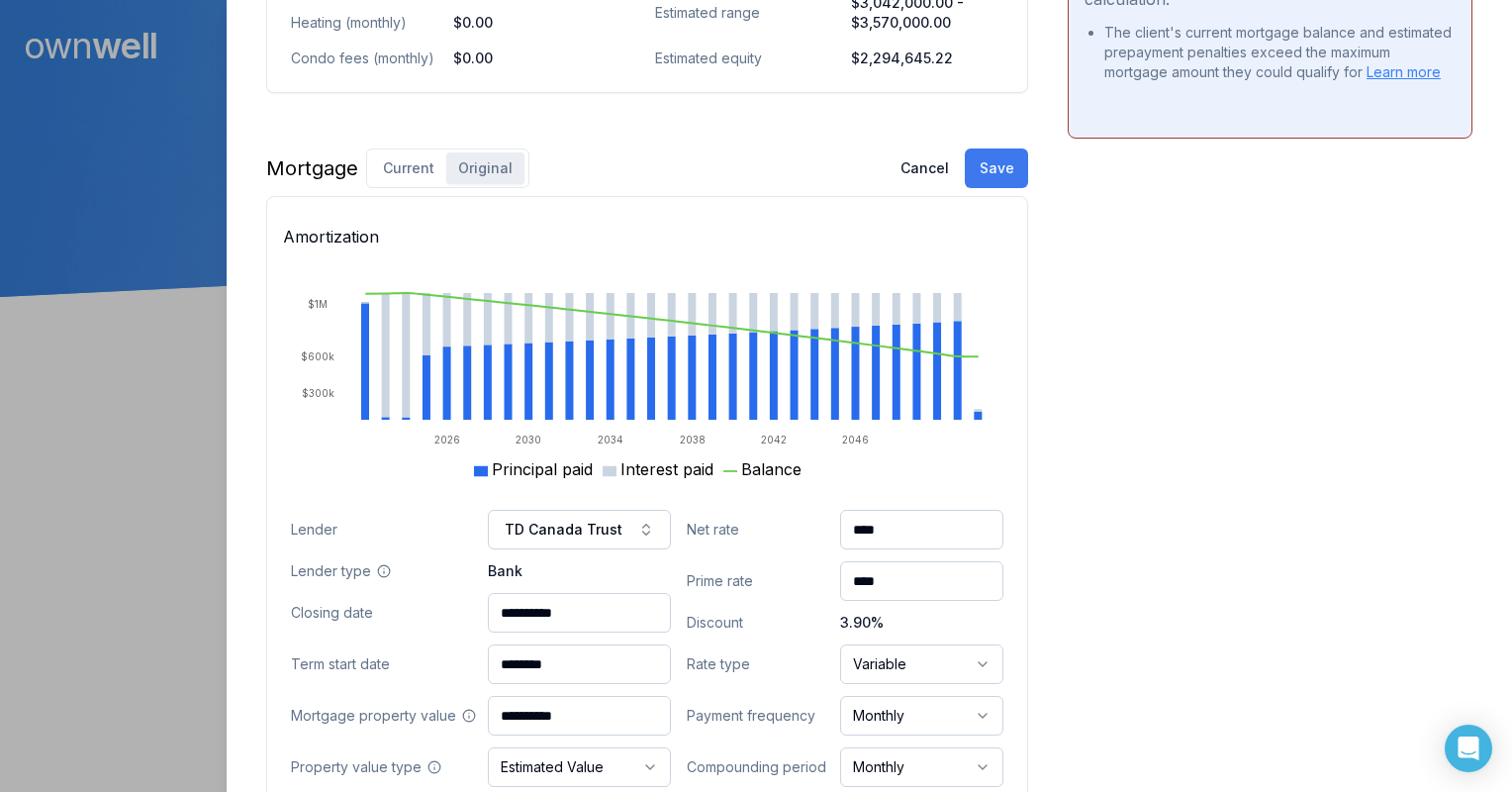 click on "Save" at bounding box center (996, 168) 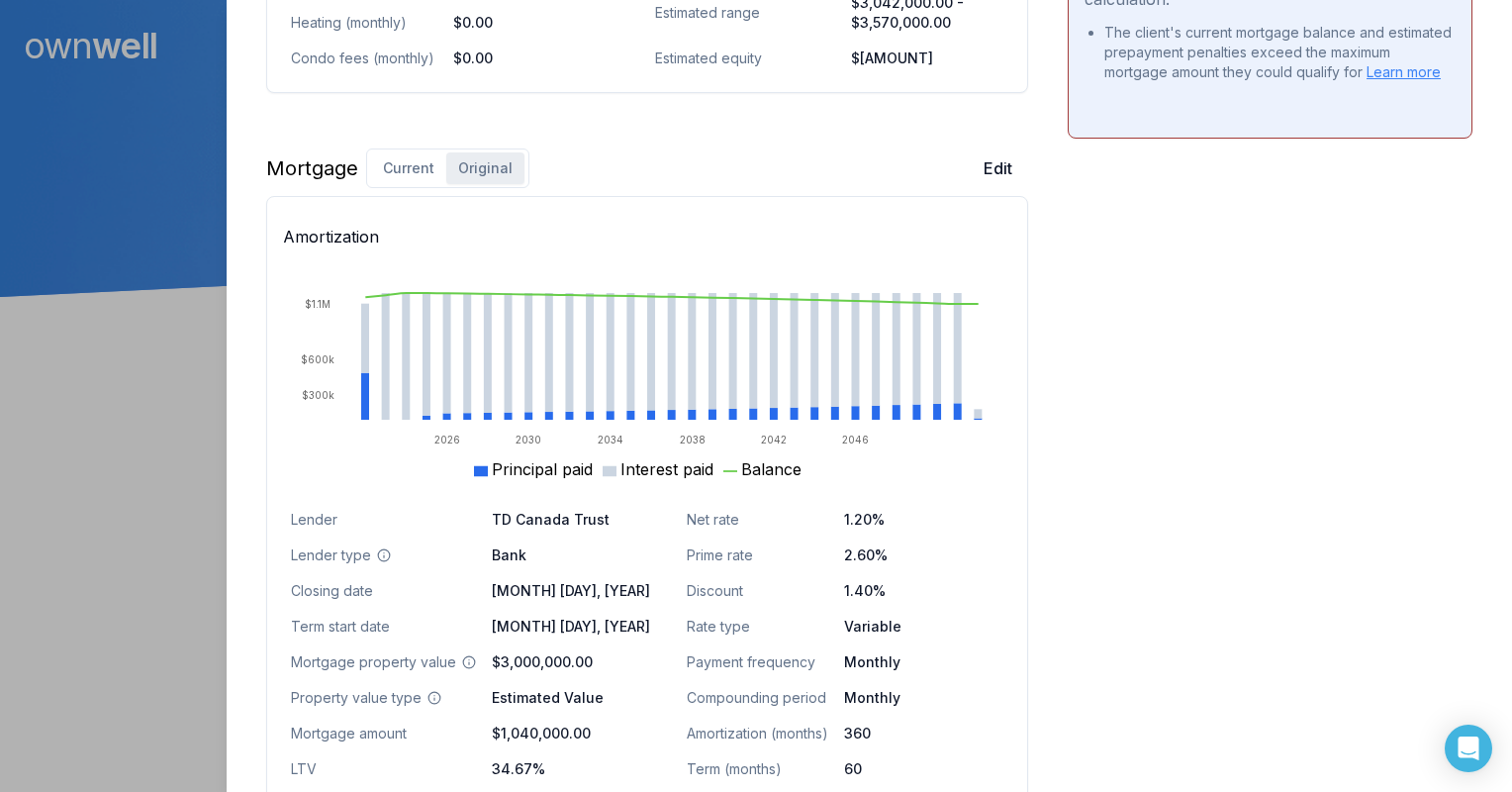 click at bounding box center (756, 396) 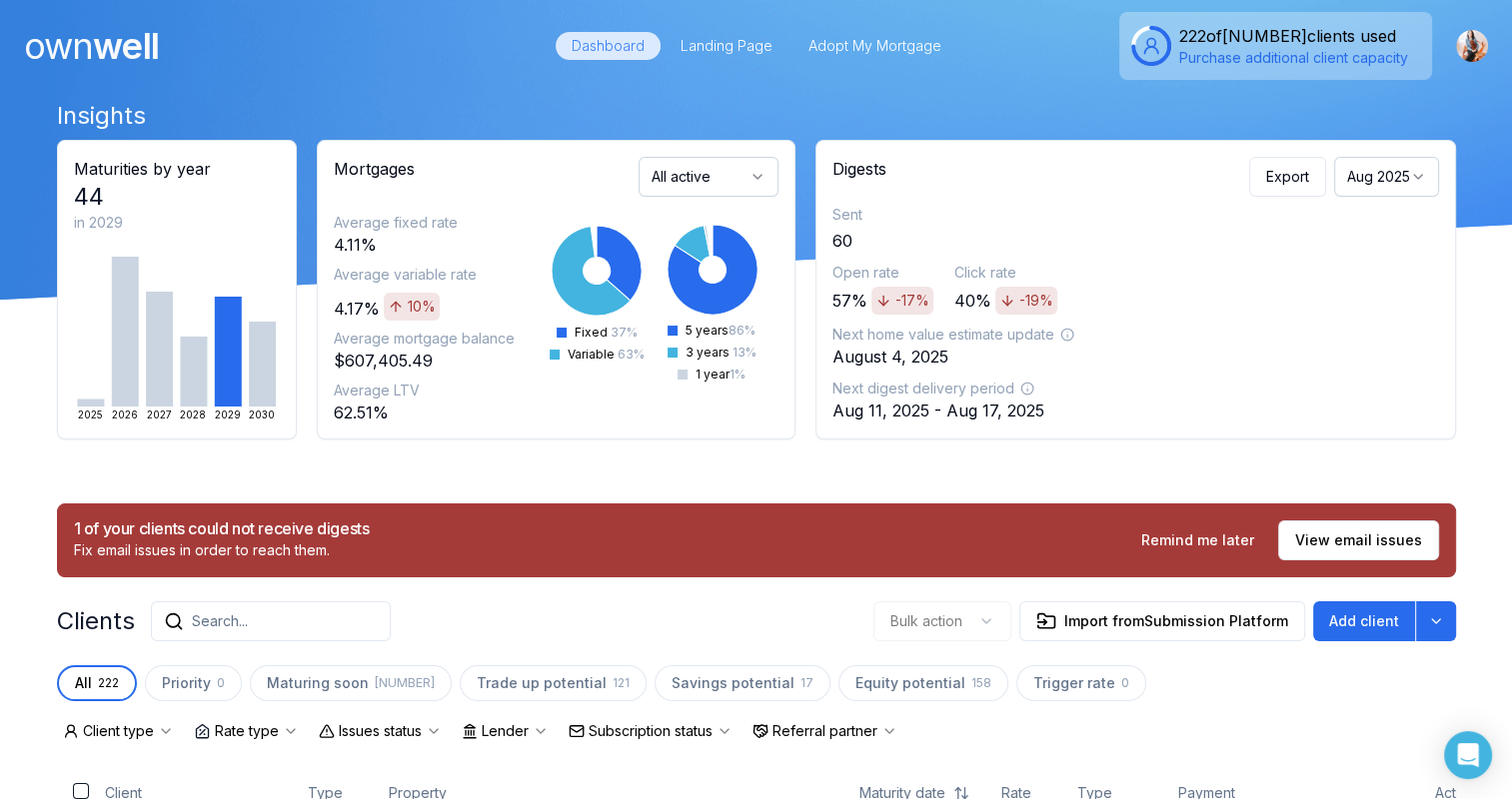 click on "Search..." at bounding box center [220, 621] 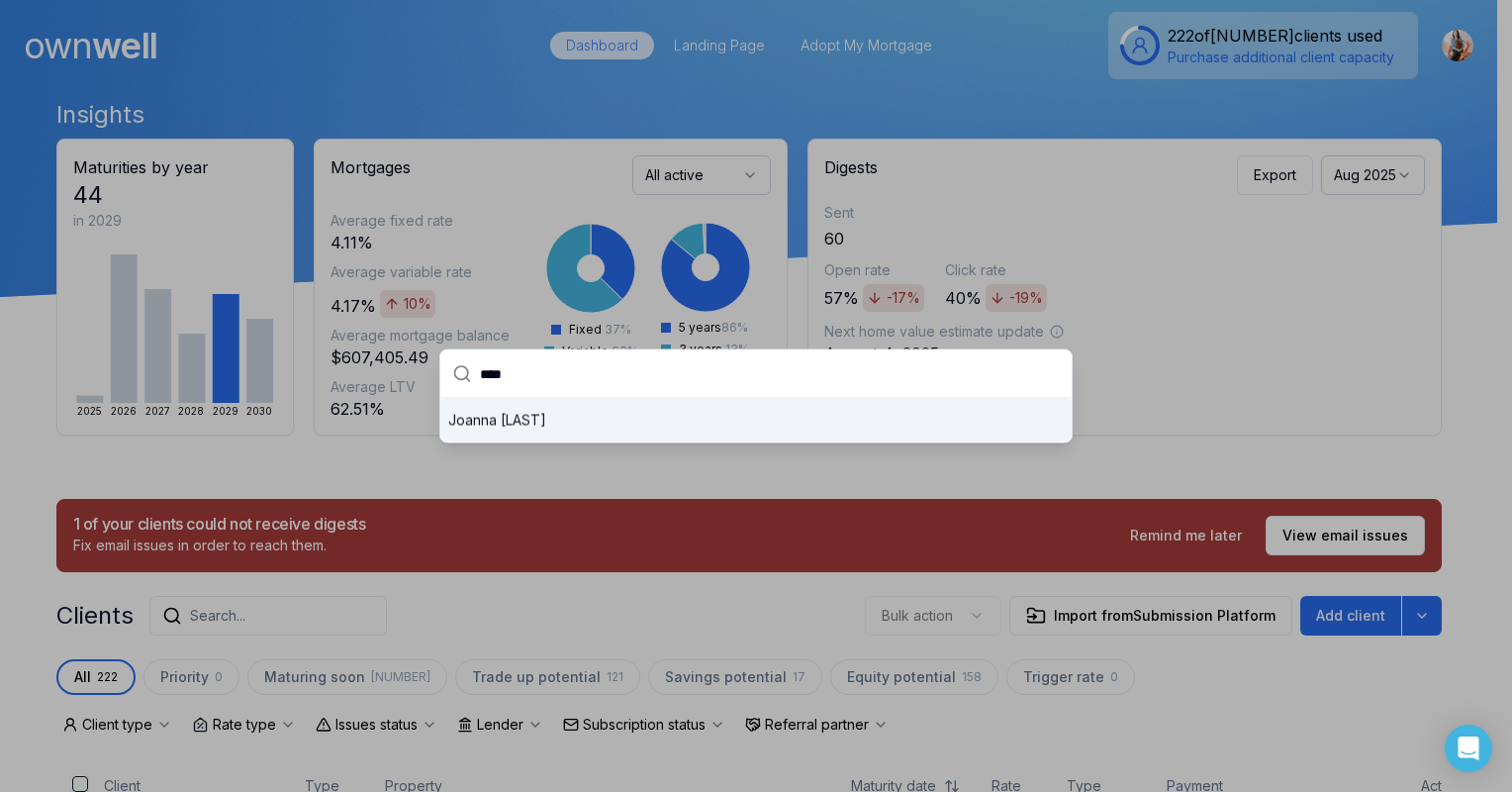 type on "****" 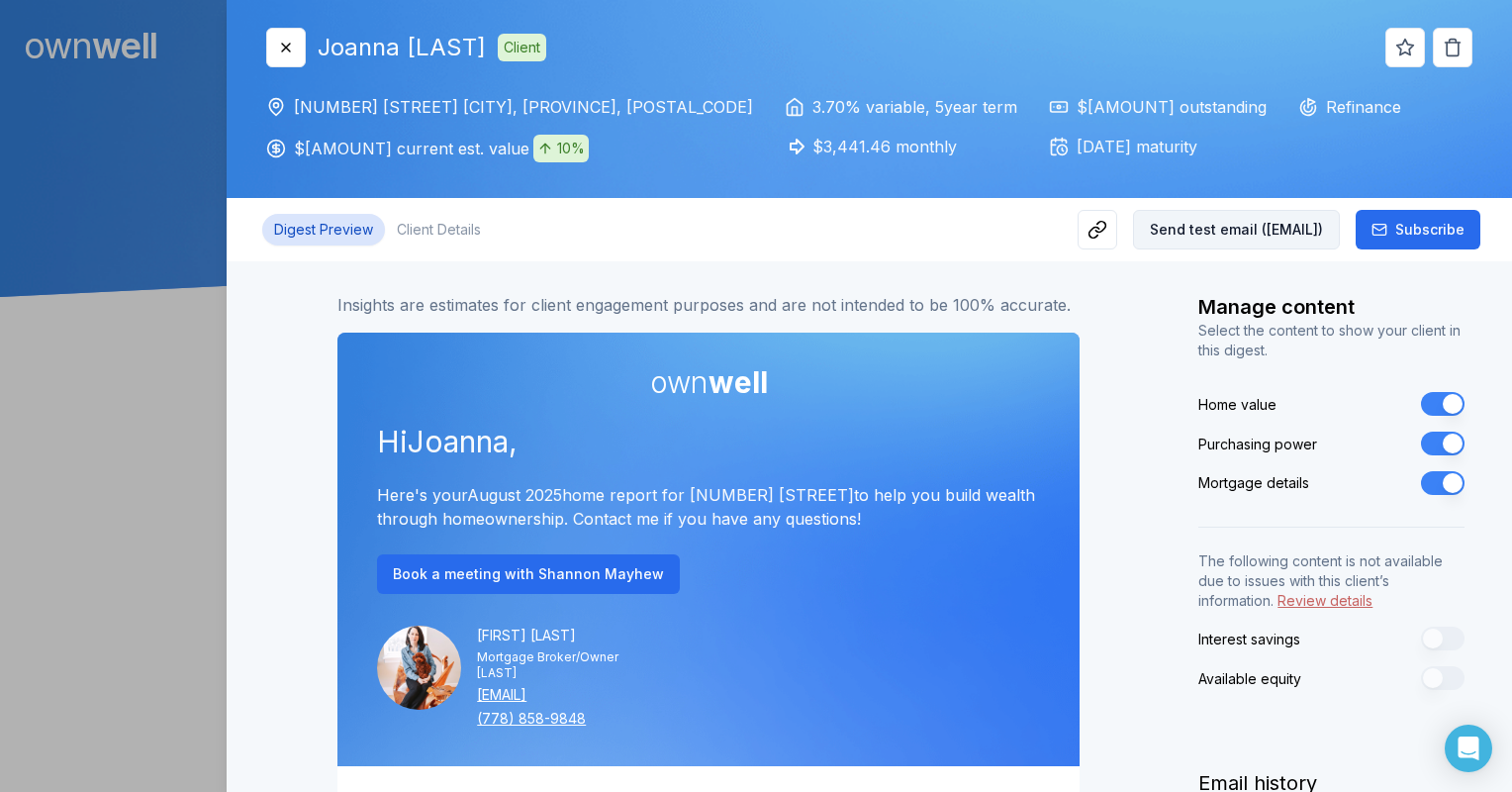 click on "Client Details" at bounding box center [438, 230] 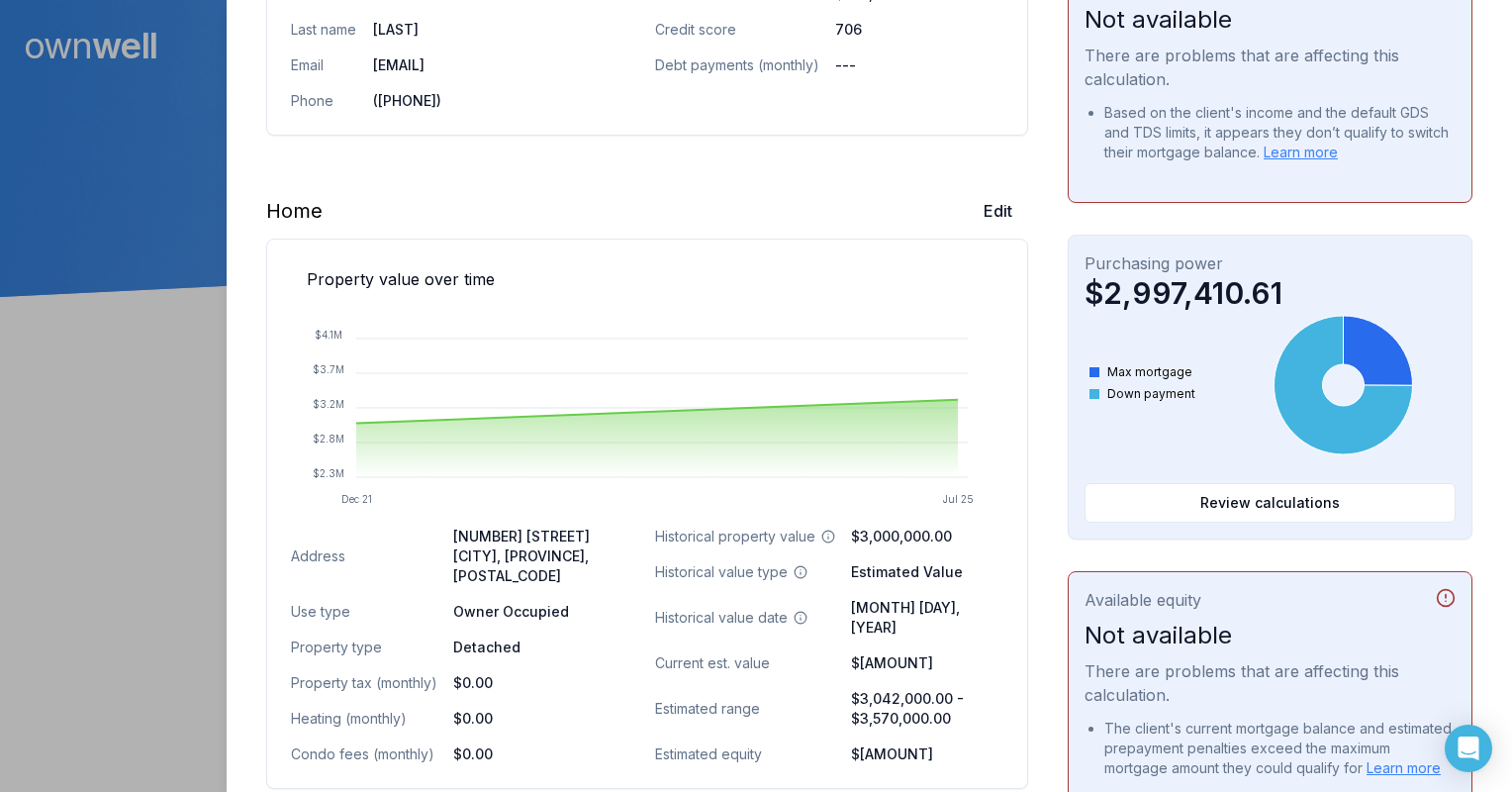 scroll, scrollTop: 396, scrollLeft: 0, axis: vertical 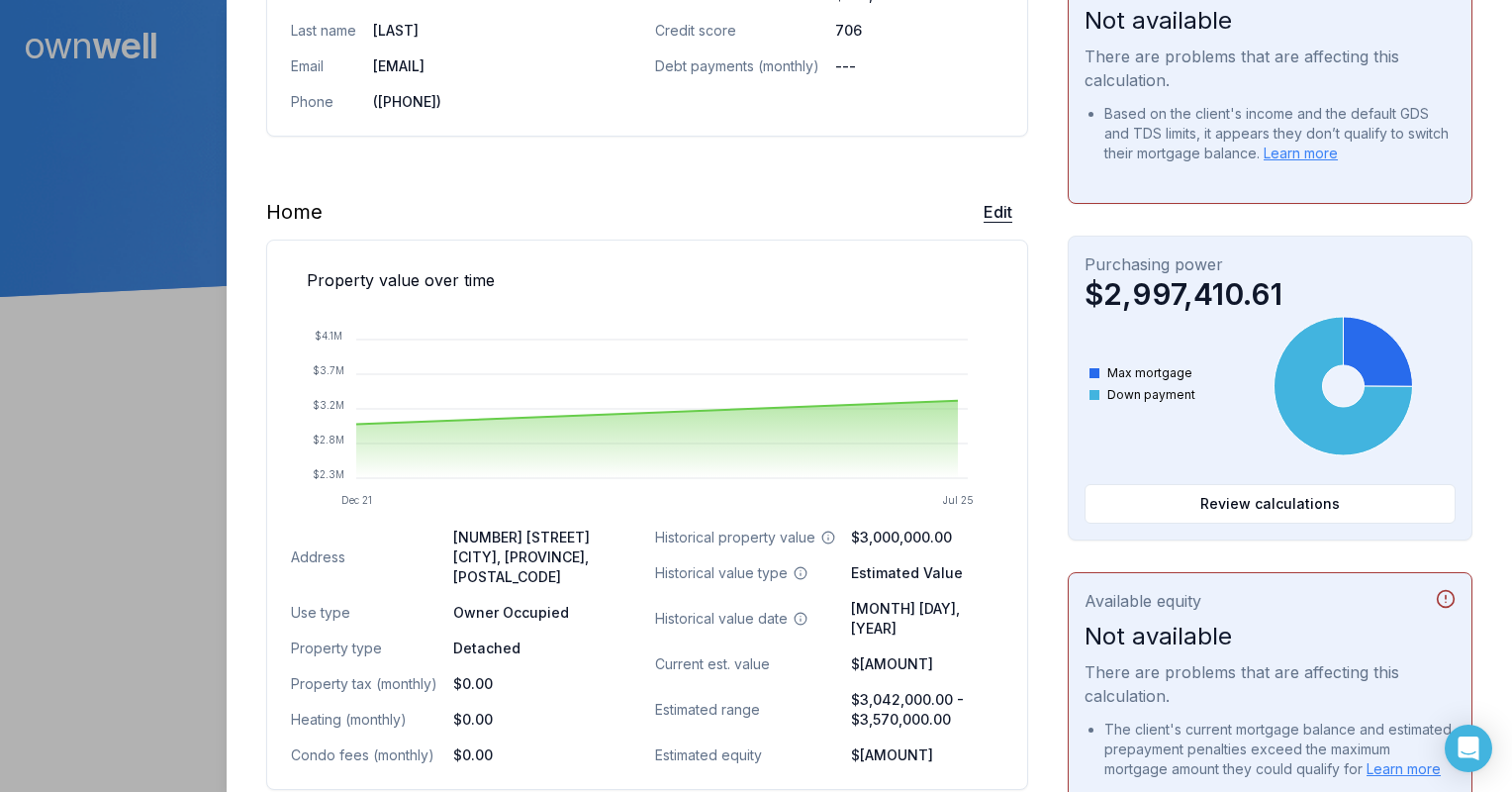 click on "Edit" at bounding box center (997, 212) 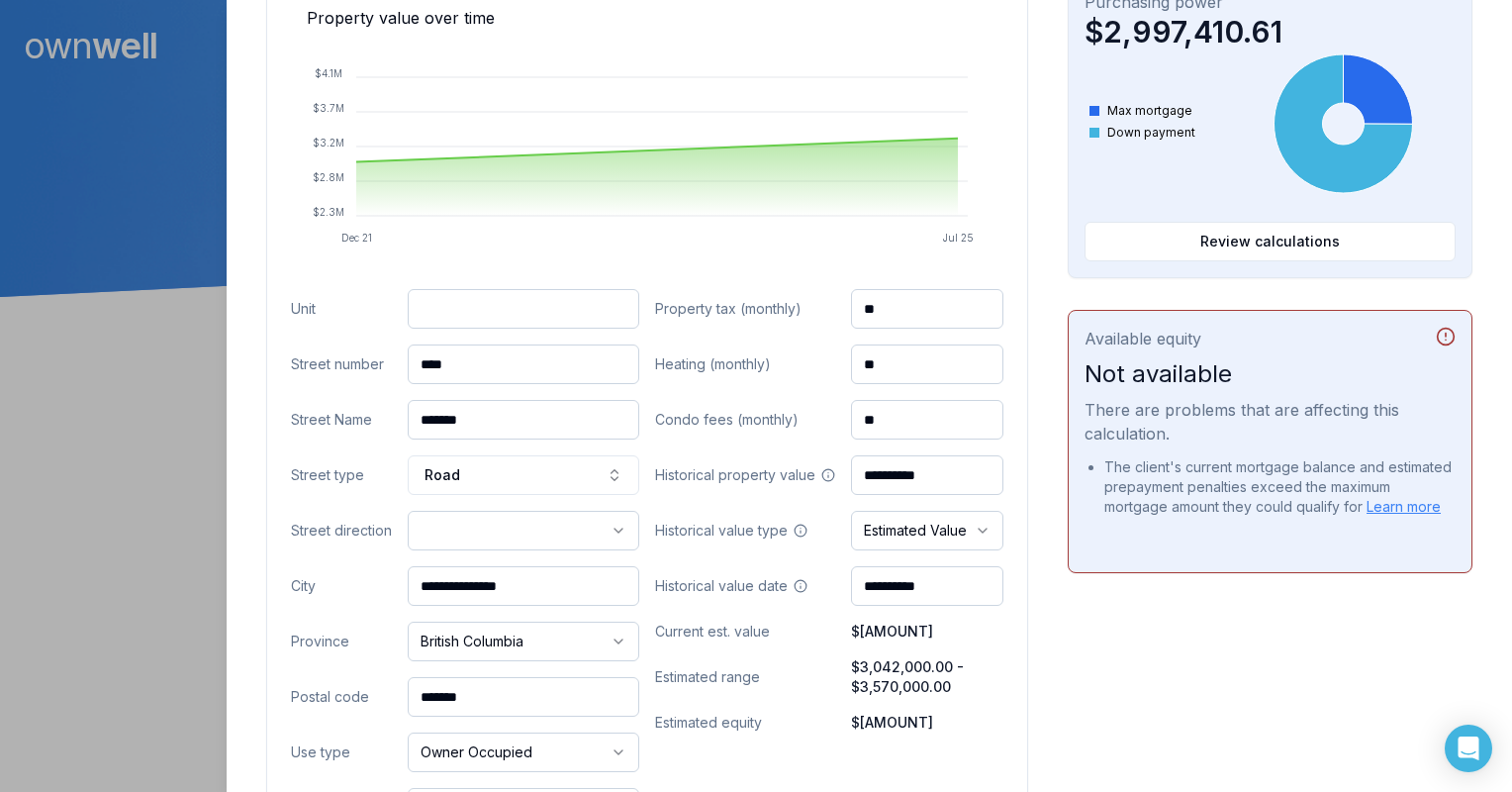 scroll, scrollTop: 693, scrollLeft: 0, axis: vertical 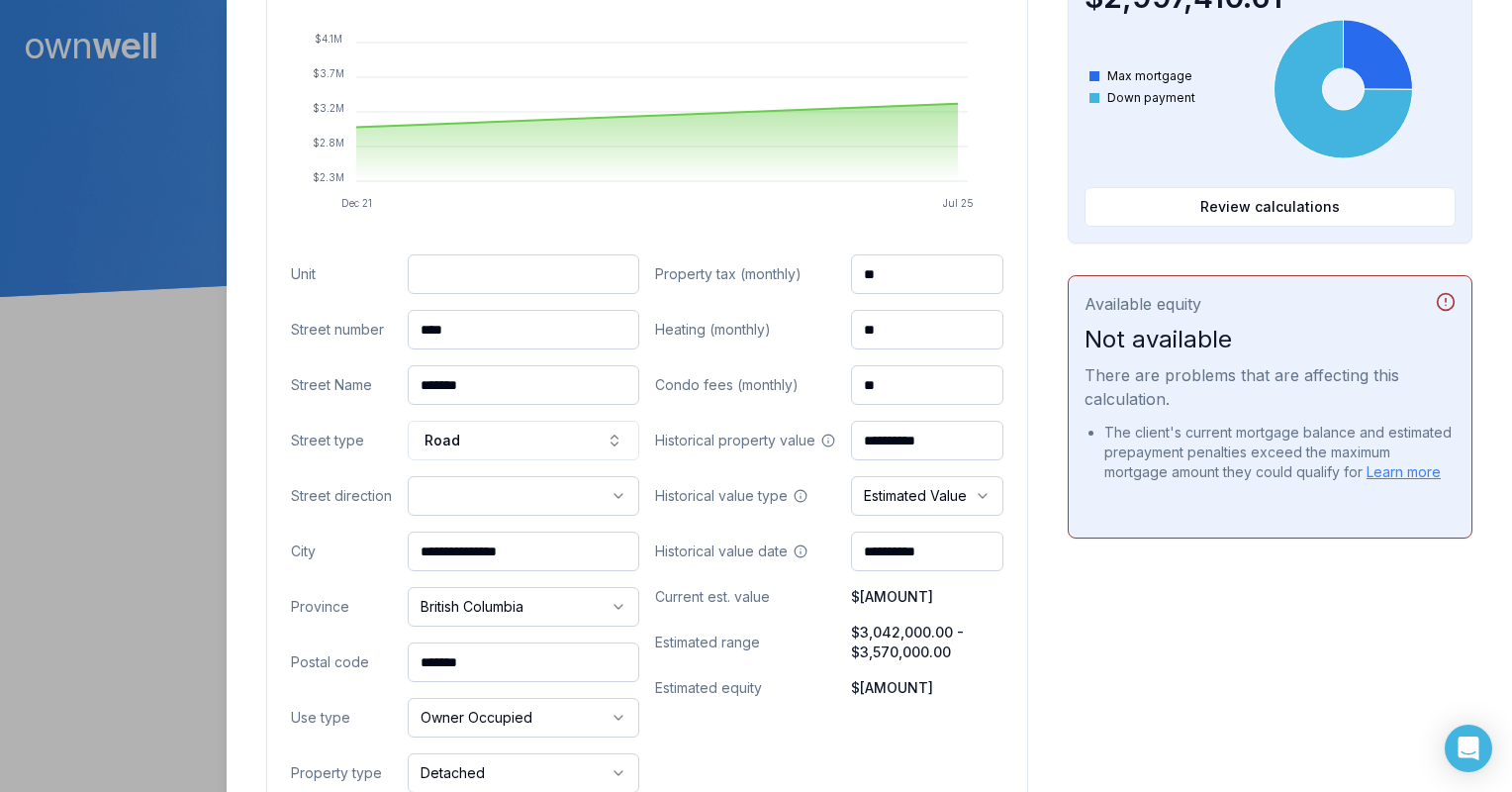 click on "**********" at bounding box center (927, 441) 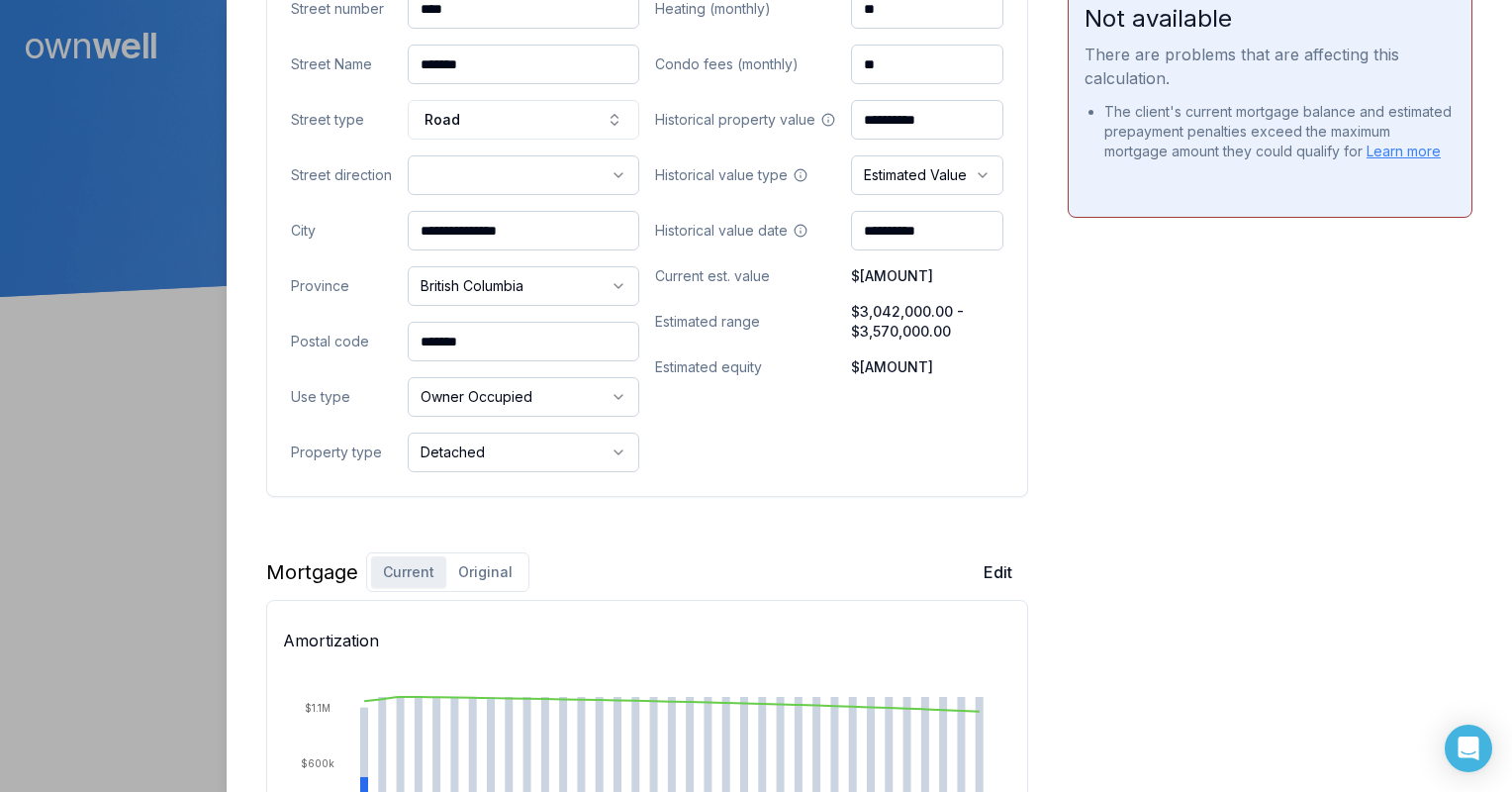 scroll, scrollTop: 966, scrollLeft: 0, axis: vertical 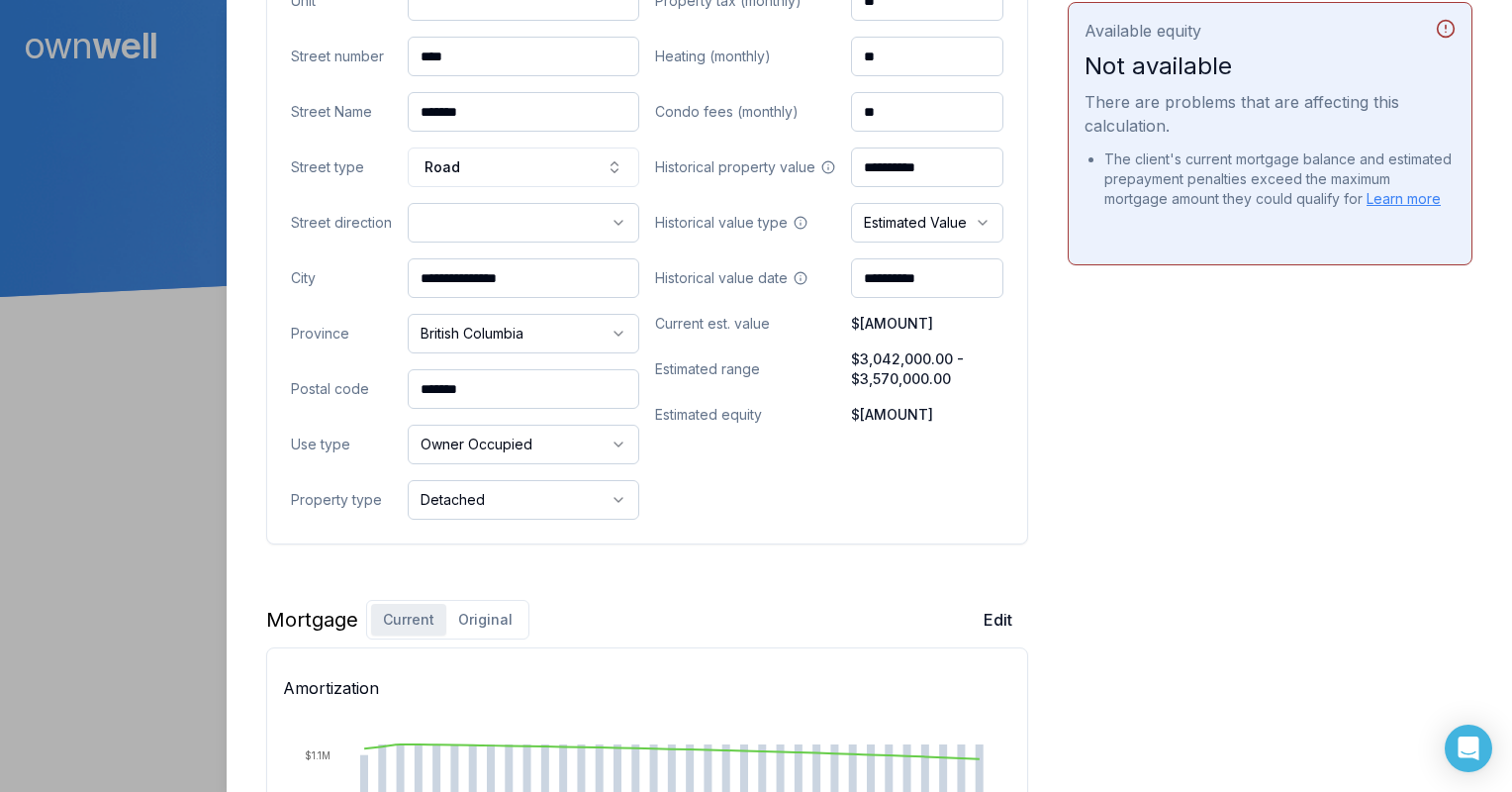 type on "**********" 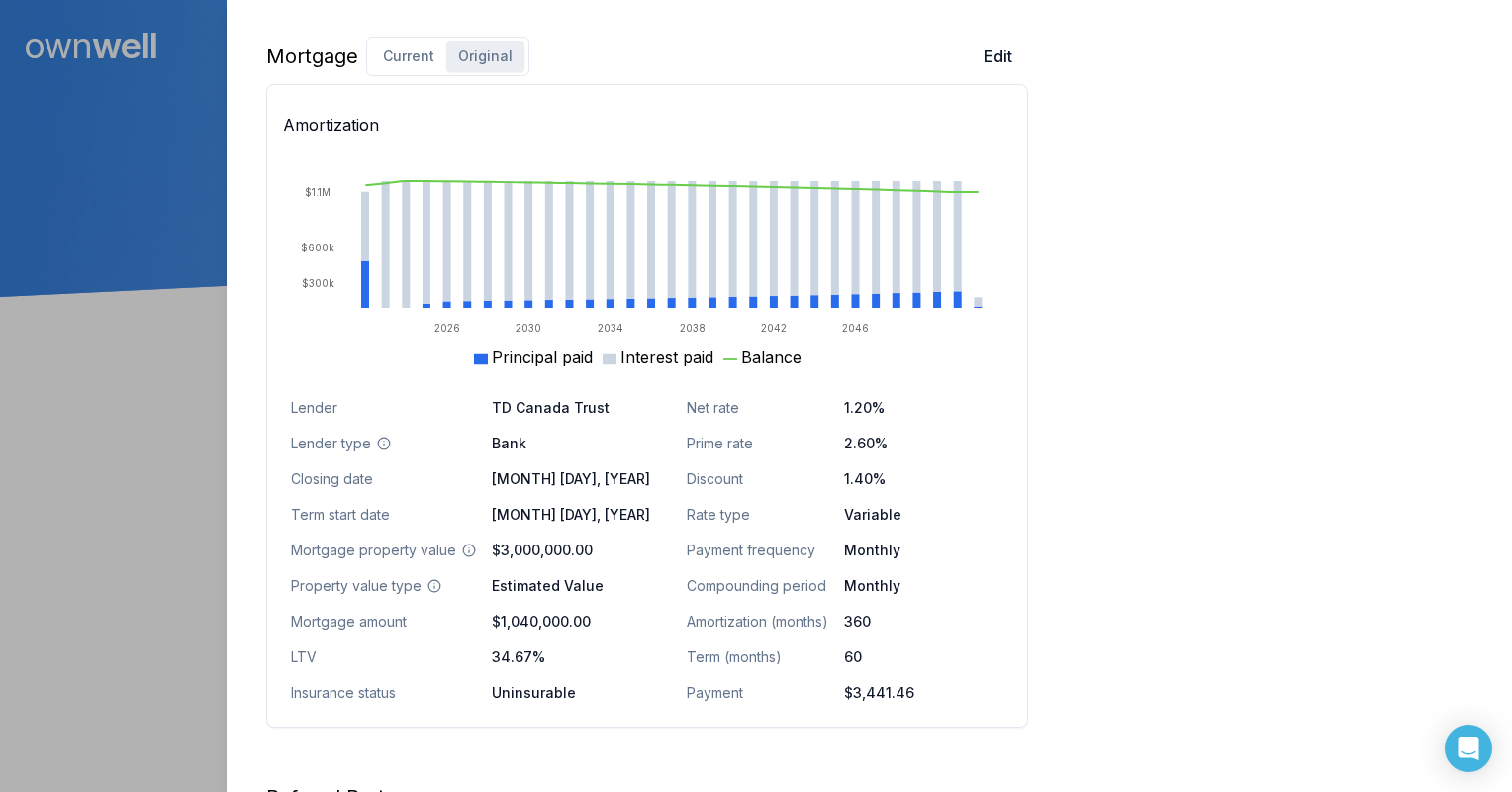 scroll, scrollTop: 1525, scrollLeft: 0, axis: vertical 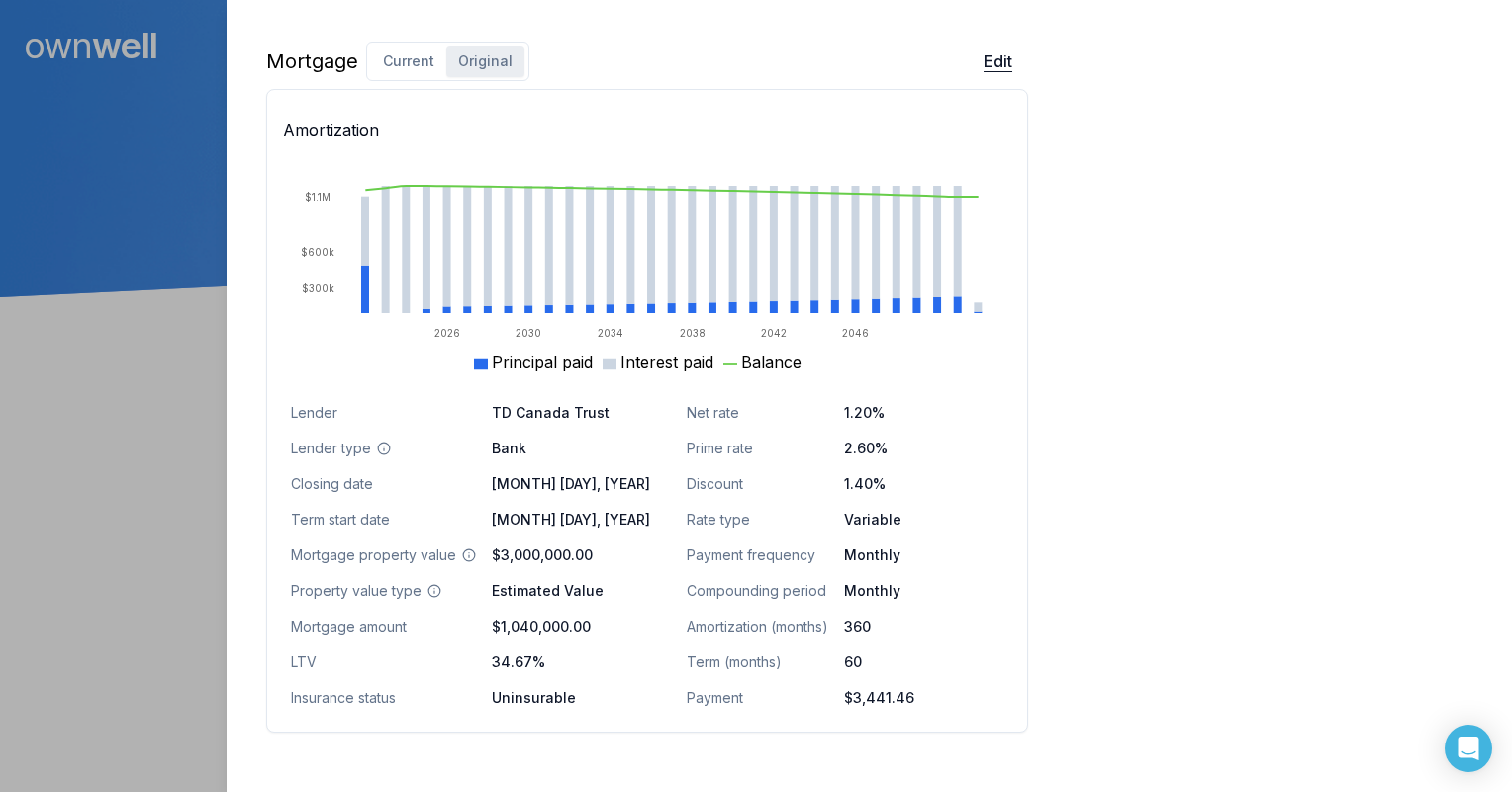 click on "Edit" at bounding box center [997, 61] 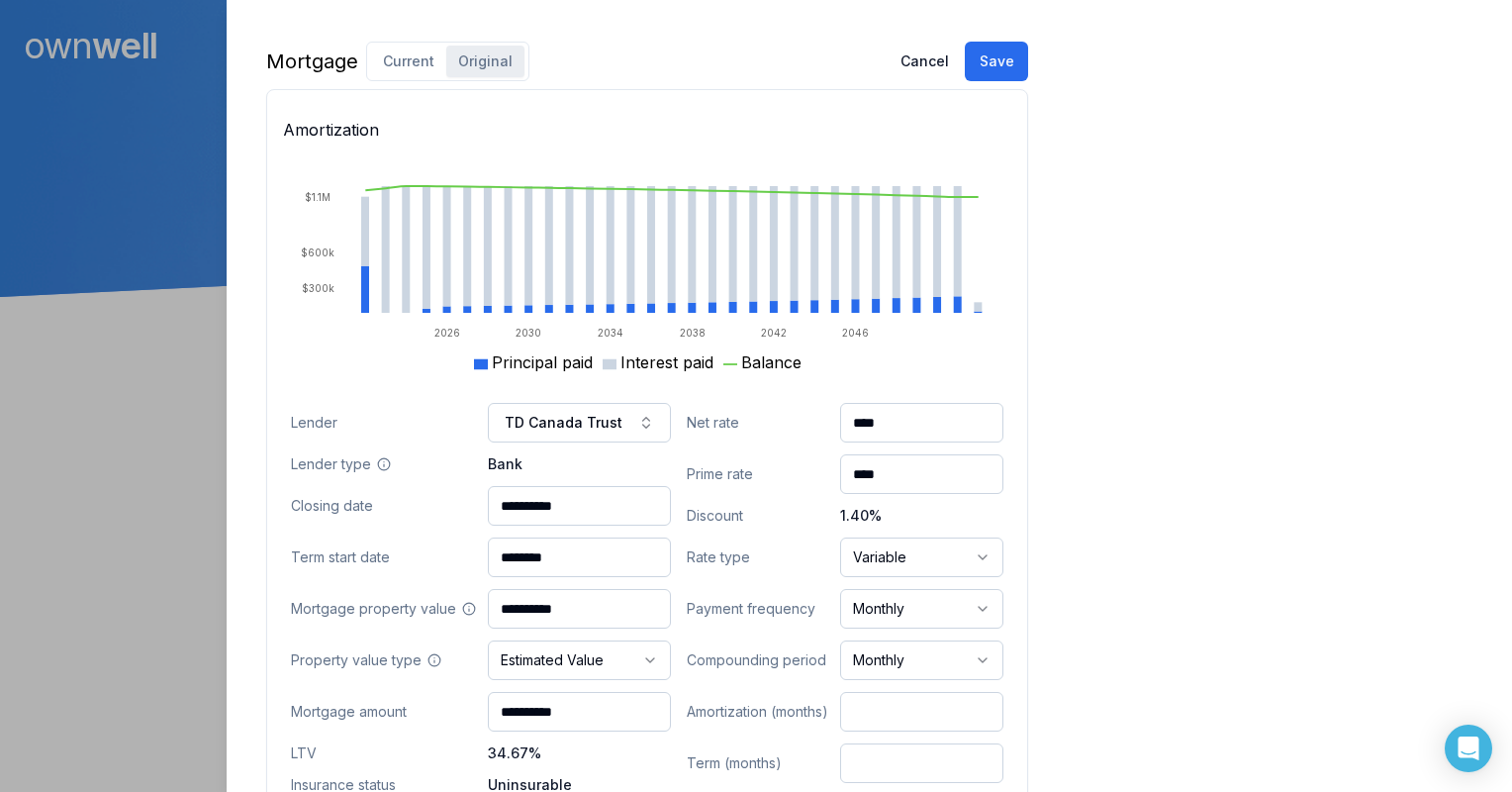 click on "**********" at bounding box center (579, 609) 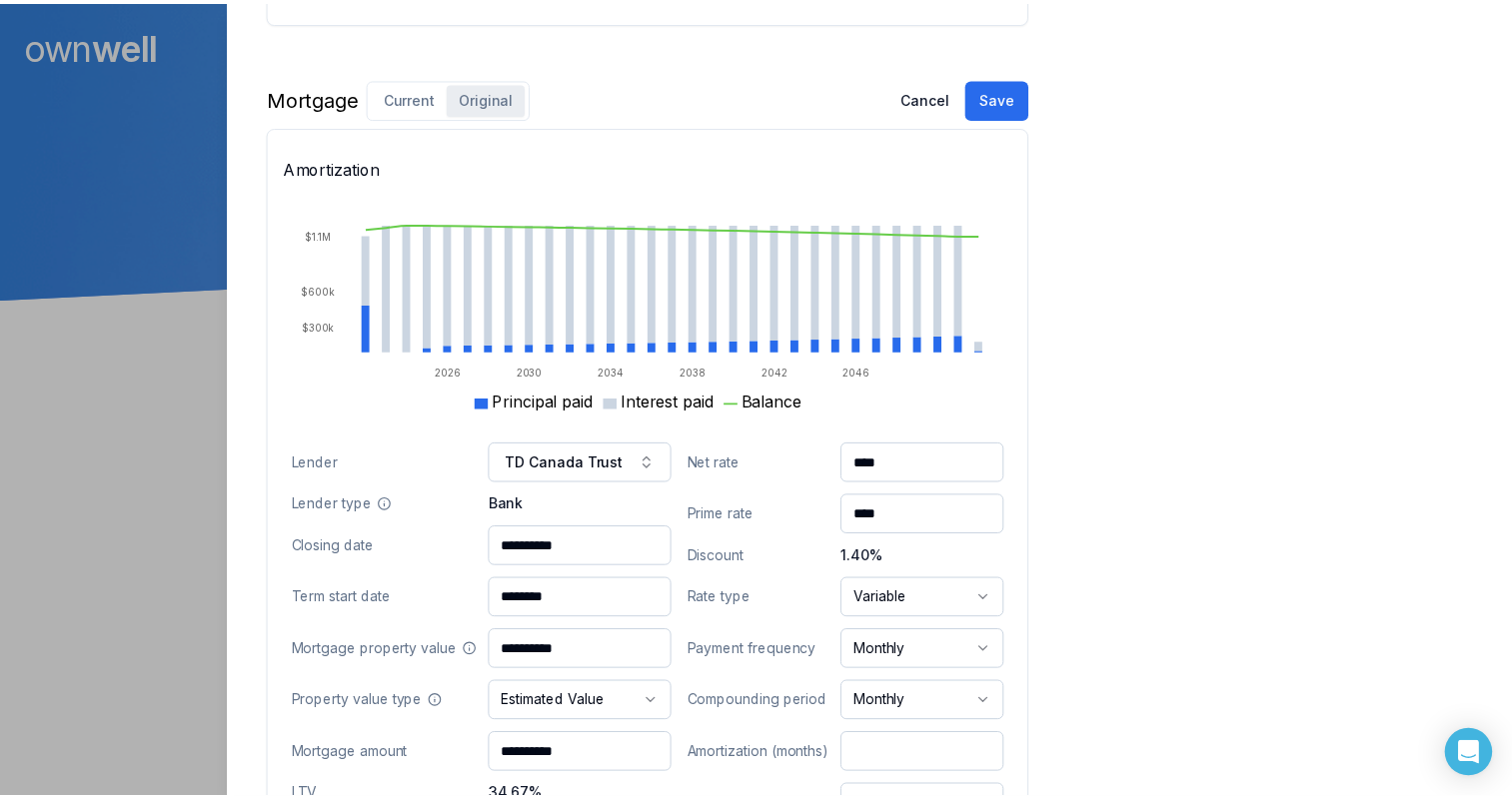 scroll, scrollTop: 1438, scrollLeft: 0, axis: vertical 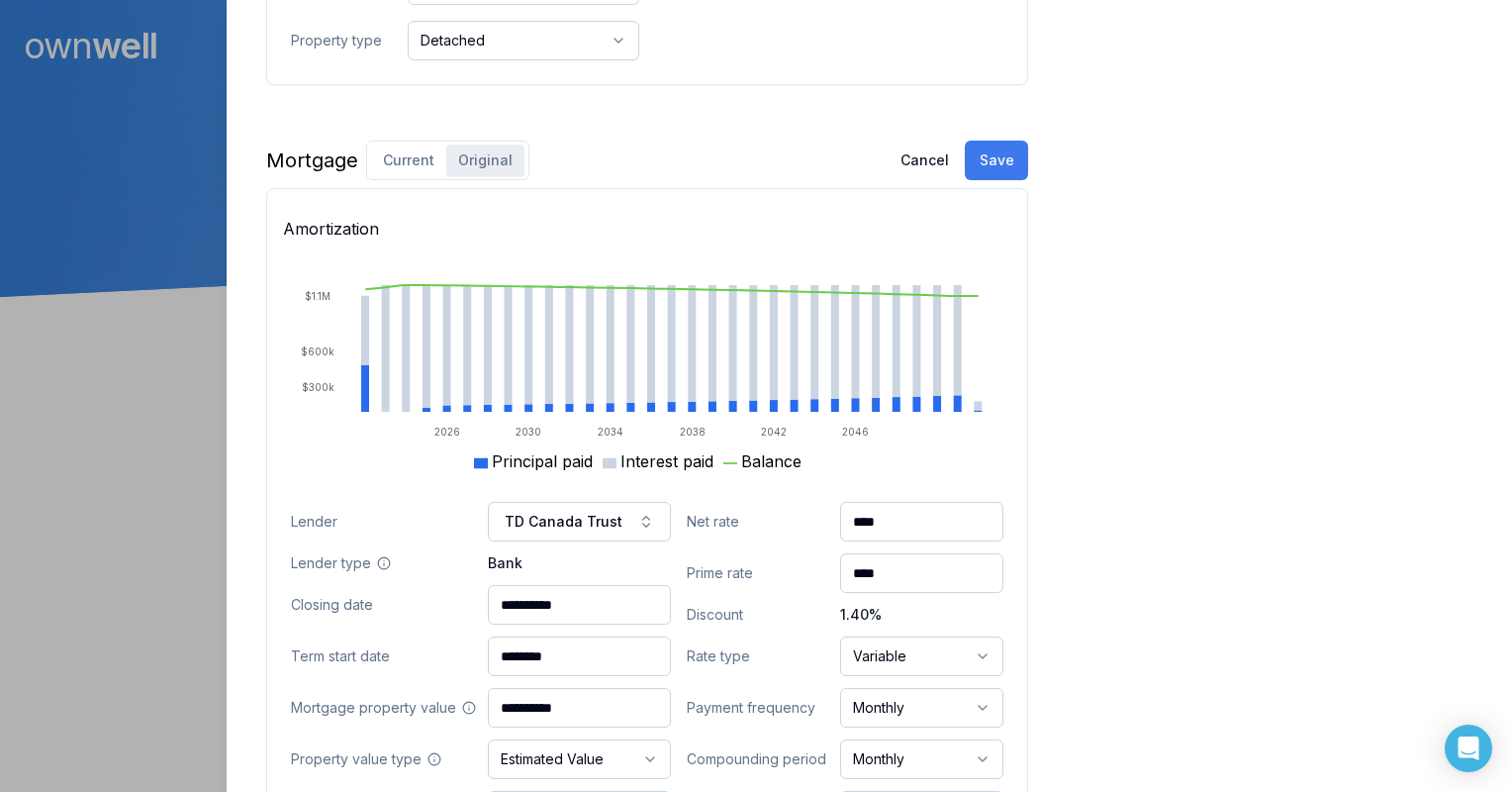 type on "**********" 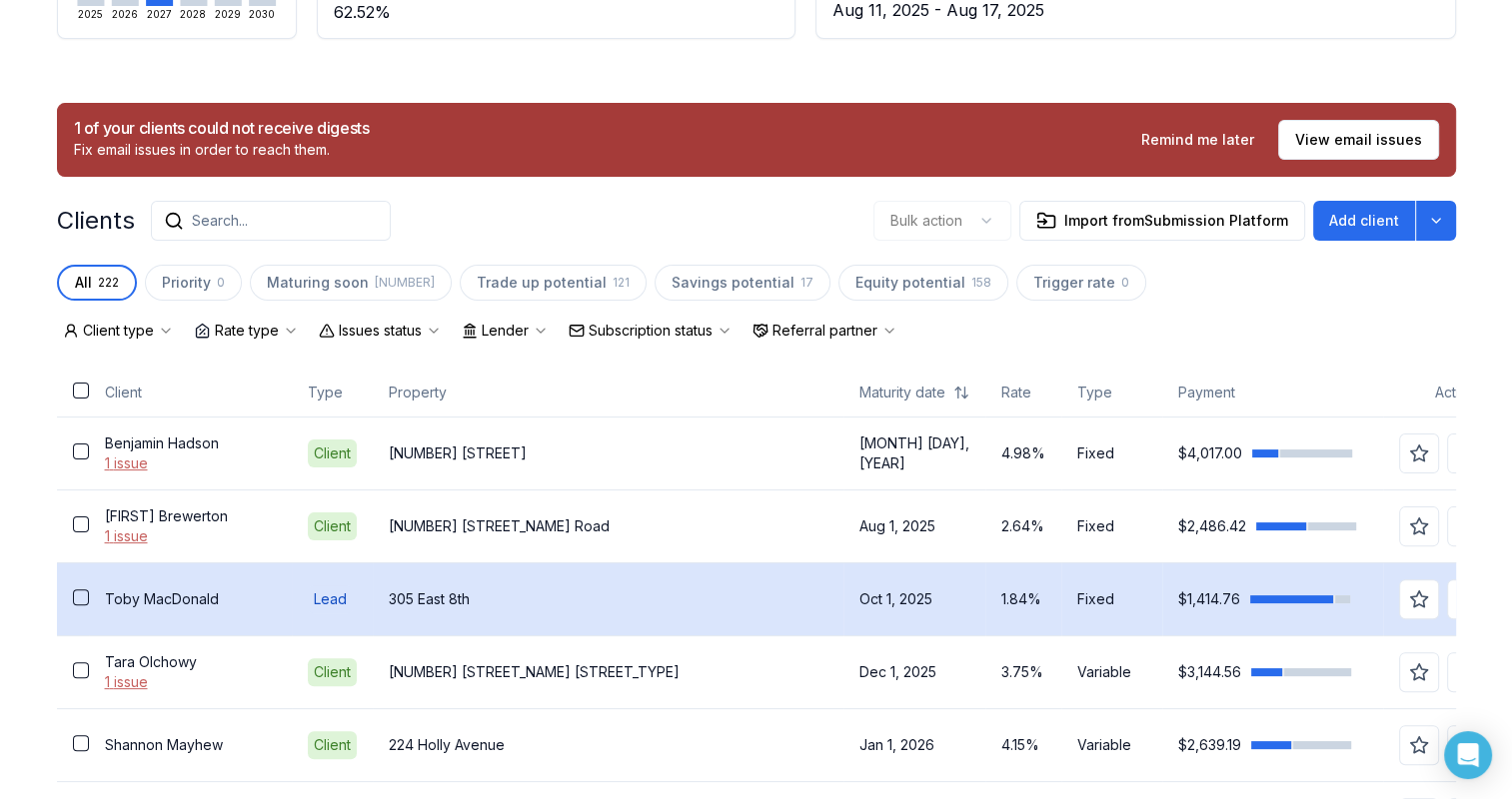scroll, scrollTop: 599, scrollLeft: 0, axis: vertical 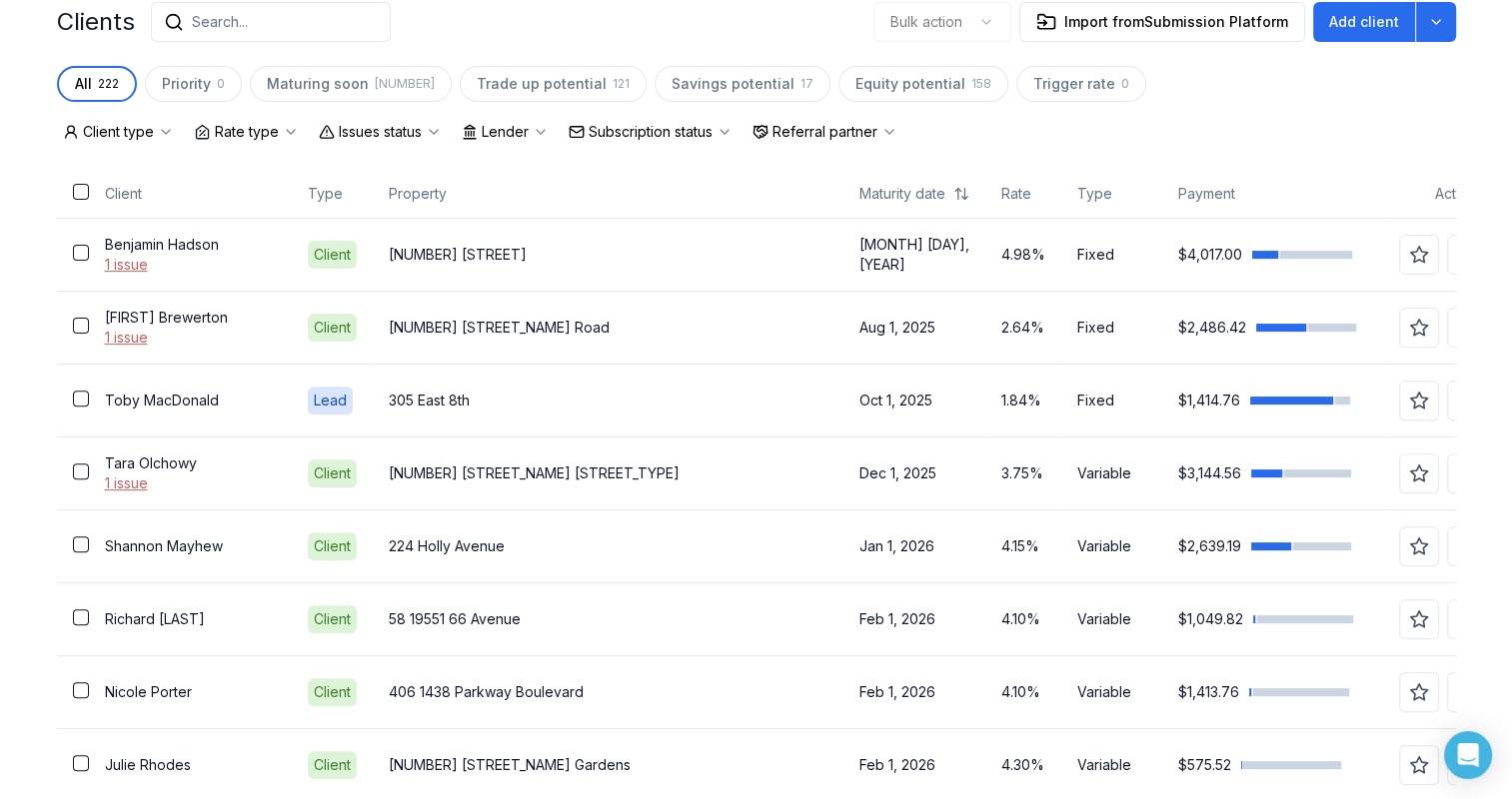 click on "Benjamin   Hadson 1   issue Client 91a Avenue May 1, 2022 4.98% Fixed $4,017.00 Glenn   Brewerton 1   issue Client Ramsay Road Aug 1, 2025 2.64% Fixed $2,486.42 Toby   MacDonald Lead 305 East 8th Oct 1, 2025 1.84% Fixed $1,414.76 Tara   Olchowy 1   issue Client 29 1108 Riverside Close Dec 1, 2025 3.75% Variable $3,144.56 Shannon   Mayhew Client 224  Holly Avenue Jan 1, 2026 4.15% Variable $2,639.19 Richard   Kupchuk Client 58 19551 66 Avenue Feb 1, 2026 4.10% Variable $1,049.82 Nicole   Porter Client 406 1438 Parkway Boulevard Feb 1, 2026 4.10% Variable" at bounding box center [756, 1918] 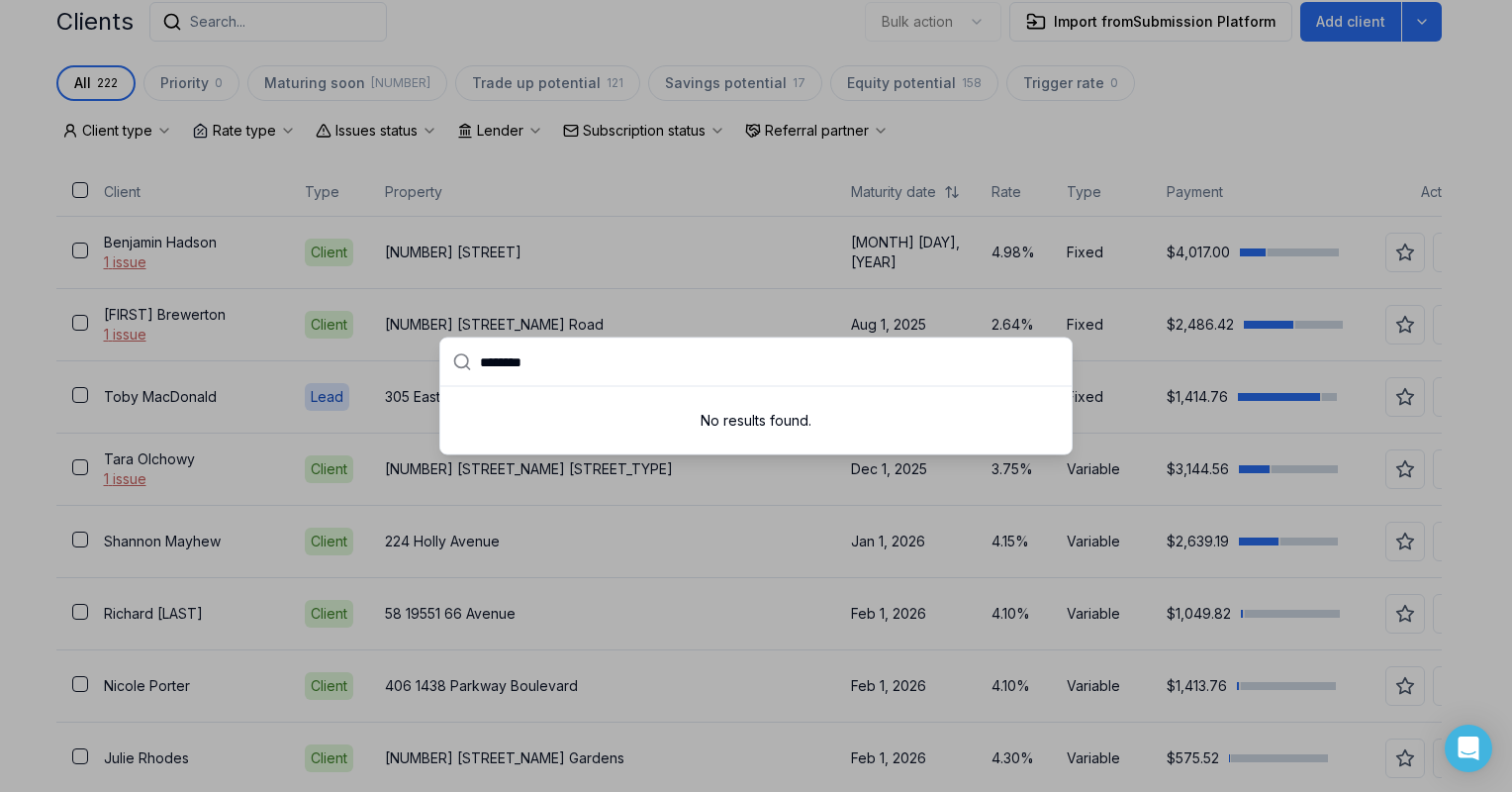 type on "********" 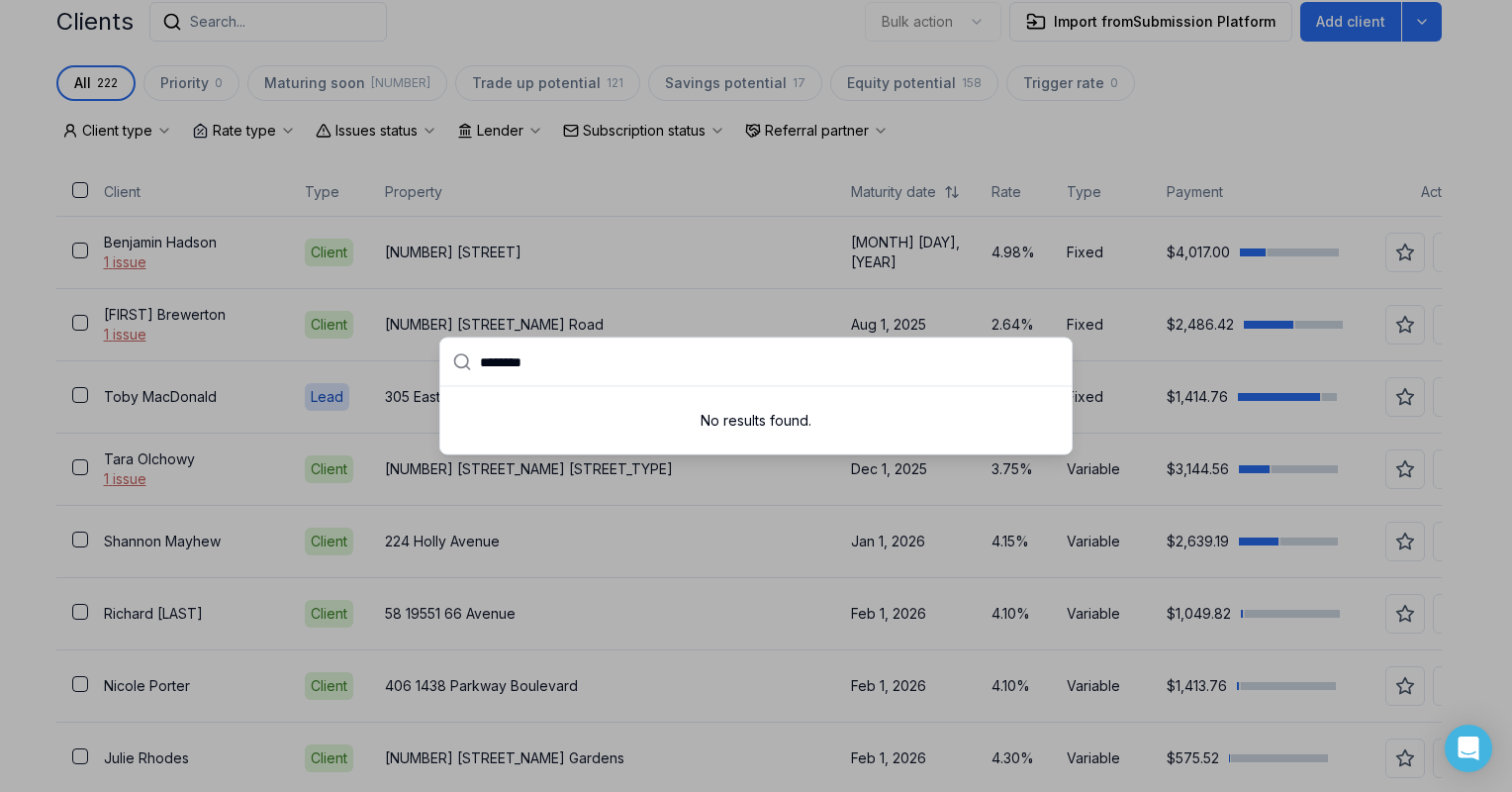 click at bounding box center (756, 396) 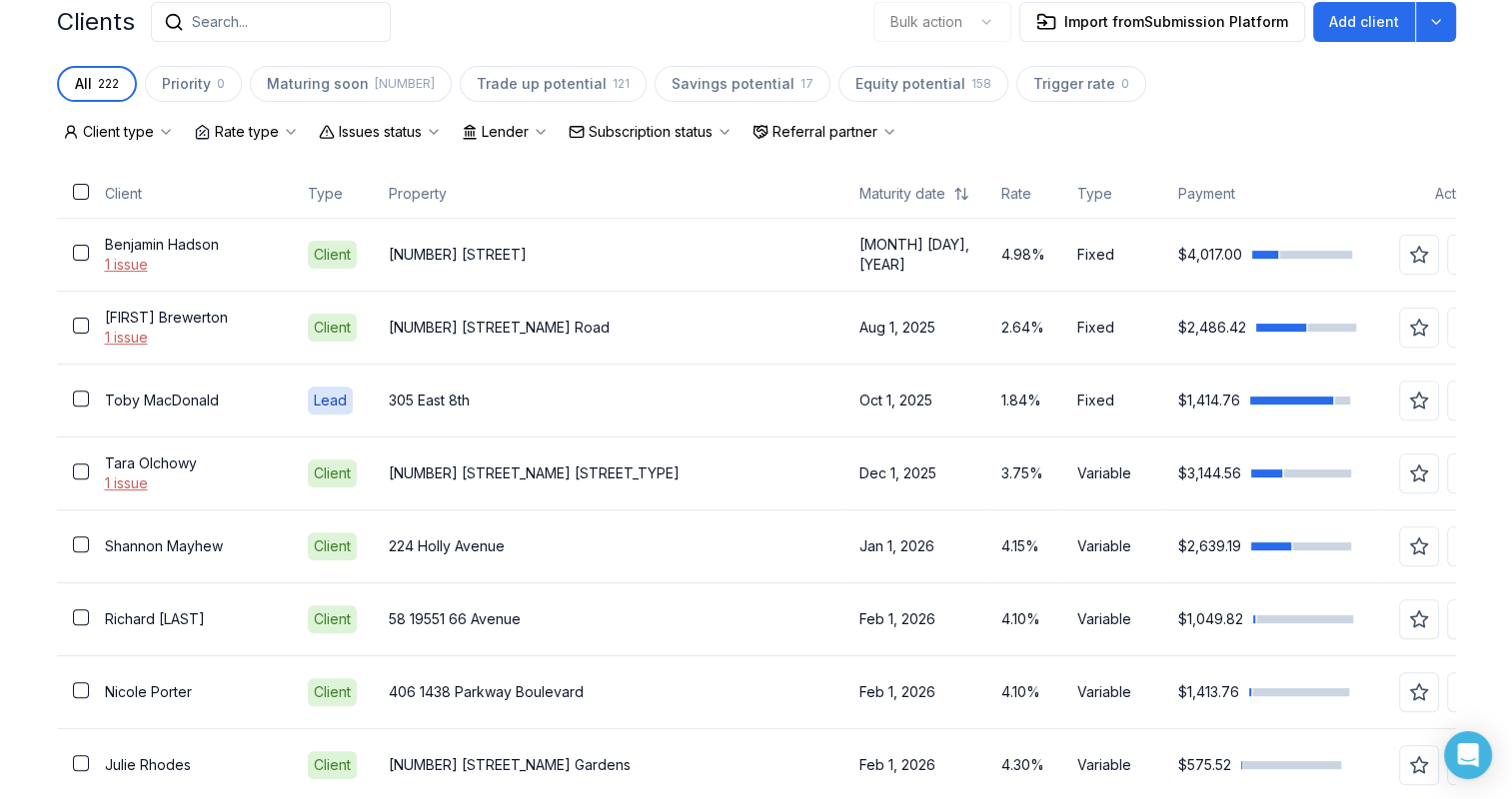 click on "Search..." at bounding box center (271, 22) 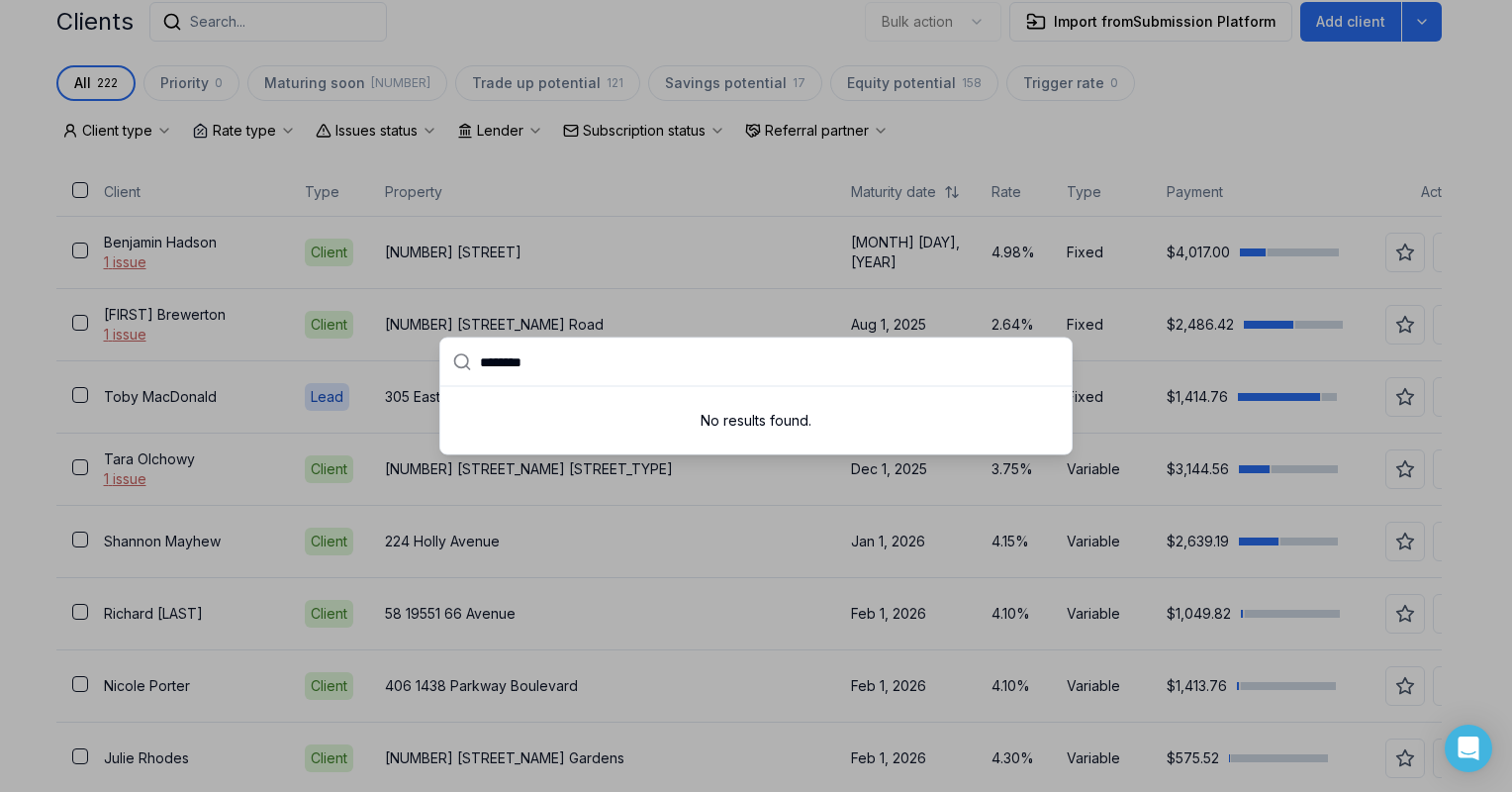 click at bounding box center [756, 396] 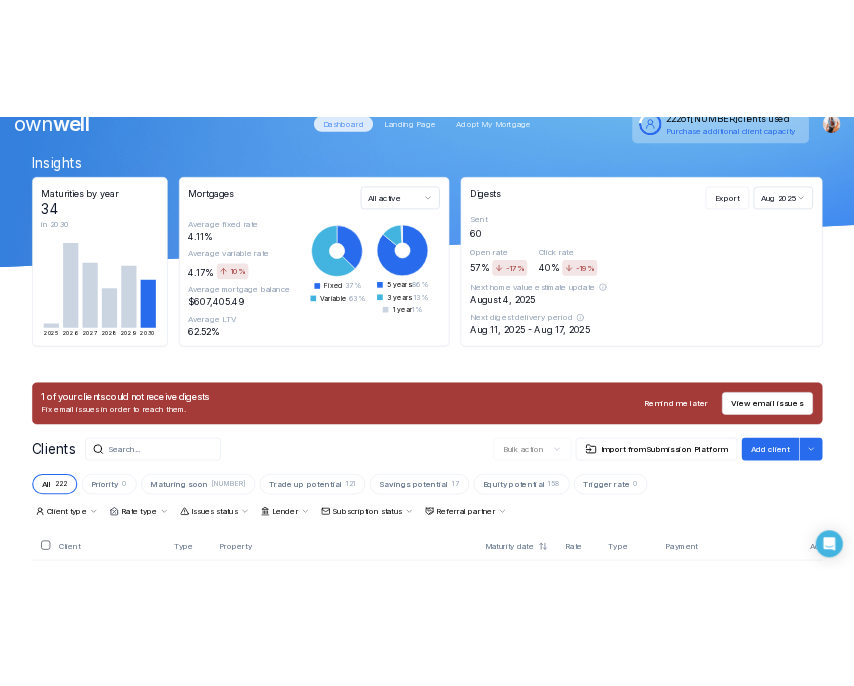scroll, scrollTop: 0, scrollLeft: 0, axis: both 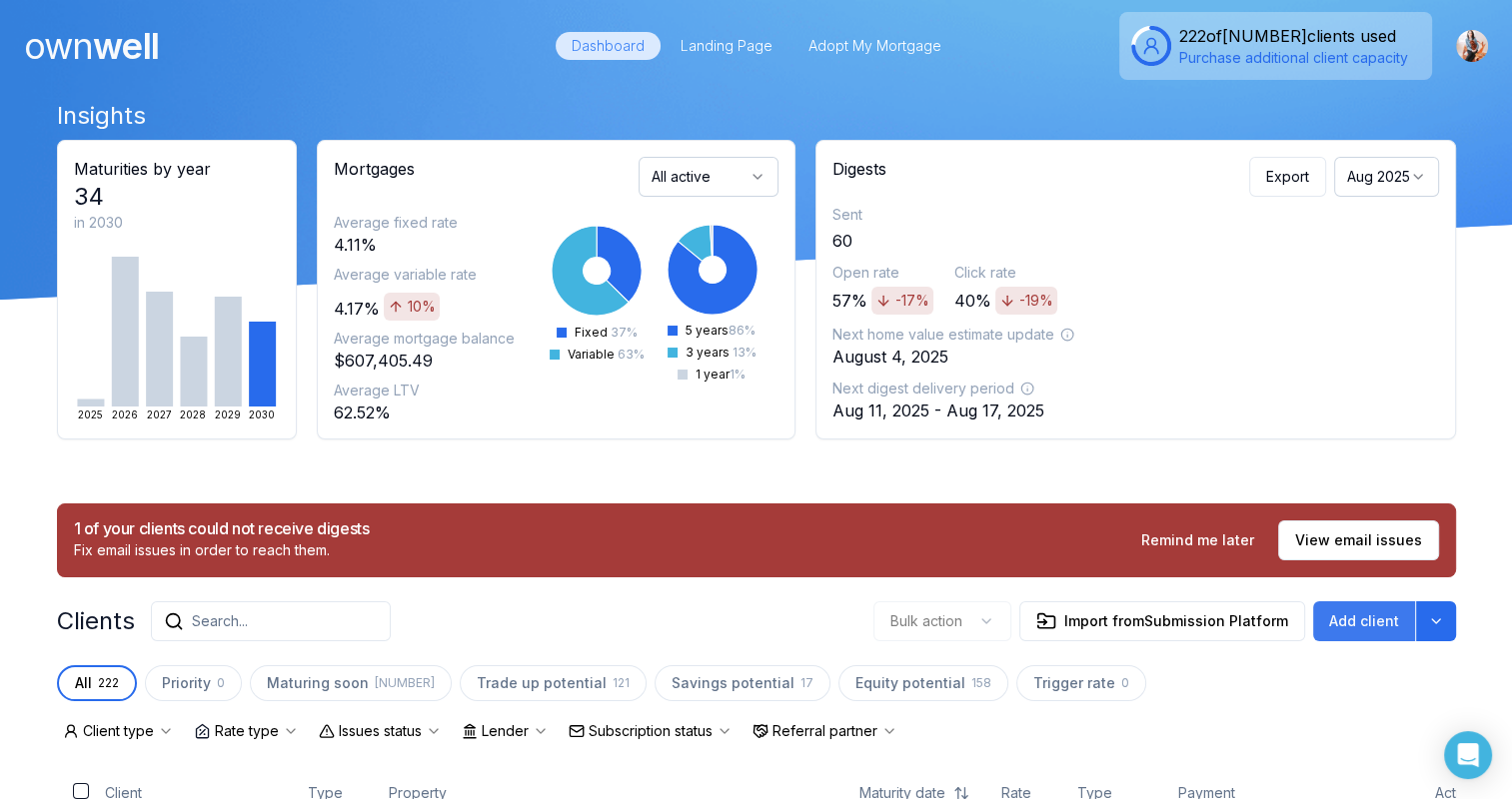 click on "Add client" at bounding box center [1364, 621] 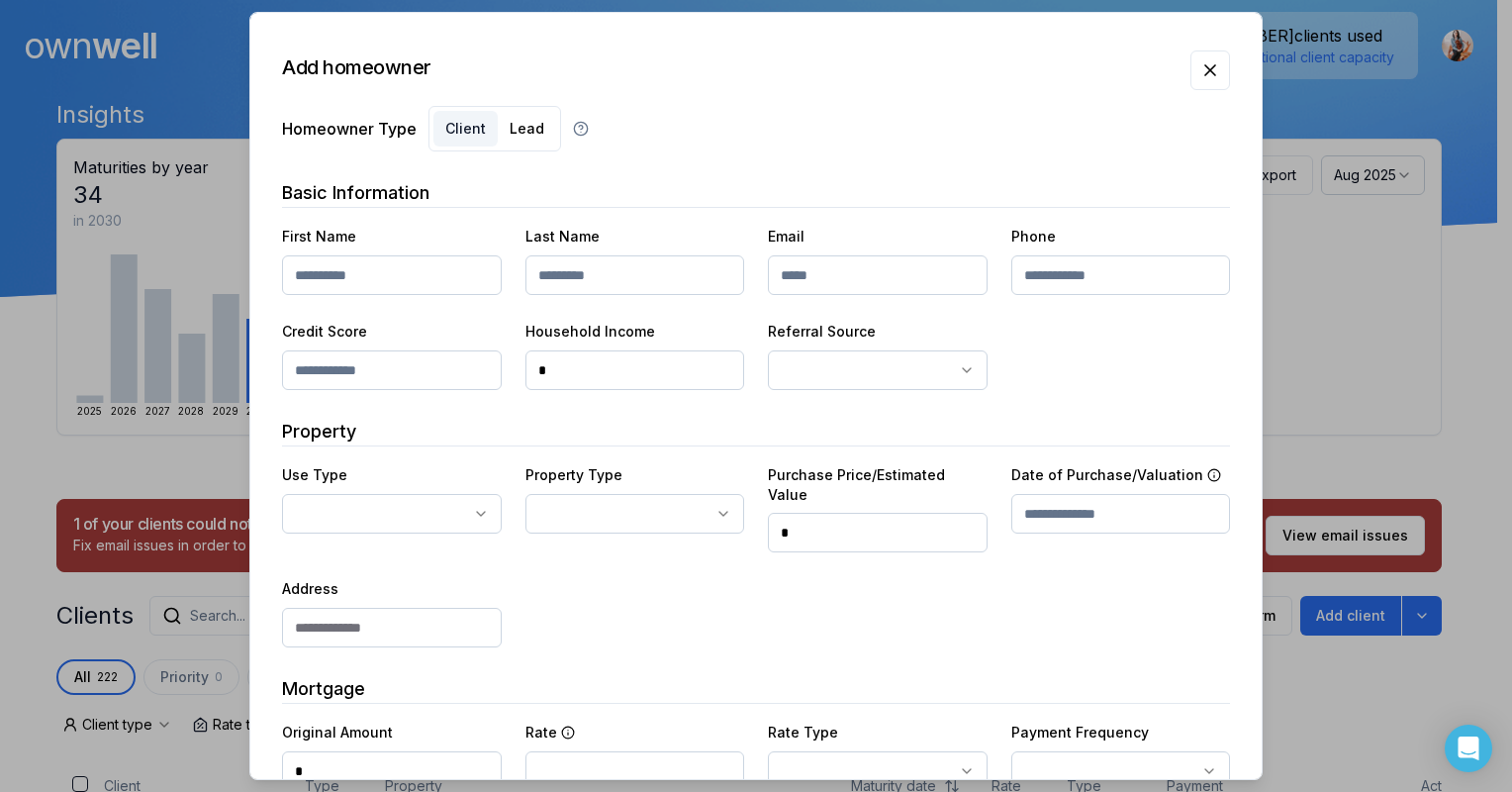 click at bounding box center (392, 275) 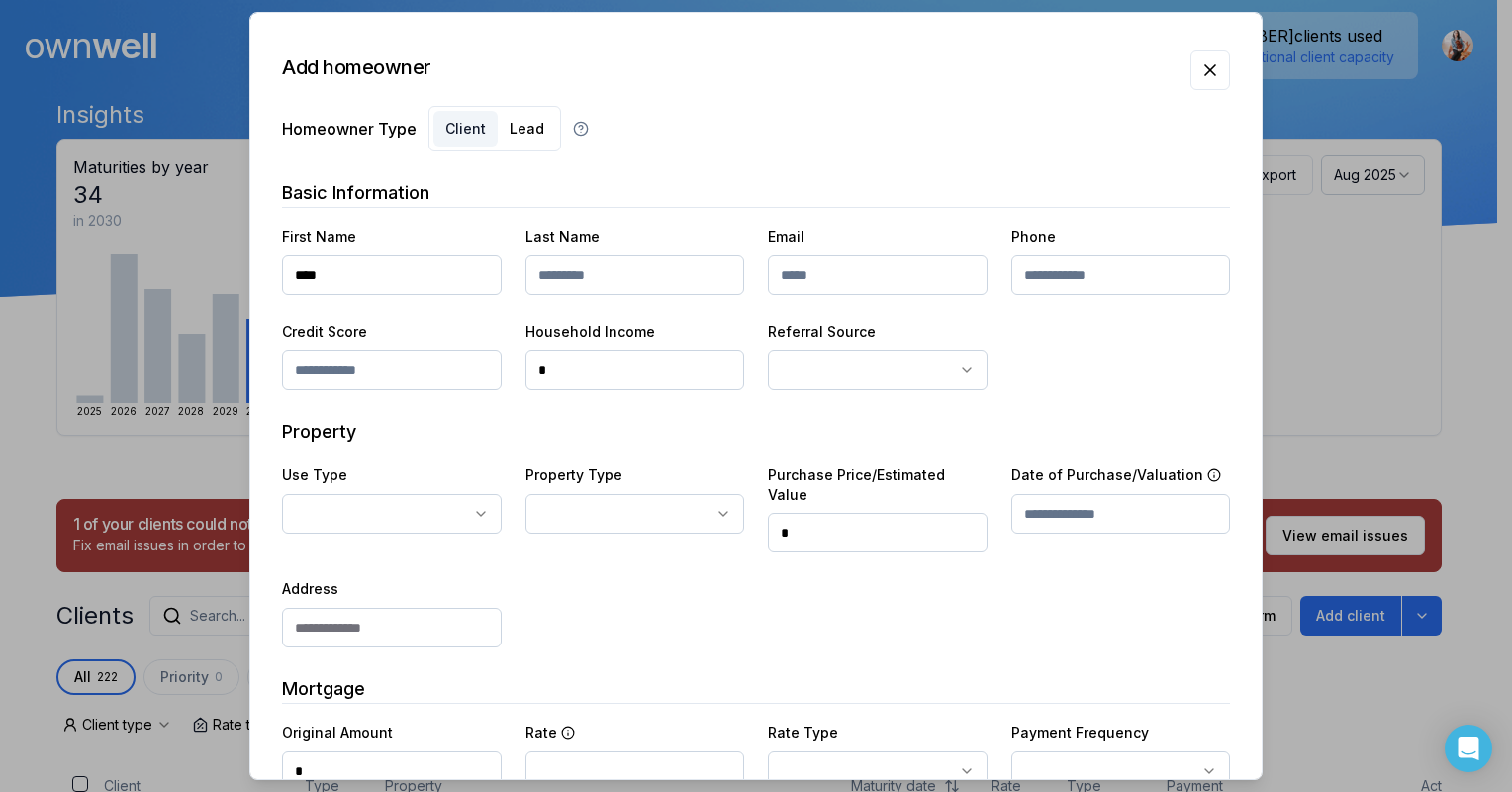 type on "****" 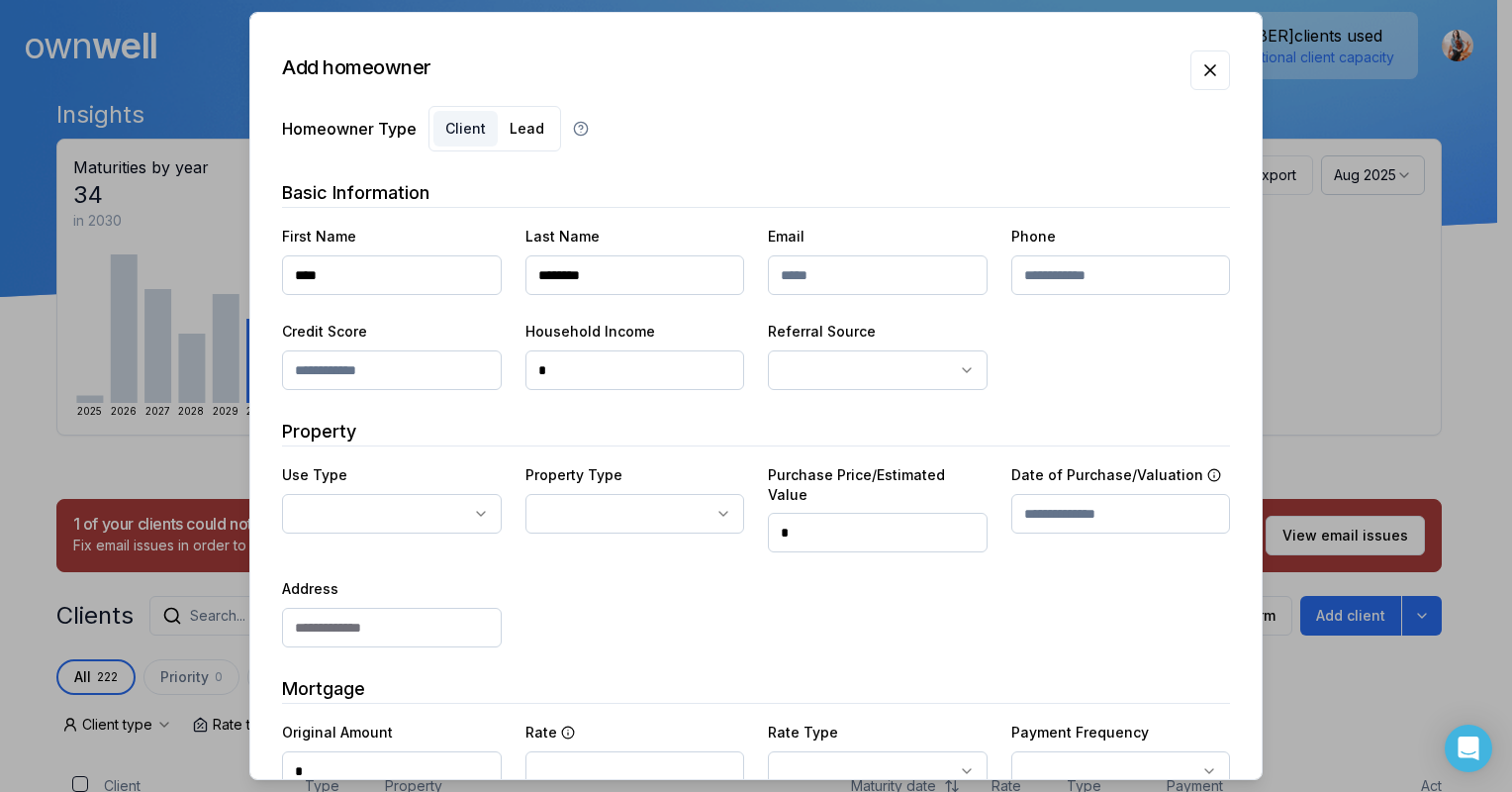 type on "********" 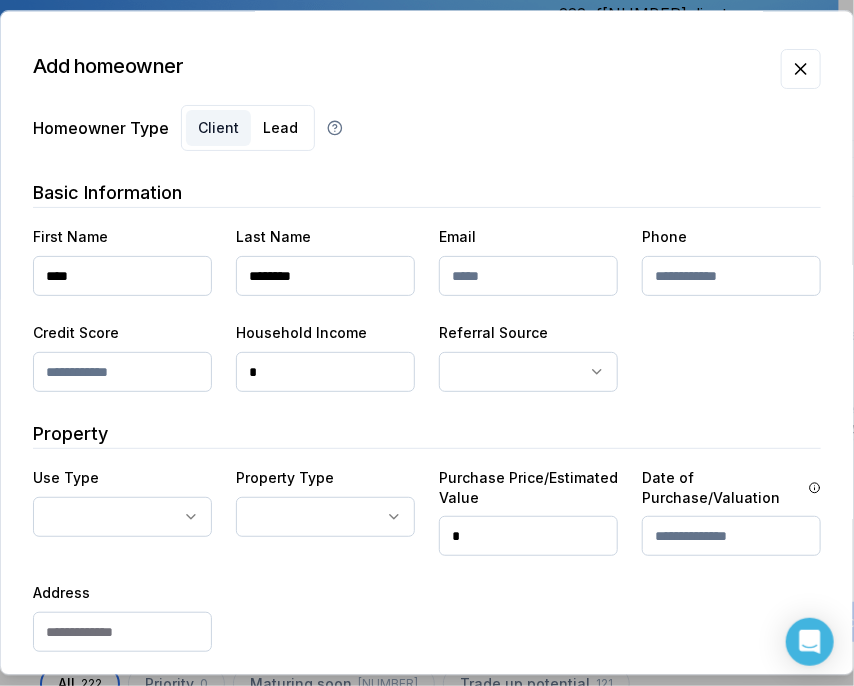 click at bounding box center [528, 276] 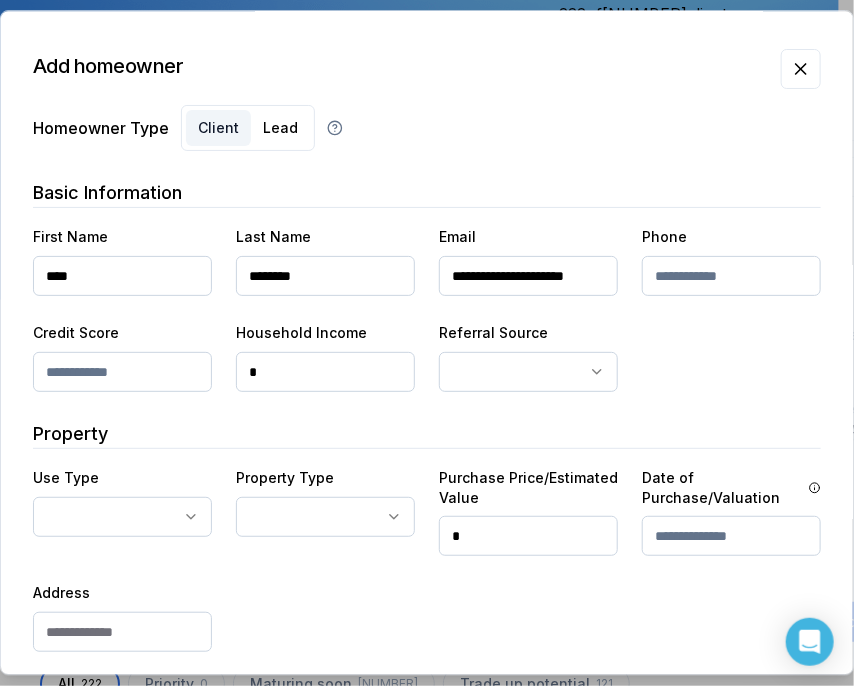 scroll, scrollTop: 0, scrollLeft: 20, axis: horizontal 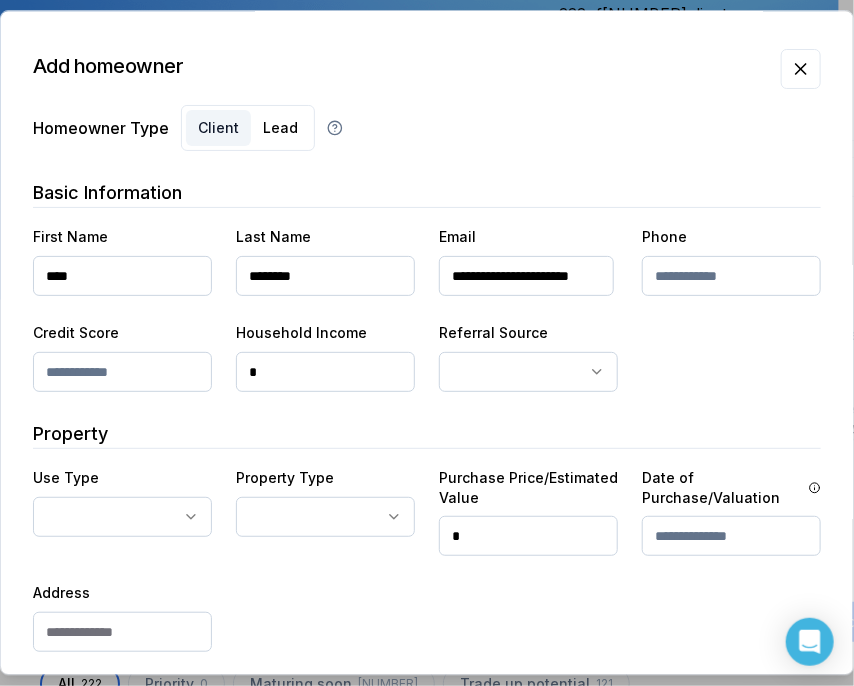 type on "**********" 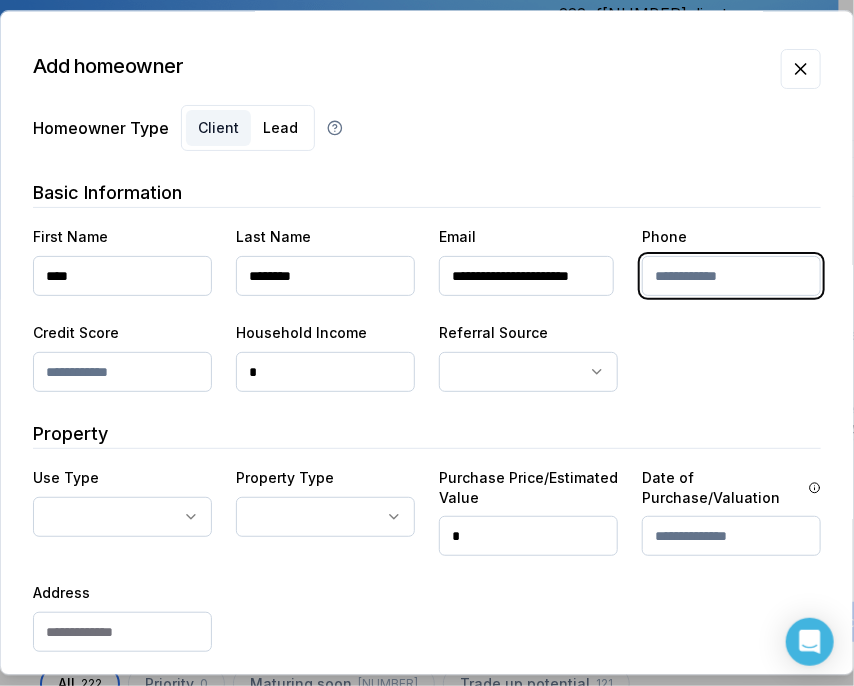 click at bounding box center (731, 276) 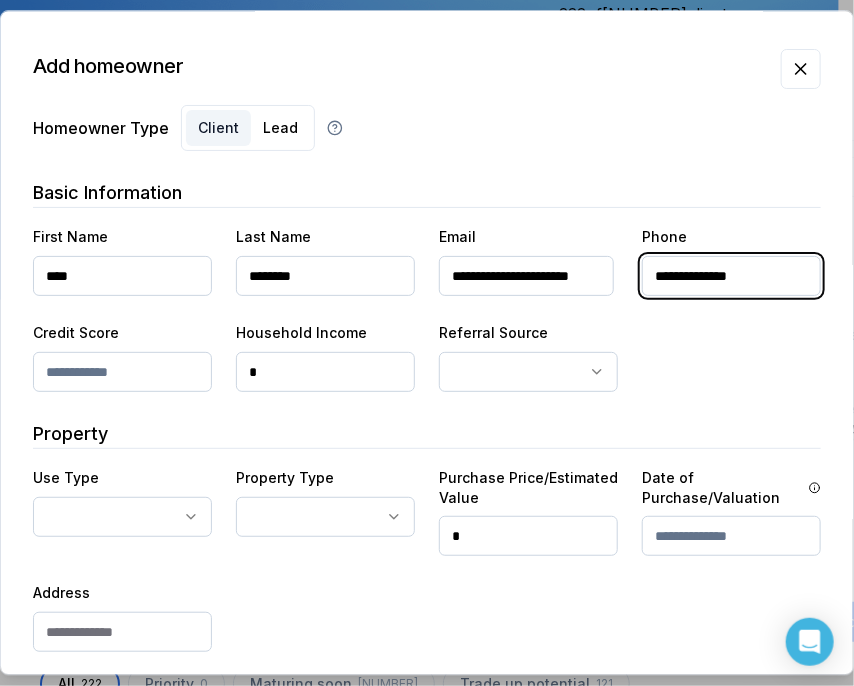 type on "**********" 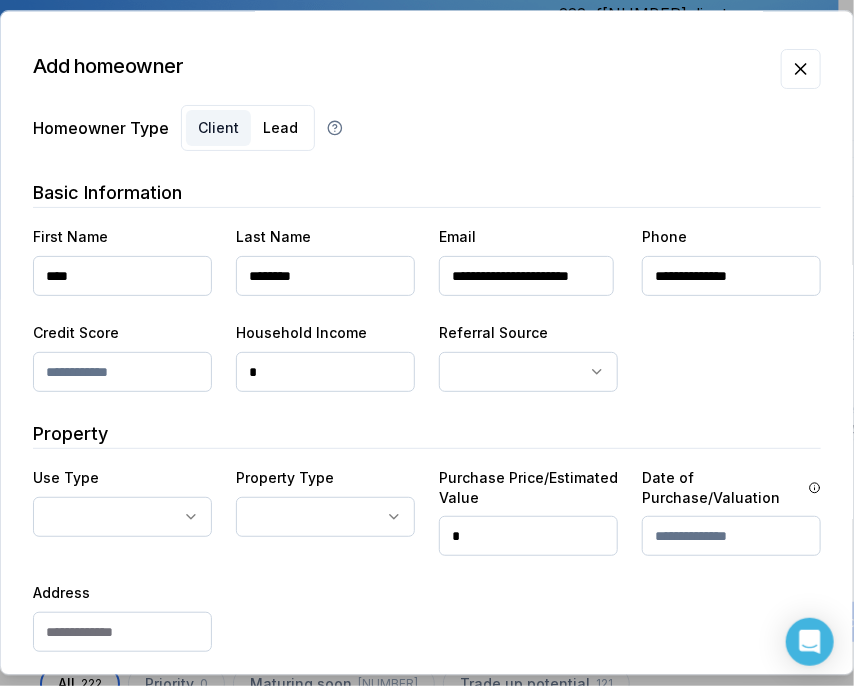 click at bounding box center (122, 372) 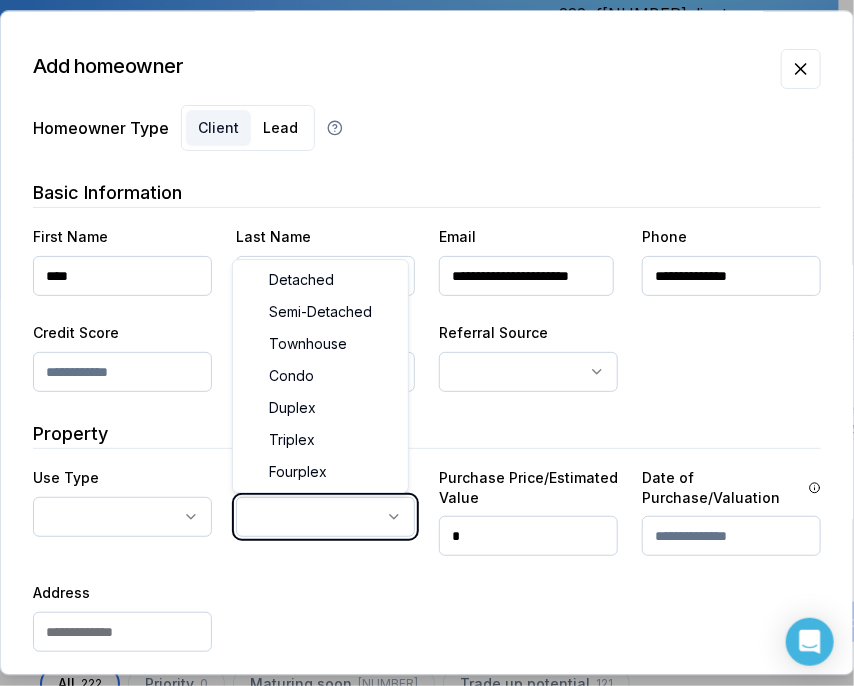click on "1 of your clients could not receive digests Fix email issues in order to reach them. Remind me later View email issues Clients Search... Bulk action   Import from  All 222" at bounding box center [419, 150] 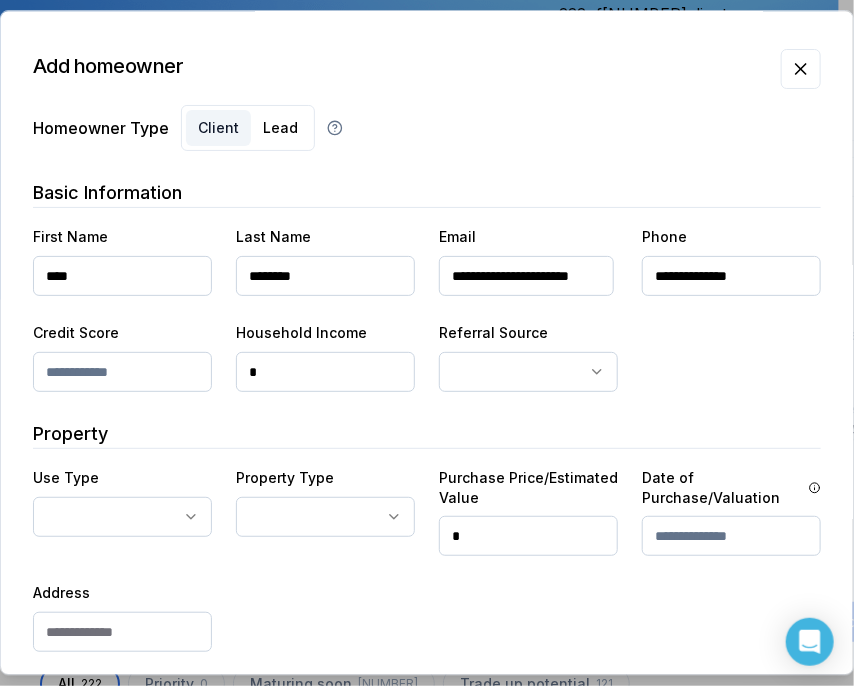 click on "*" at bounding box center [325, 372] 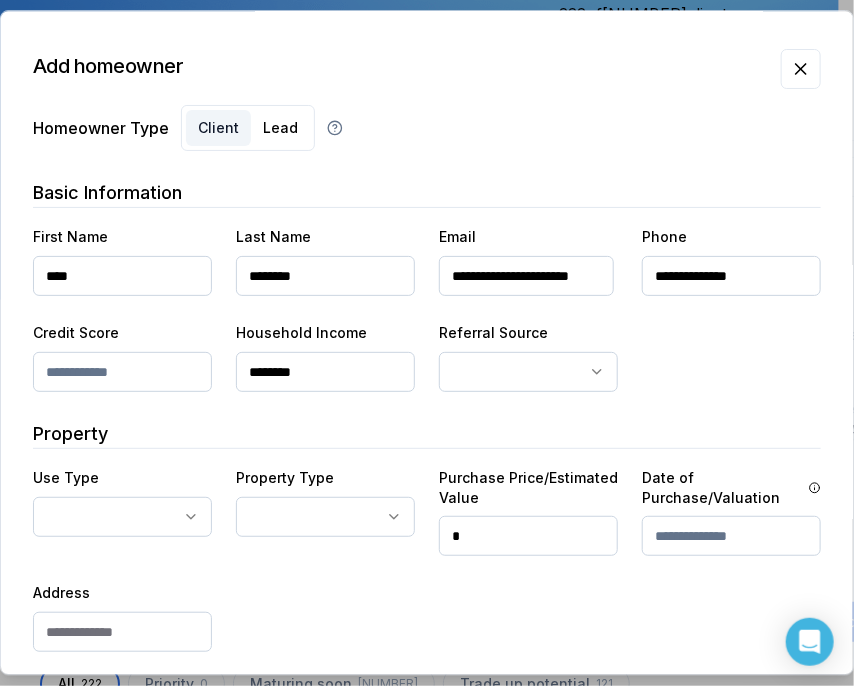 type on "********" 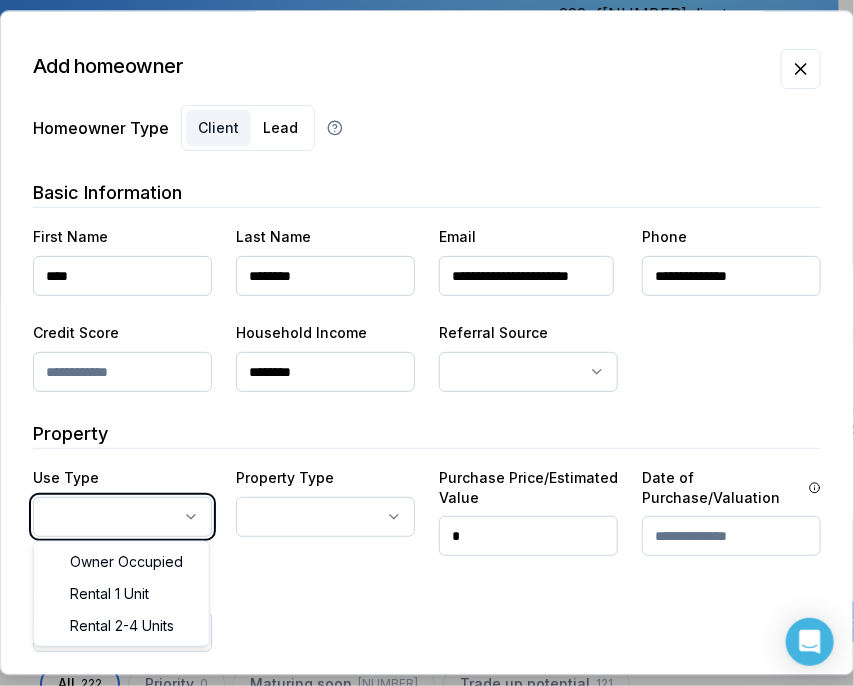 click on "1 of your clients could not receive digests Fix email issues in order to reach them. Remind me later View email issues Clients Search... Bulk action   Import from  All 222" at bounding box center (419, 150) 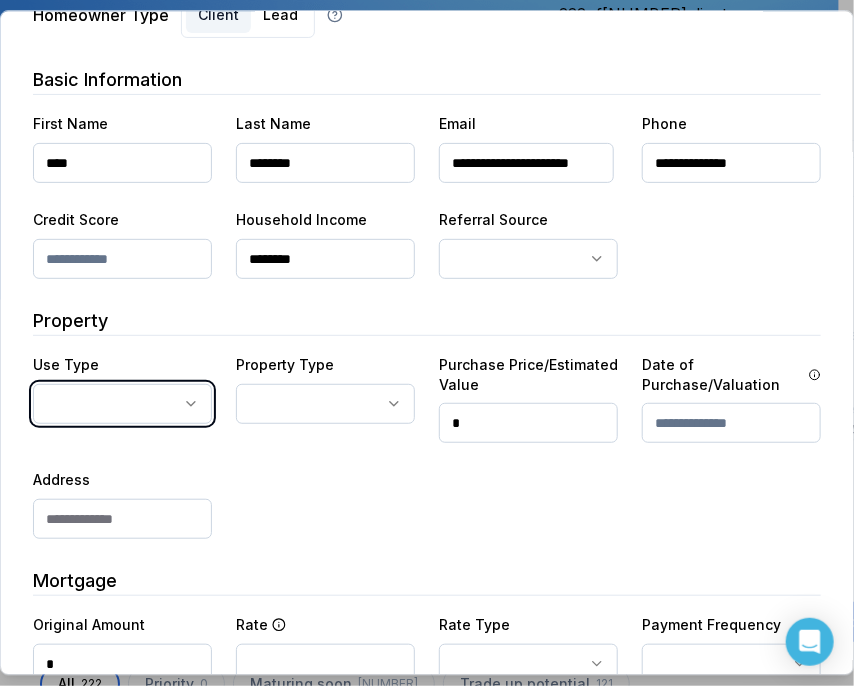 scroll, scrollTop: 200, scrollLeft: 0, axis: vertical 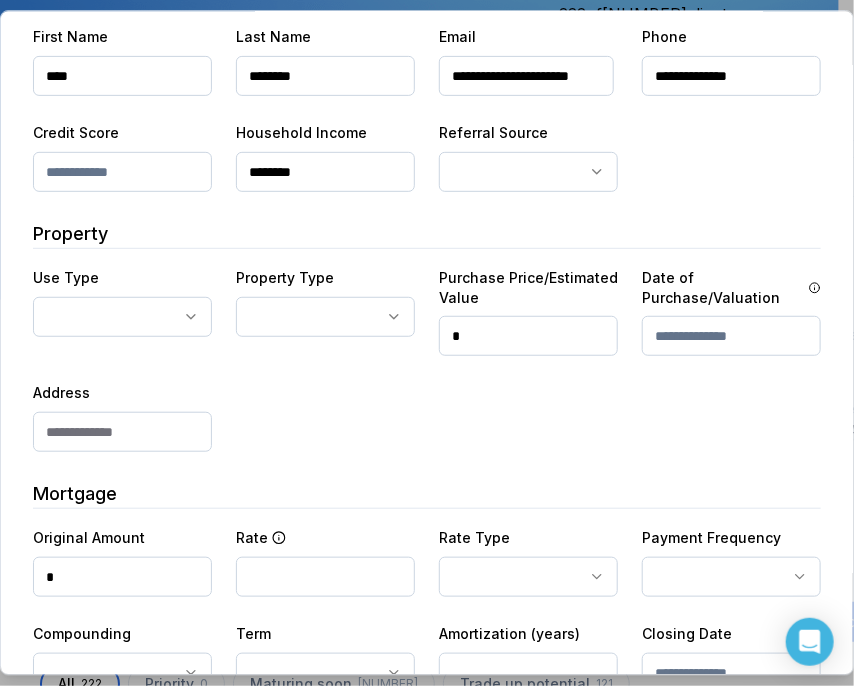 click on "**********" at bounding box center [427, 358] 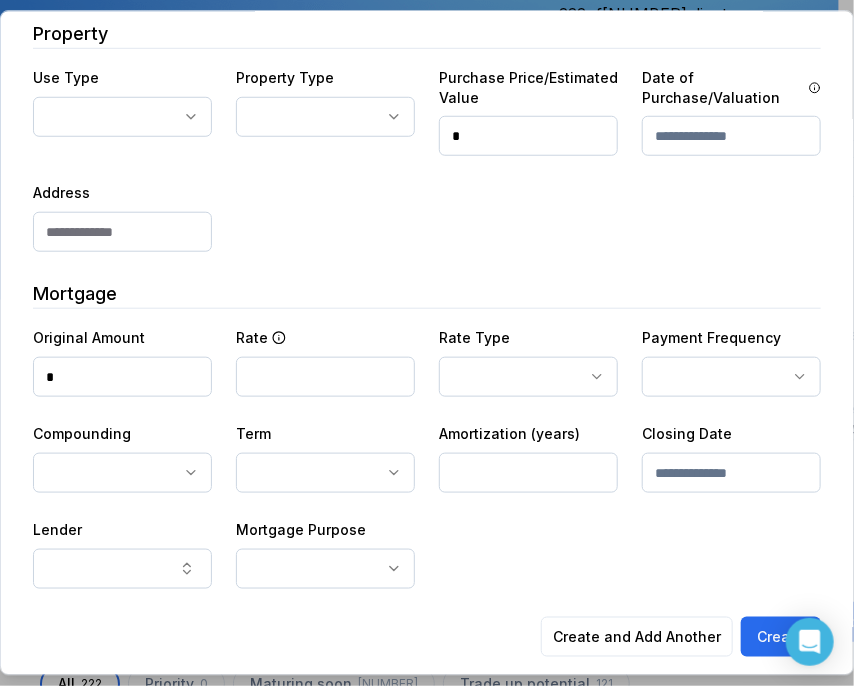 click at bounding box center [122, 232] 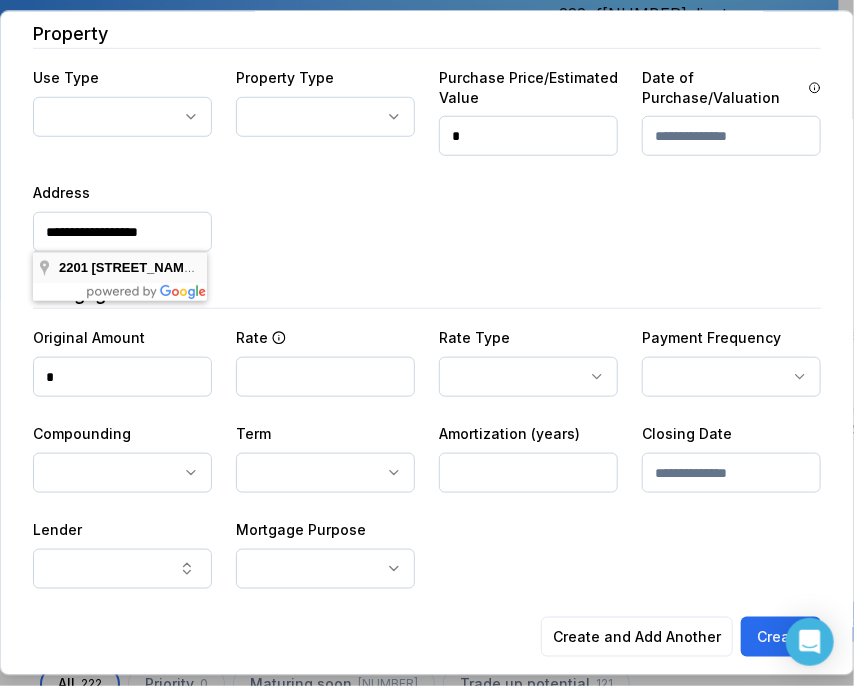 type on "**********" 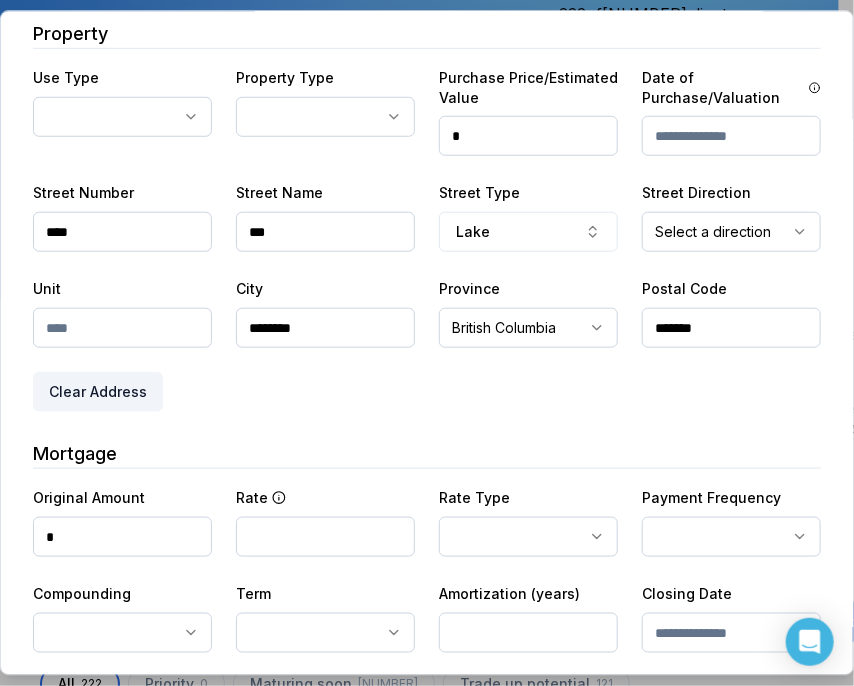 click at bounding box center [122, 328] 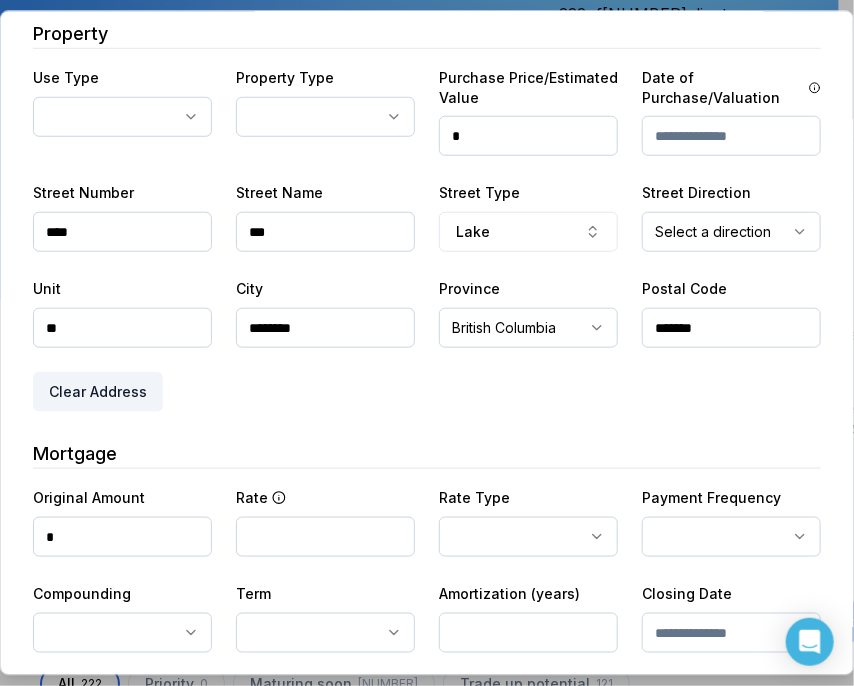 type on "**" 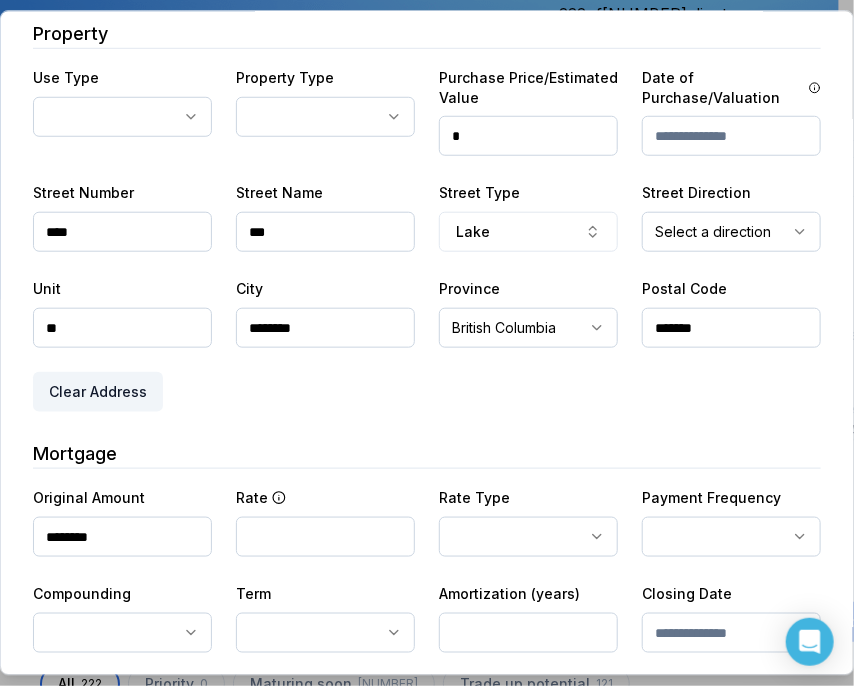 type on "********" 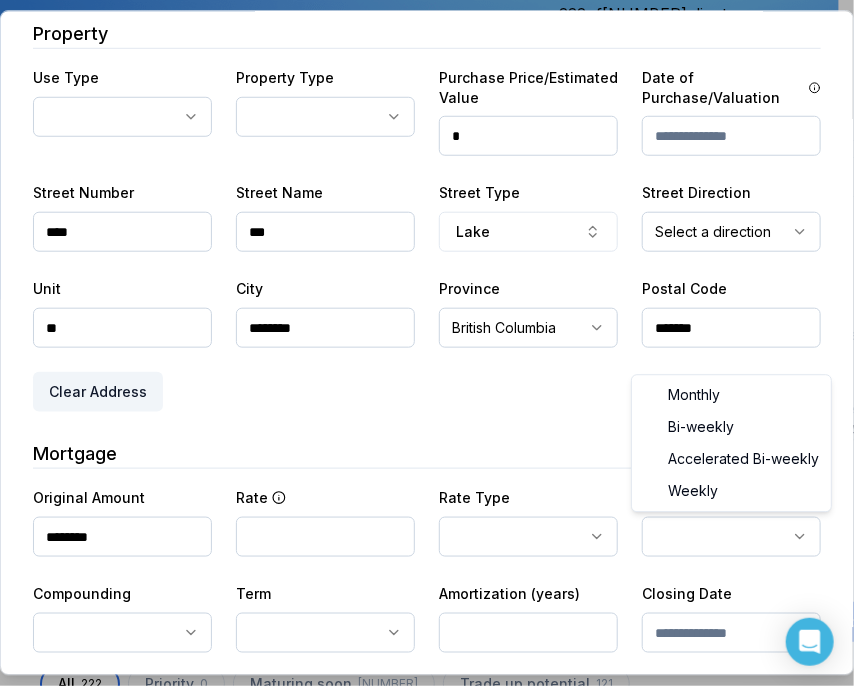 select on "*******" 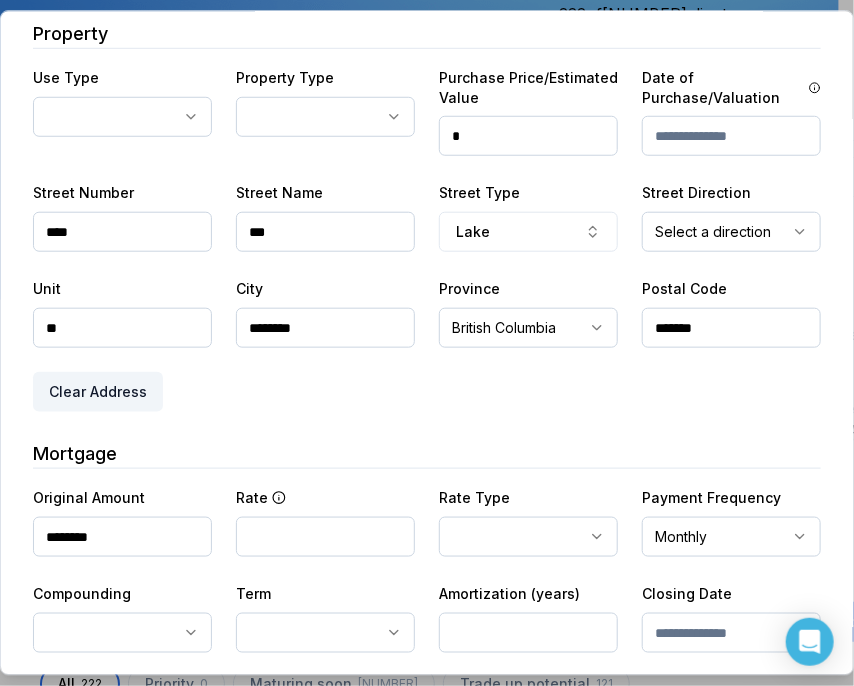 click on "Homeowner Type Client Lead Basic Information First Name [FIRST] Last Name [LAST] Email [EMAIL] Phone [PHONE] Credit Score [CREDIT_SCORE] Household Income [INCOME] Referral Source Property Use Type Owner Occupied [PROPERTY_USE] [PROPERTY_USE] [PROPERTY_USE] Property Type Detached [PROPERTY_TYPE] [PROPERTY_TYPE] [PROPERTY_TYPE] [PROPERTY_TYPE] [PROPERTY_TYPE] [PROPERTY_TYPE] [PROPERTY_TYPE] Purchase Price/Estimated Value [PRICE] Date of Purchase/Valuation [DATE] Street Number [NUMBER] Street Name [STREET_NAME] Street Type Road Street Direction Select a direction * * * * ** ** ** ** Unit City [CITY] Province British Columbia [PROVINCE] [PROVINCE] [PROVINCE] [PROVINCE] [PROVINCE] [PROVINCE] [PROVINCE] [PROVINCE] [PROVINCE] [PROVINCE] [PROVINCE] [PROVINCE] [PROVINCE] [PROVINCE] [PROVINCE] [PROVINCE] [PROVINCE] [PROVINCE] [PROVINCE] [PROVINCE] [PROVINCE] [PROVINCE] [PROVINCE] [PROVINCE] [PROVINCE] Postal Code [POSTAL_CODE] Clear Address Mortgage Original Amount [AMOUNT] Rate [RATE] Rate Type Variable [RATE_TYPE] [RATE_TYPE] Payment Frequency Monthly [FREQUENCY] [FREQUENCY] [FREQUENCY] Compounding [COMPOUNDING] [COMPOUNDING] [COMPOUNDING] Term [TERM] [TERM] [TERM] [TERM] [TERM] [TERM] [TERM] [TERM] Closing Date" at bounding box center (427, 261) 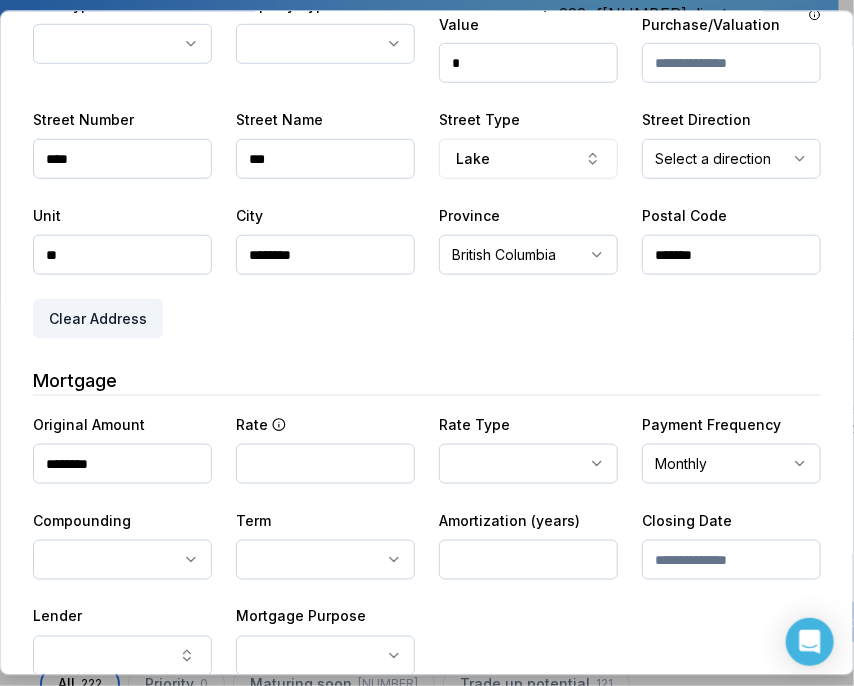 scroll, scrollTop: 573, scrollLeft: 0, axis: vertical 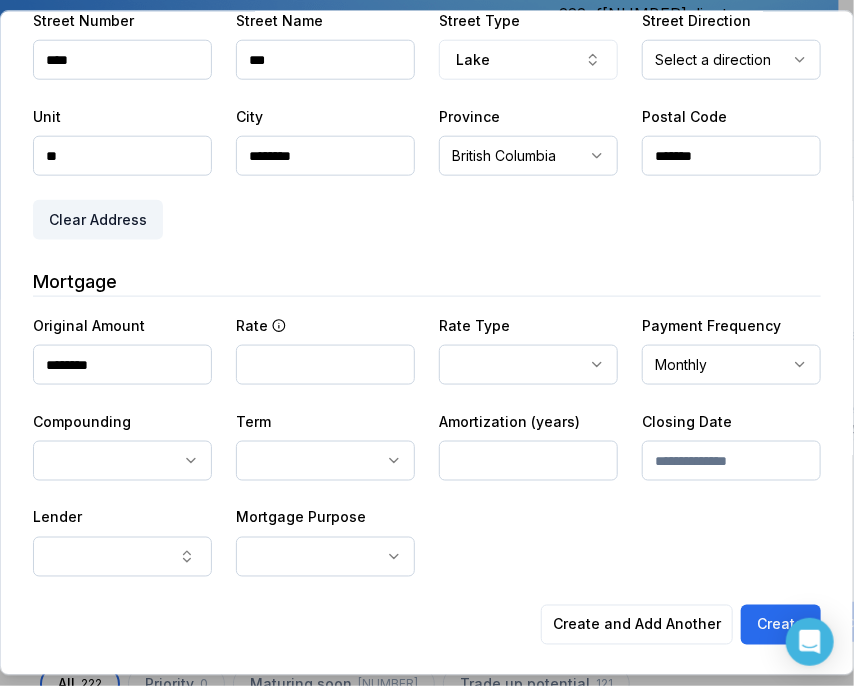 click at bounding box center (731, 460) 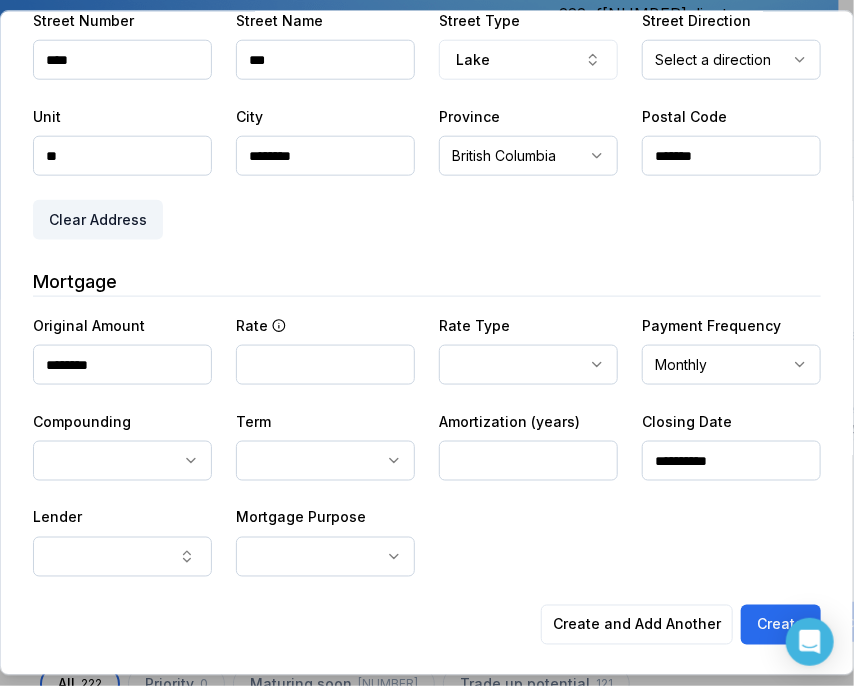 type on "**********" 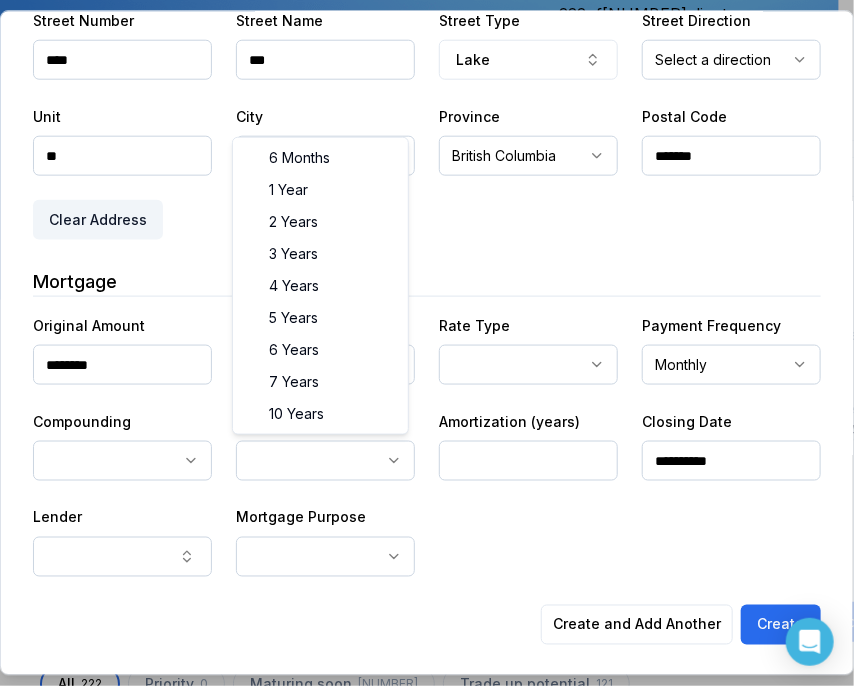 select on "**" 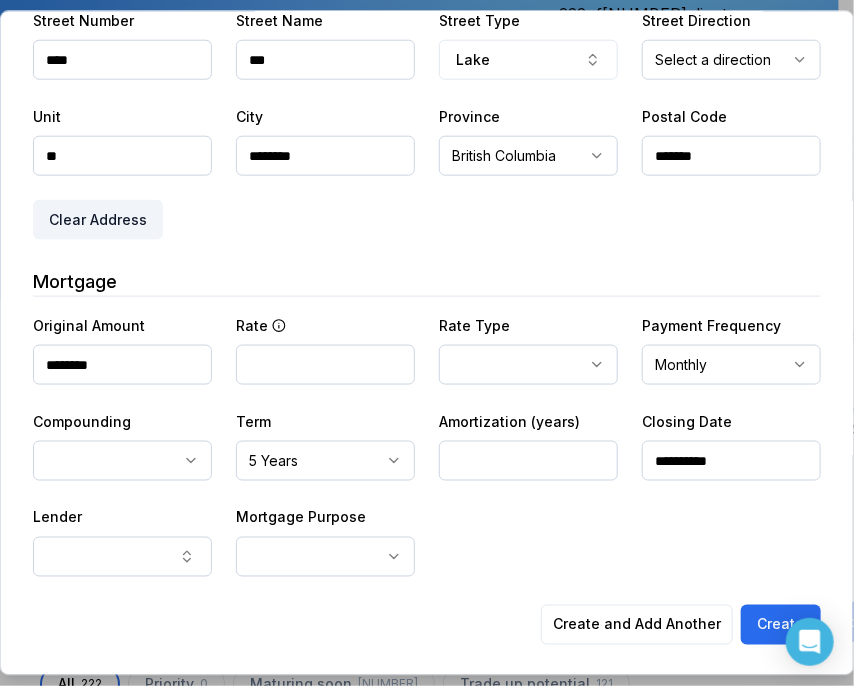 click on "1 of your clients could not receive digests Fix email issues in order to reach them. Remind me later View email issues Clients Search... Bulk action   Import from  All 222" at bounding box center (419, 150) 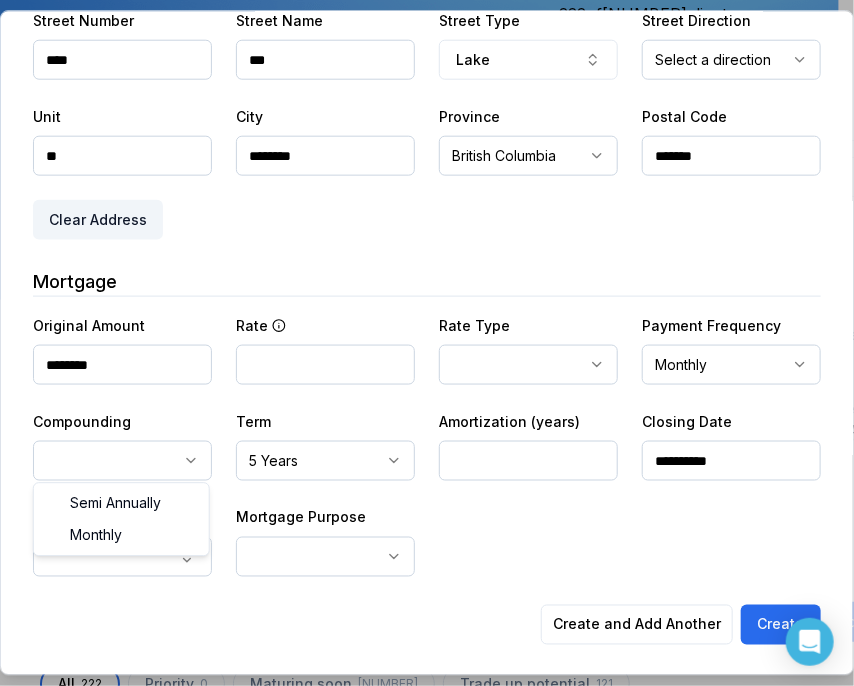 select on "*******" 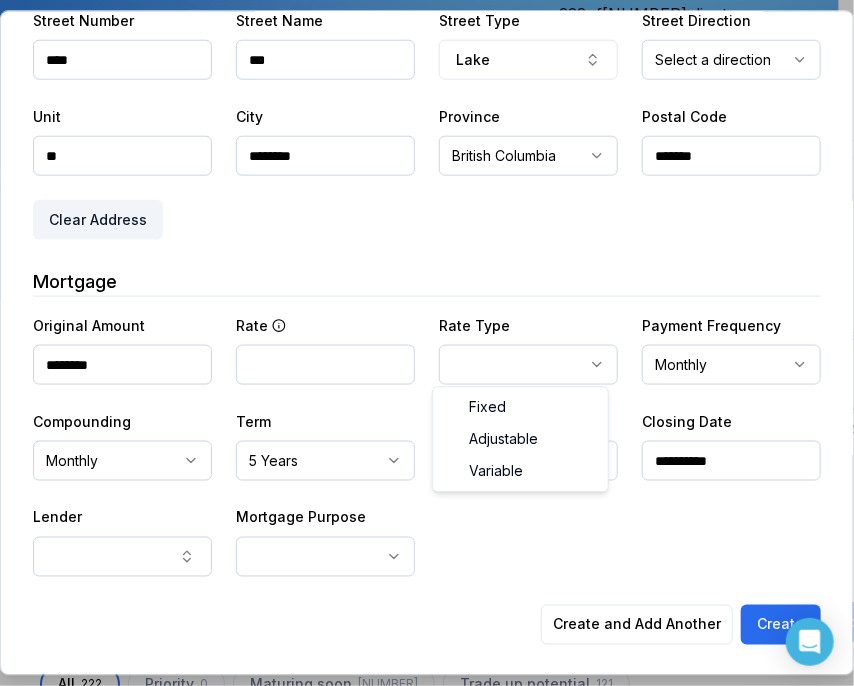 click on "1 of your clients could not receive digests Fix email issues in order to reach them. Remind me later View email issues Clients Search... Bulk action   Import from  All 222" at bounding box center [419, 150] 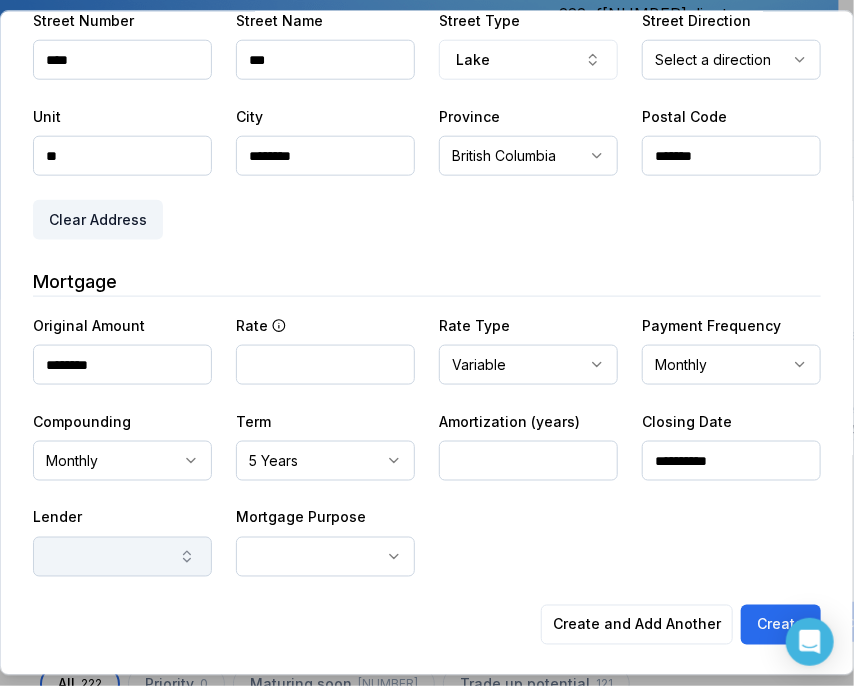 click at bounding box center (122, 556) 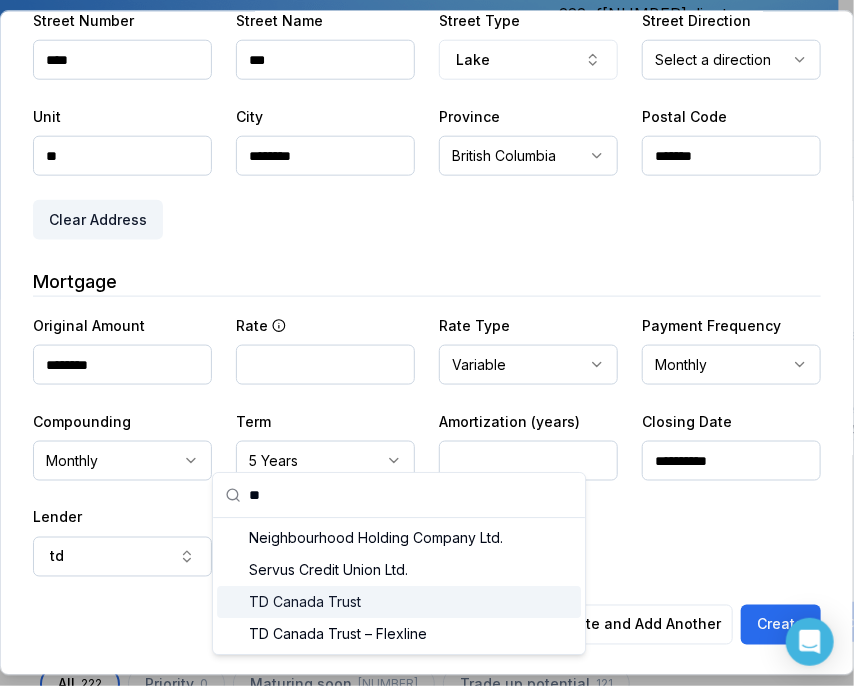 click on "TD Canada Trust" at bounding box center [399, 602] 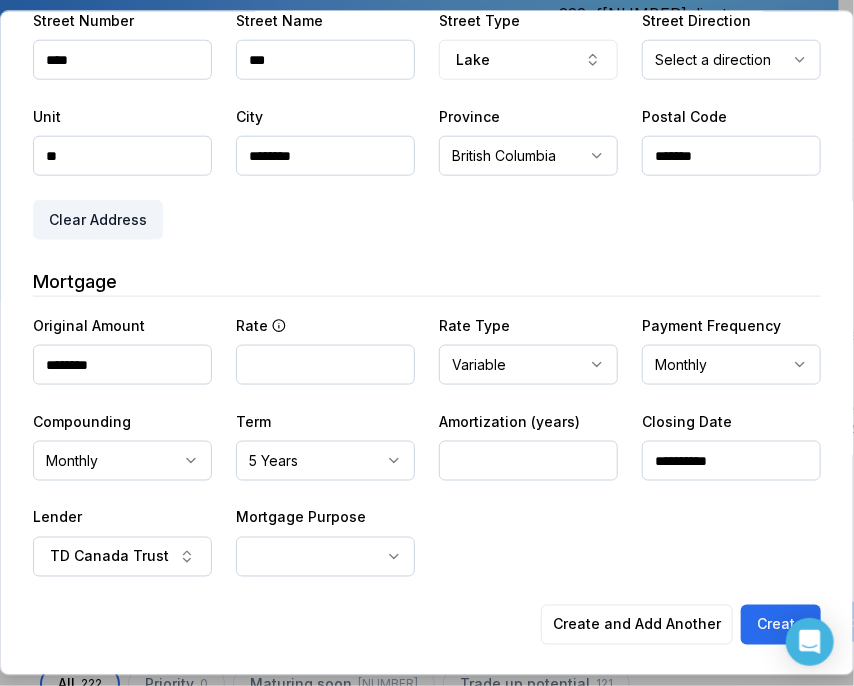 click on "**********" at bounding box center (325, 540) 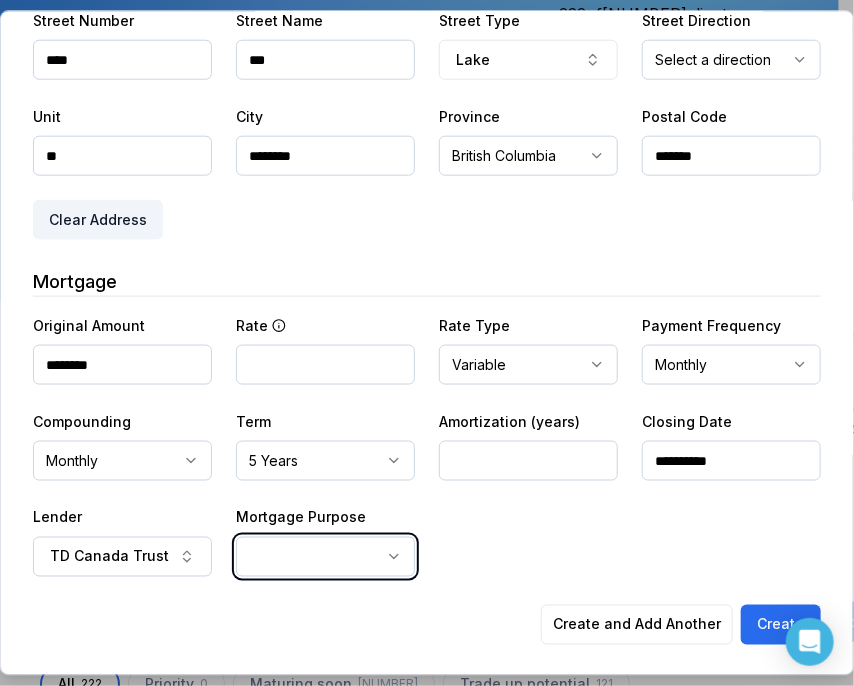 click on "1 of your clients could not receive digests Fix email issues in order to reach them. Remind me later View email issues Clients Search... Bulk action   Import from  All 222" at bounding box center [419, 150] 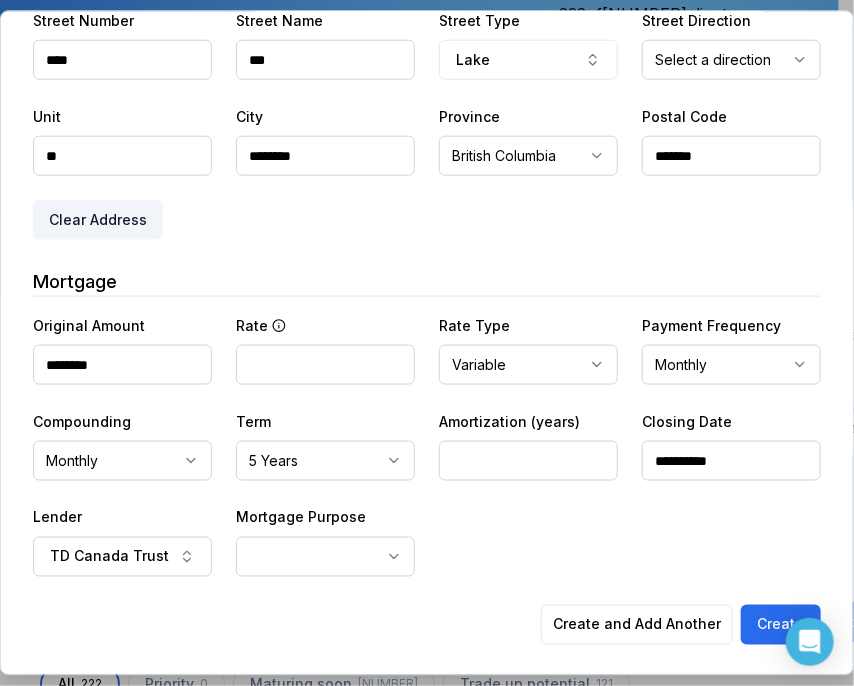 click on "1 of your clients could not receive digests Fix email issues in order to reach them. Remind me later View email issues Clients Search... Bulk action   Import from  All 222" at bounding box center (419, 150) 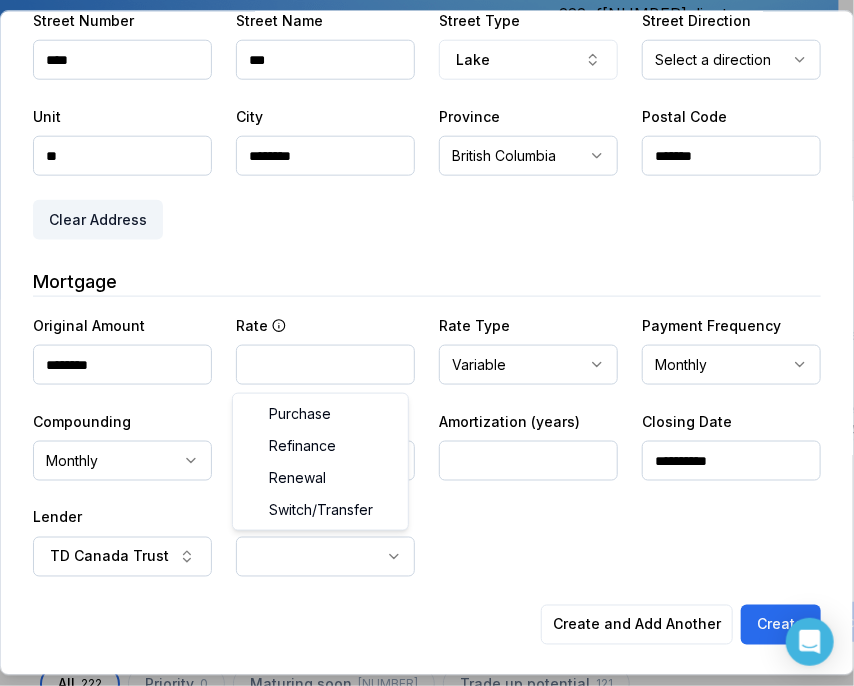 select on "*********" 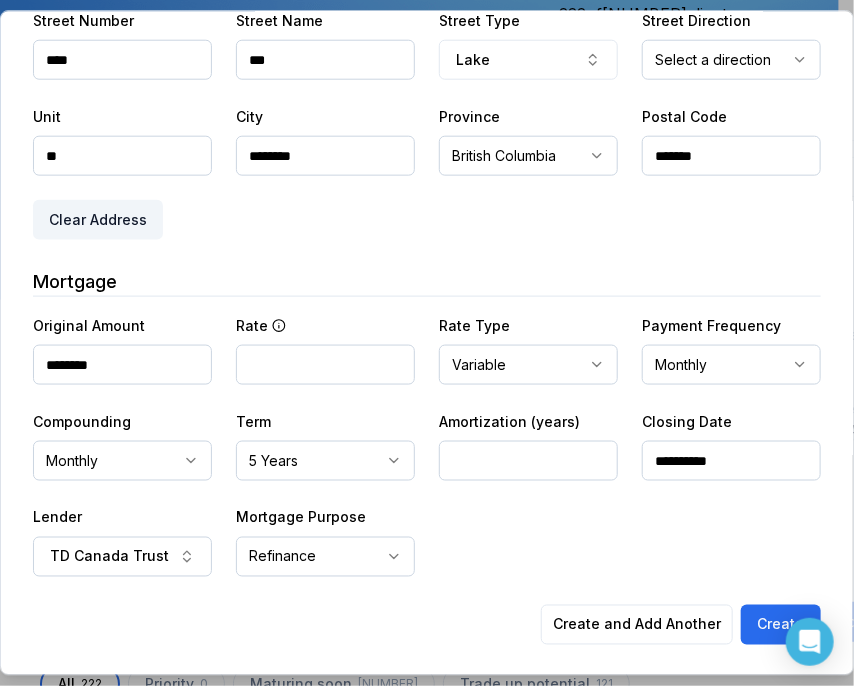 click on "**********" at bounding box center [427, 444] 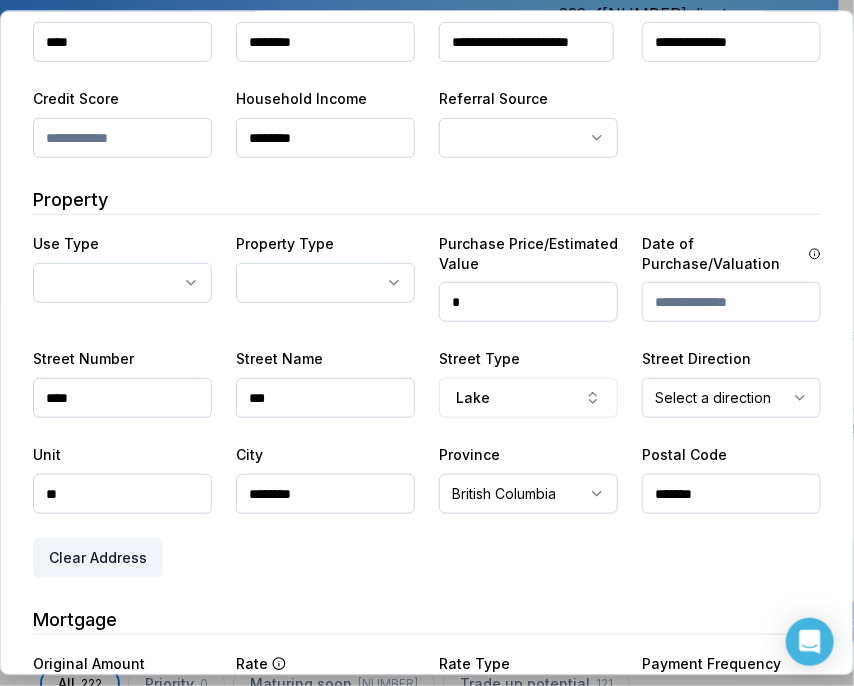 scroll, scrollTop: 373, scrollLeft: 0, axis: vertical 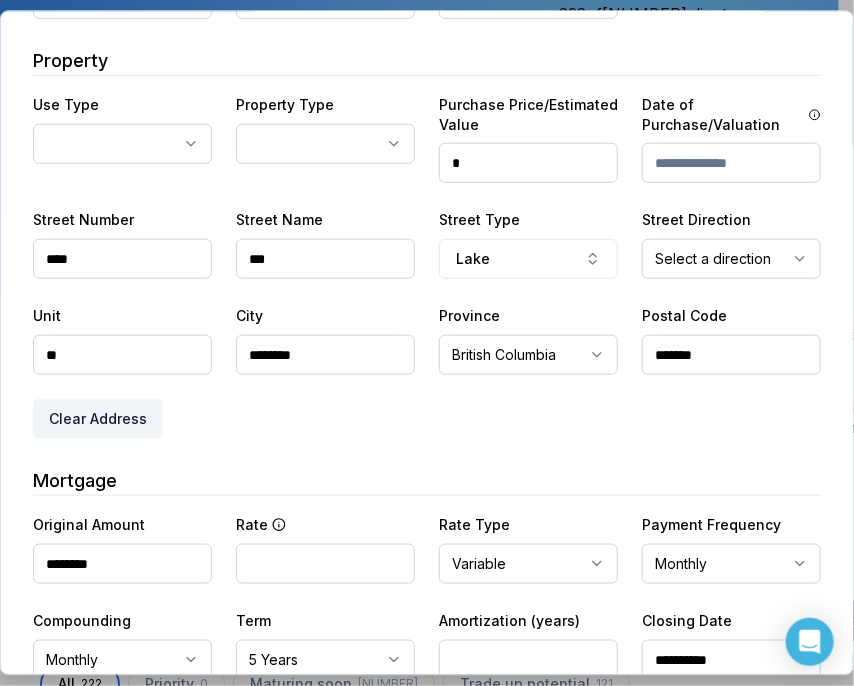 click on "1 of your clients could not receive digests Fix email issues in order to reach them. Remind me later View email issues Clients Search... Bulk action   Import from  All 222" at bounding box center [419, 150] 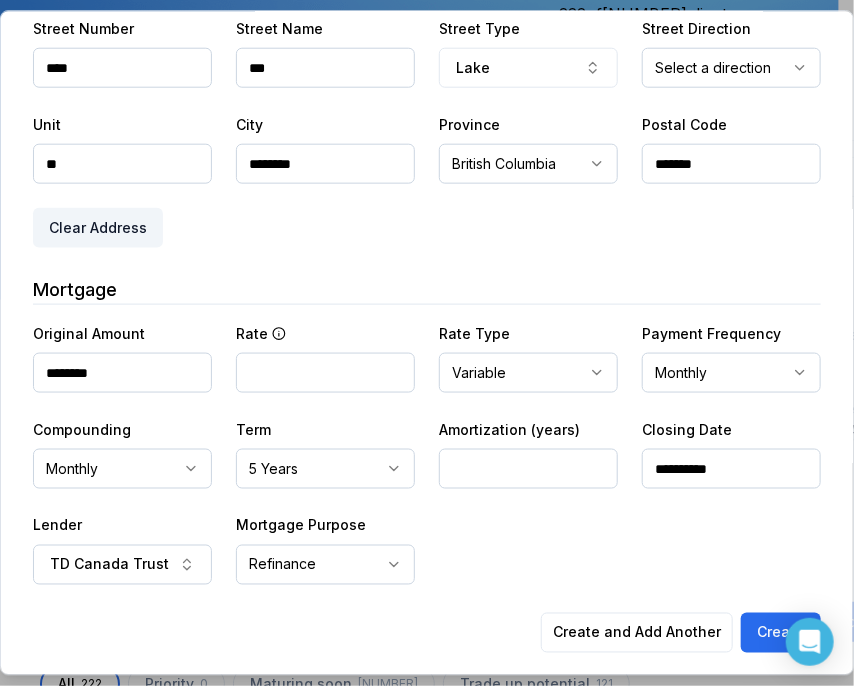 scroll, scrollTop: 573, scrollLeft: 0, axis: vertical 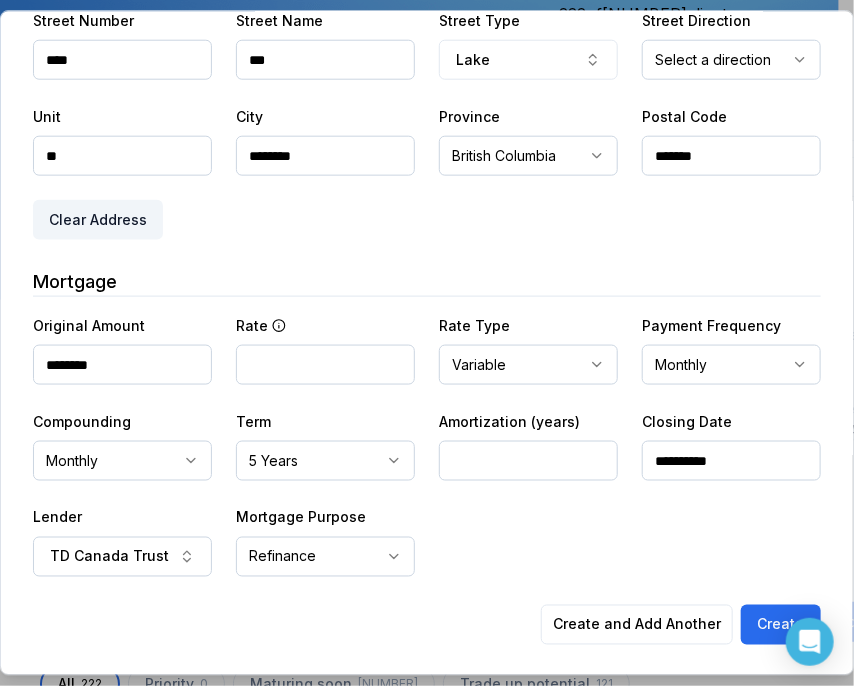 click at bounding box center (325, 364) 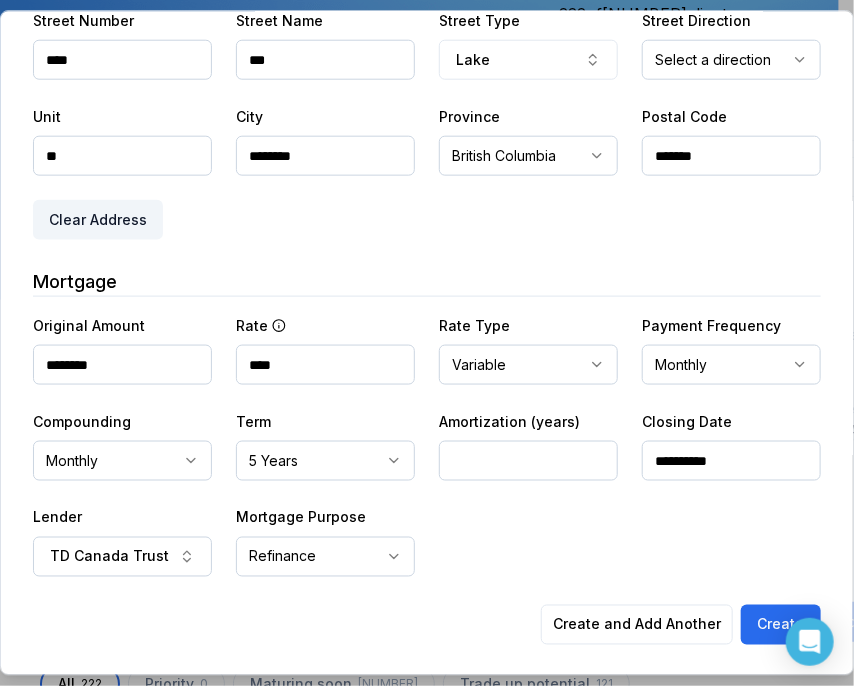 type on "****" 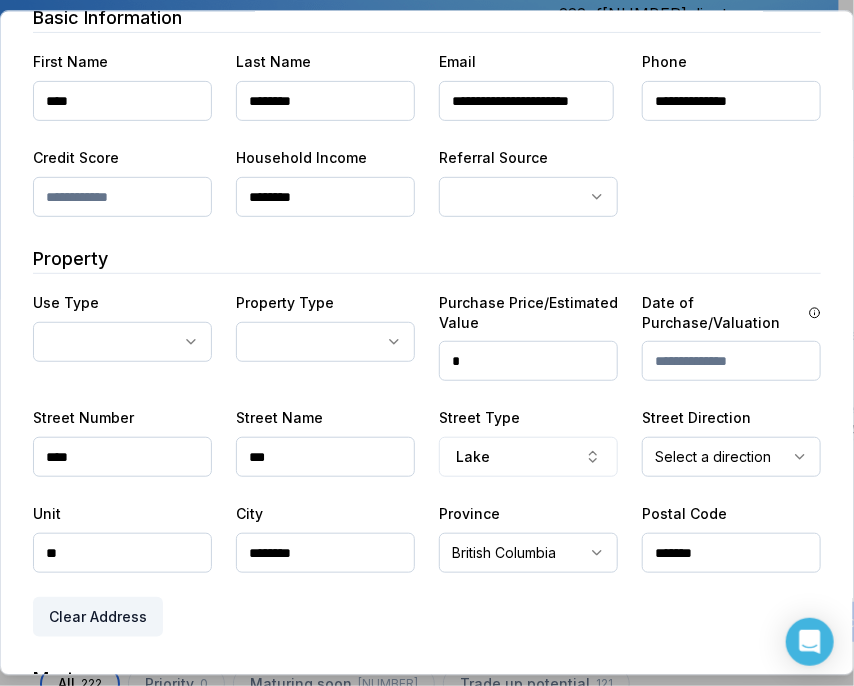scroll, scrollTop: 173, scrollLeft: 0, axis: vertical 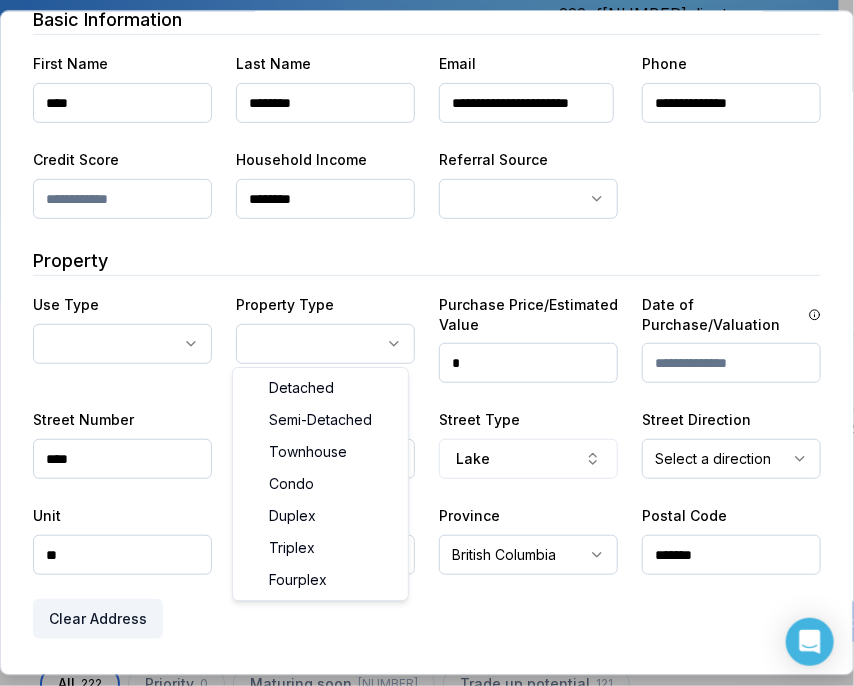 click on "1 of your clients could not receive digests Fix email issues in order to reach them. Remind me later View email issues Clients Search... Bulk action   Import from  All 222" at bounding box center (419, 150) 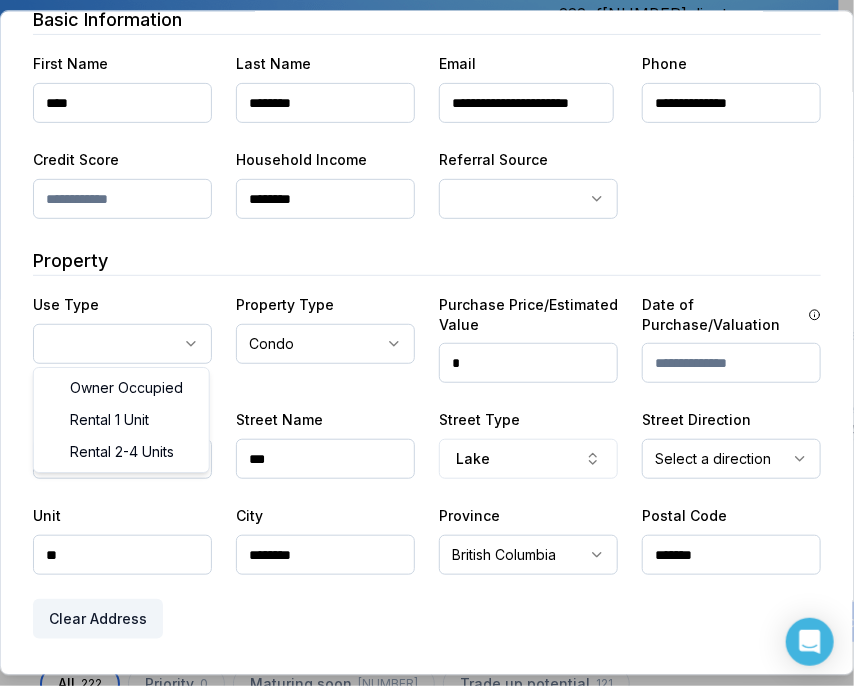 click on "1 of your clients could not receive digests Fix email issues in order to reach them. Remind me later View email issues Clients Search... Bulk action   Import from  All 222" at bounding box center (419, 150) 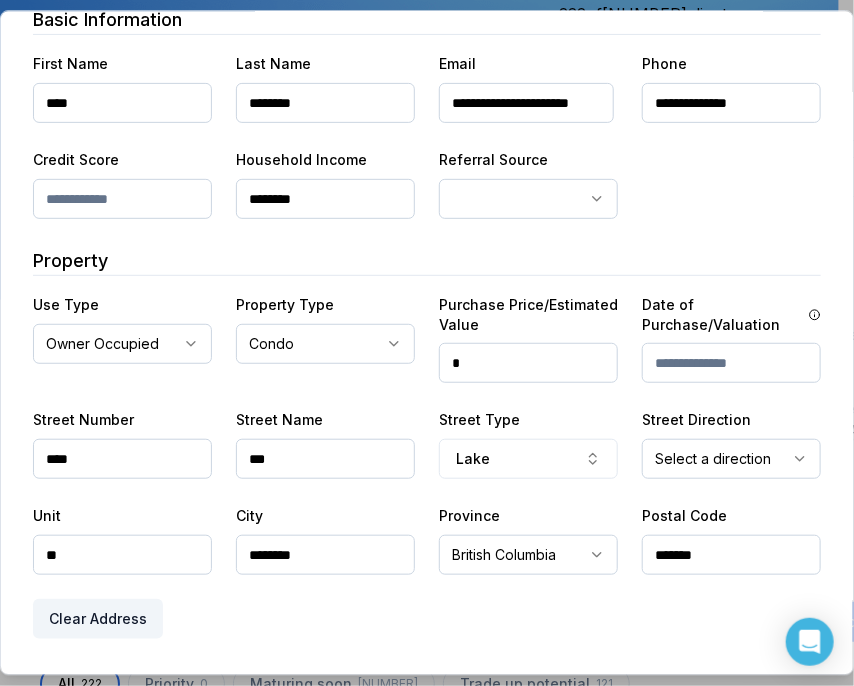 click on "Property" at bounding box center (427, 261) 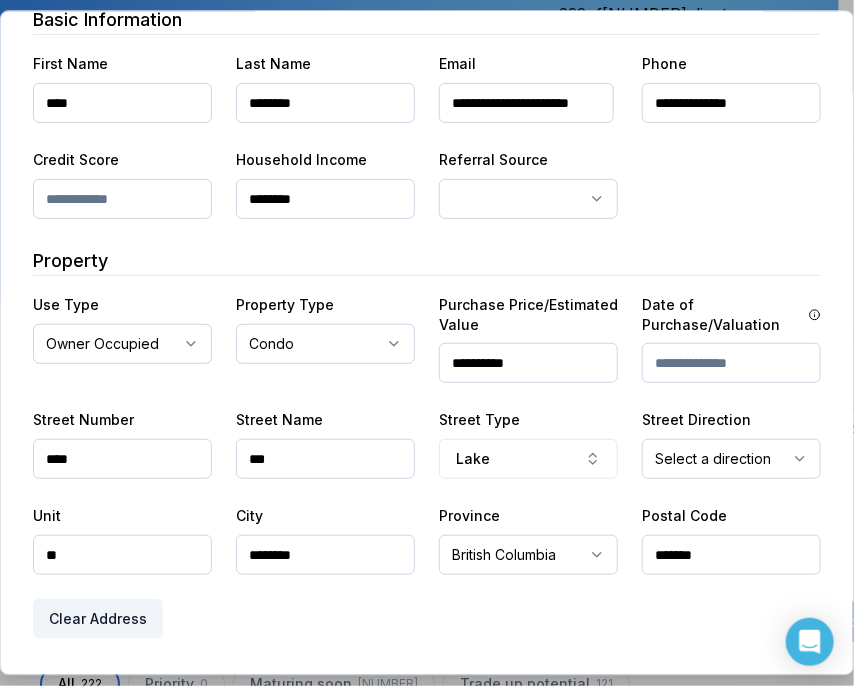 type on "**********" 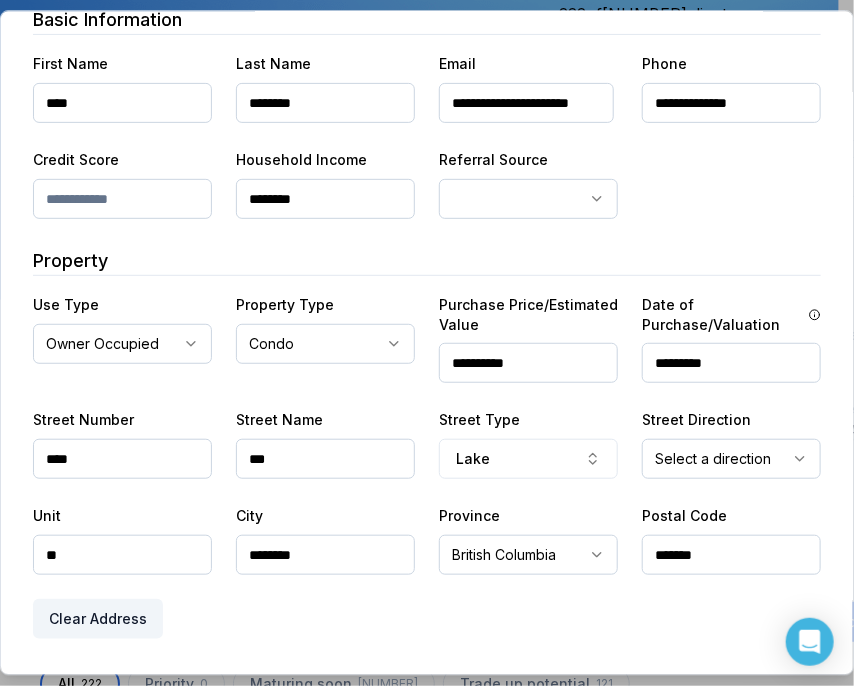 type on "*********" 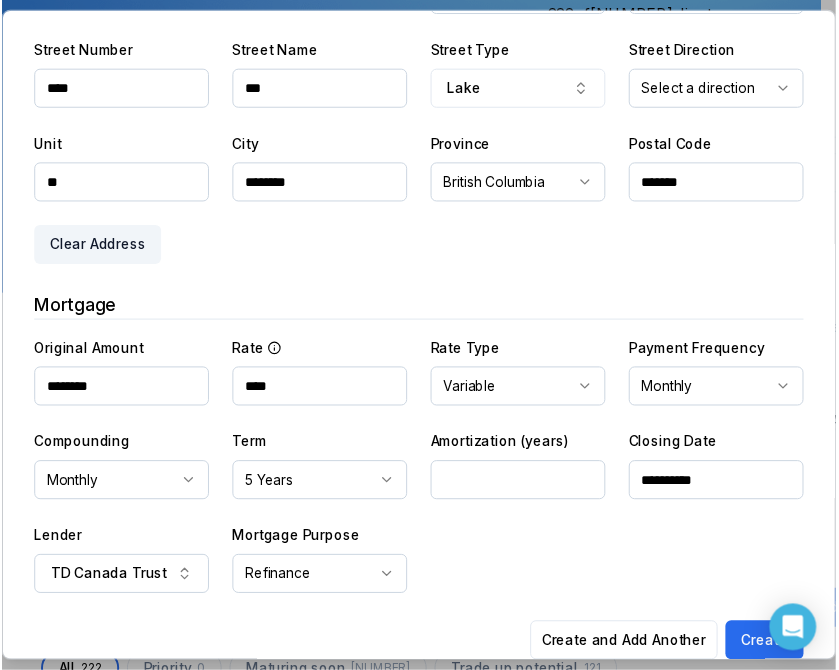 scroll, scrollTop: 573, scrollLeft: 0, axis: vertical 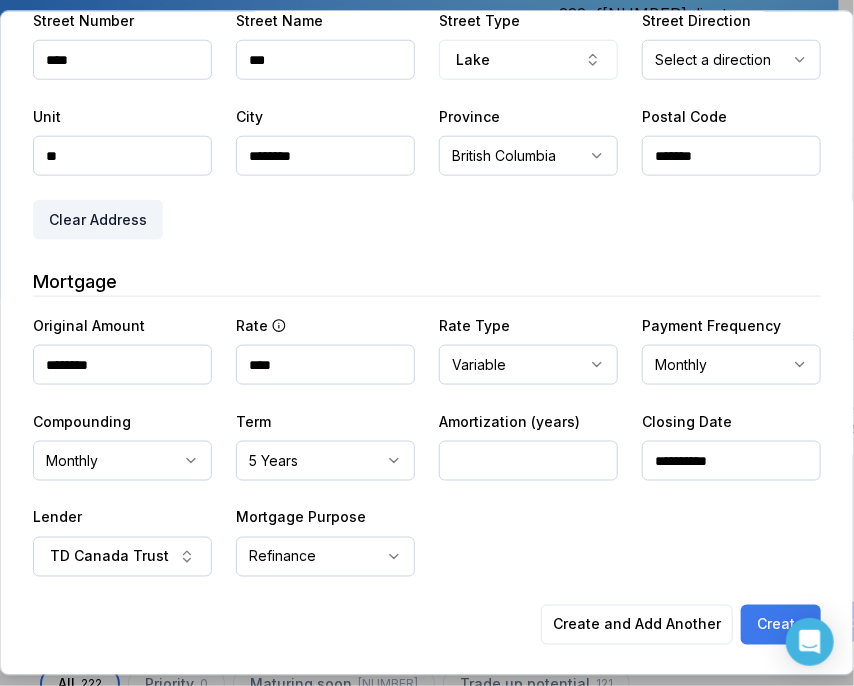 click on "Create" at bounding box center (781, 624) 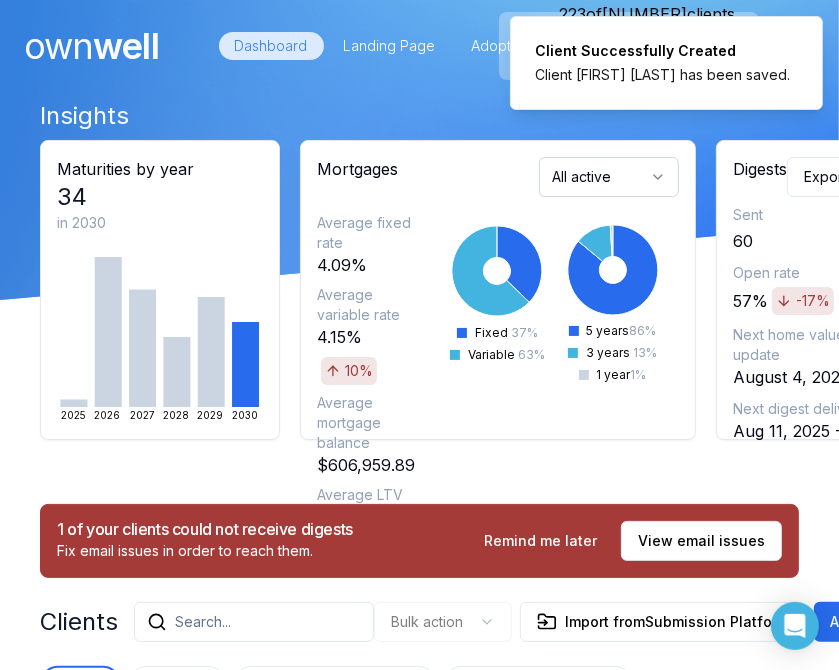 click on "own well Dashboard Landing Page Adopt My Mortgage 223 of 300 clients used Purchase additional client capacity" at bounding box center (419, 46) 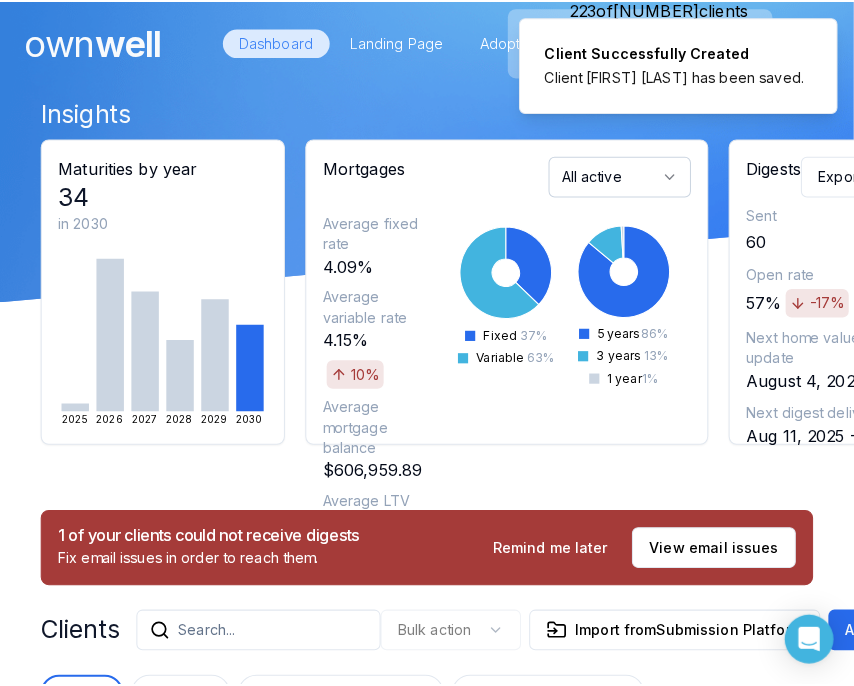 scroll, scrollTop: 200, scrollLeft: 0, axis: vertical 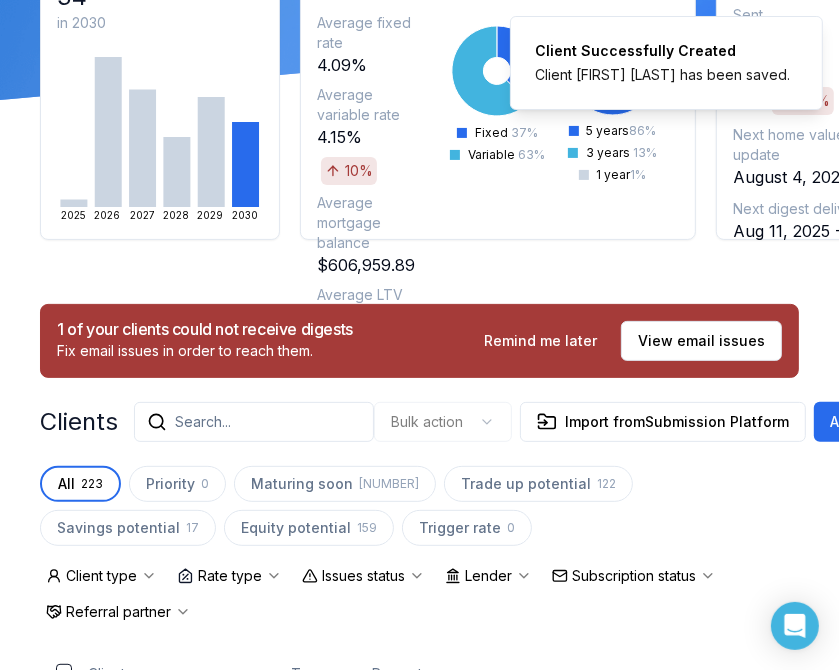 click on "Search..." at bounding box center [254, 422] 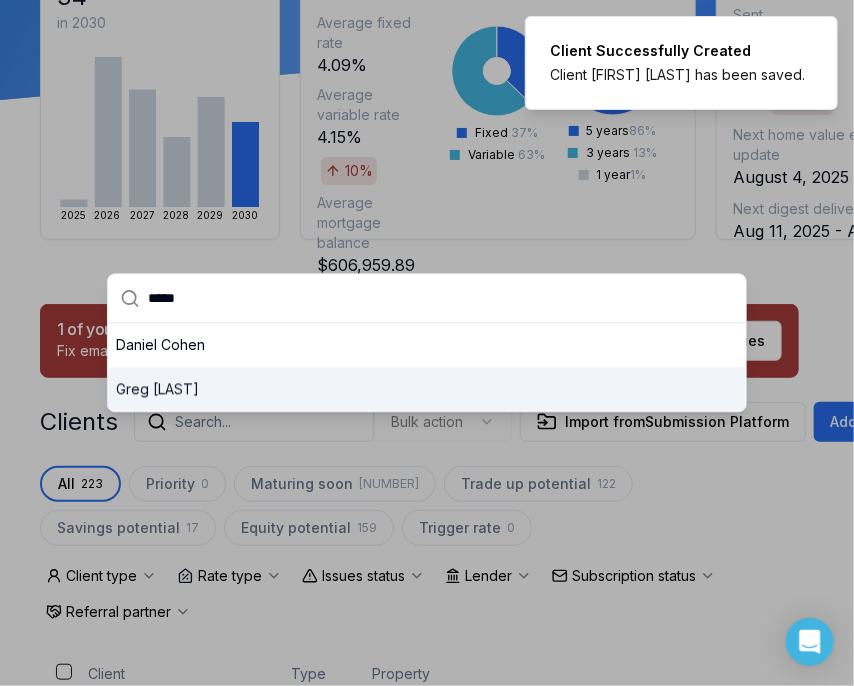 type on "*****" 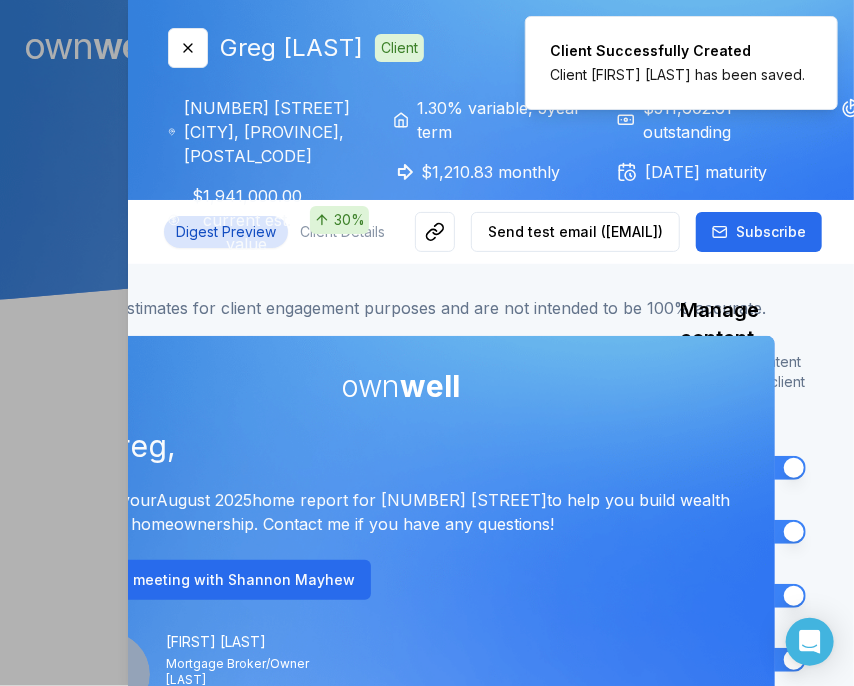 scroll, scrollTop: 0, scrollLeft: 0, axis: both 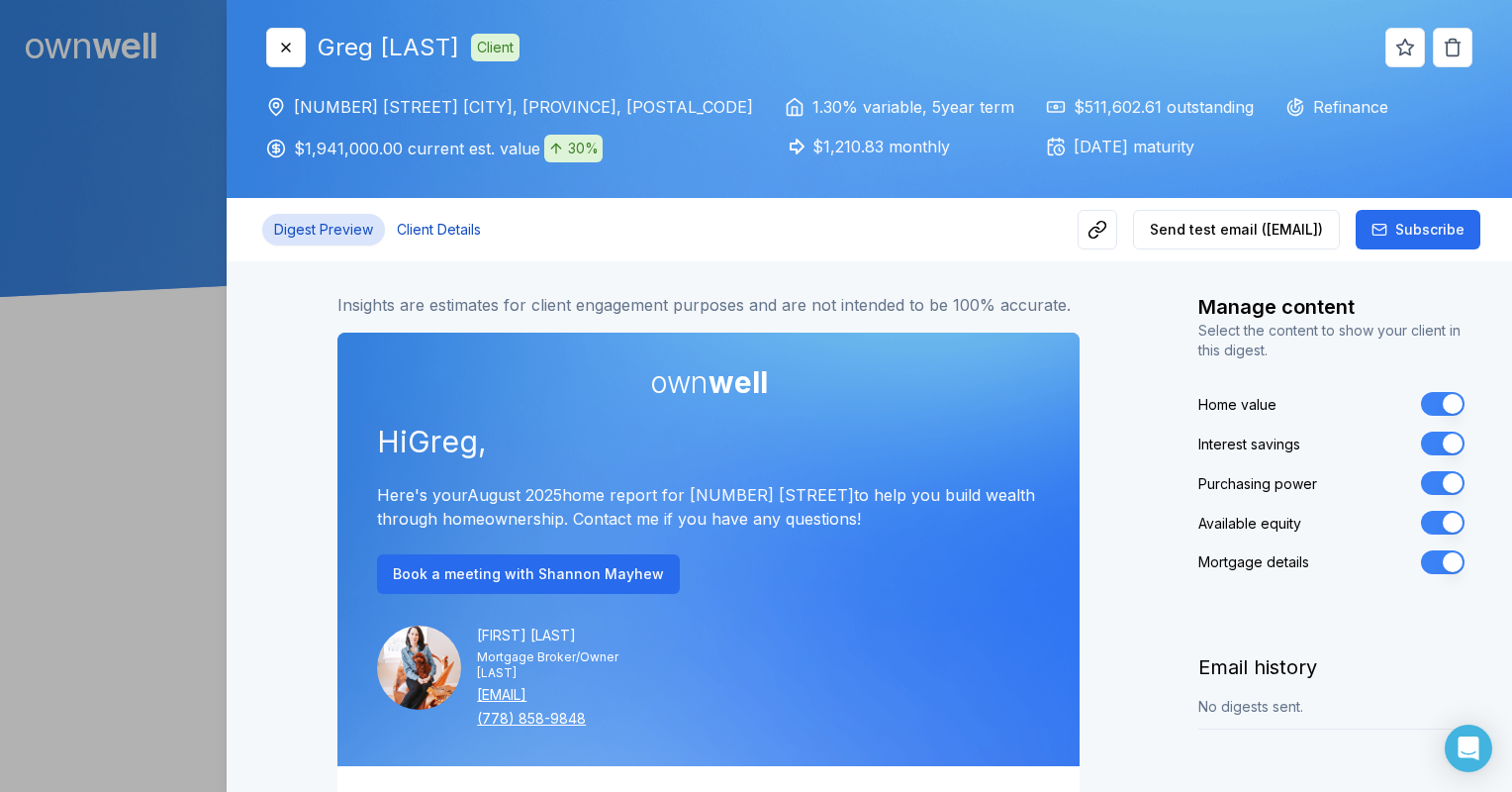 click on "Client Details" at bounding box center (438, 230) 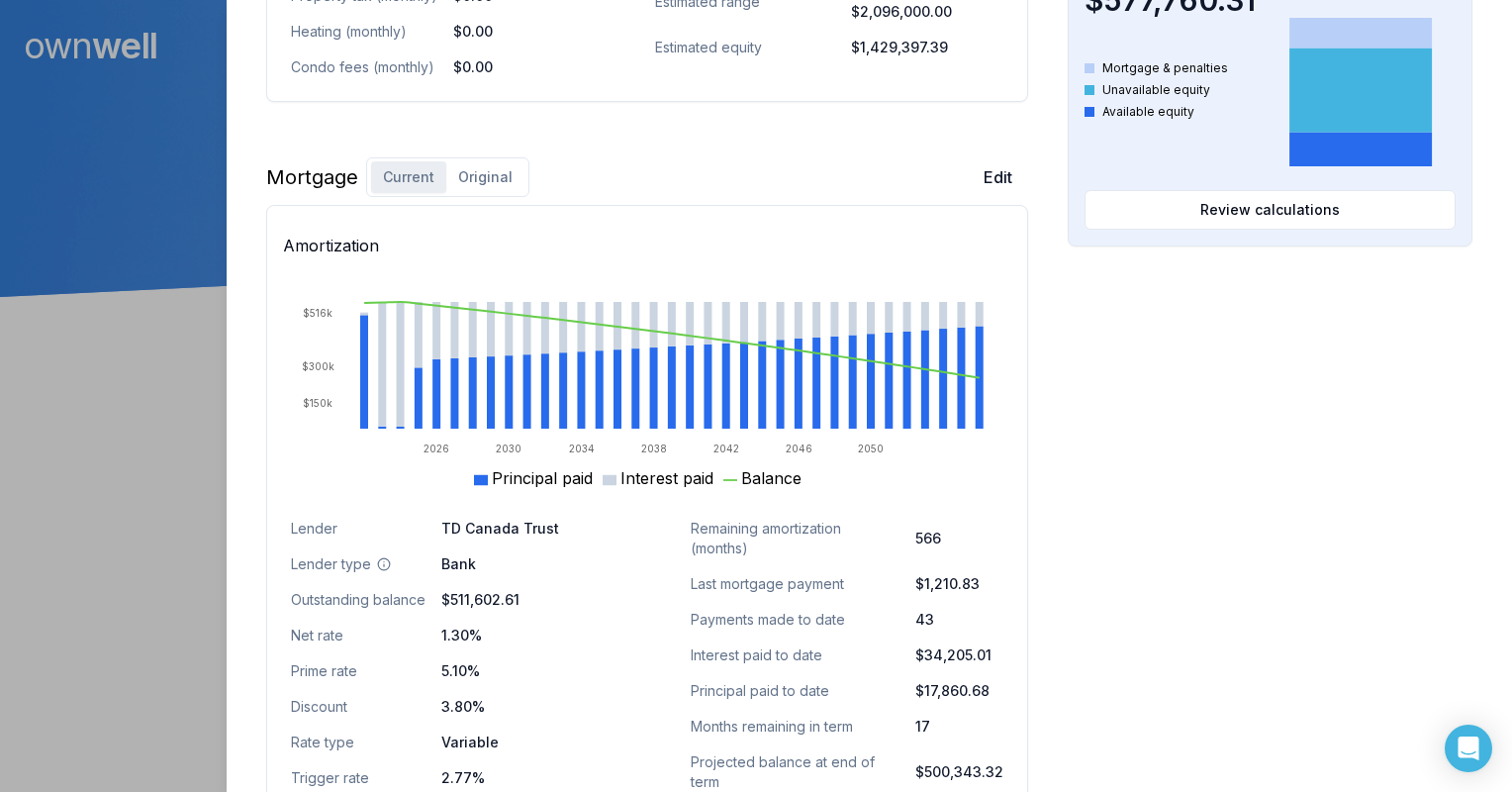 scroll, scrollTop: 820, scrollLeft: 0, axis: vertical 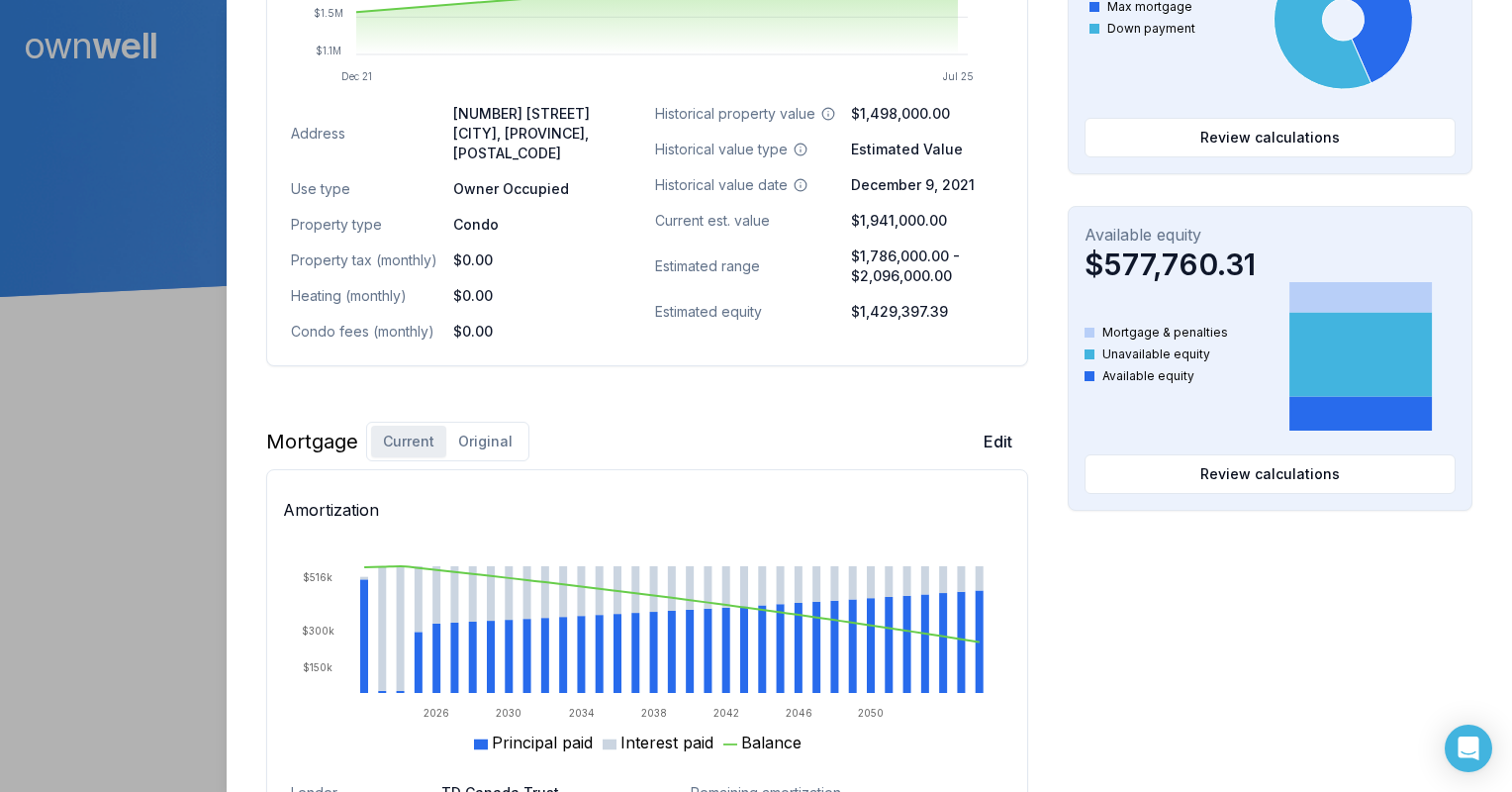 click on "Original" at bounding box center [485, 442] 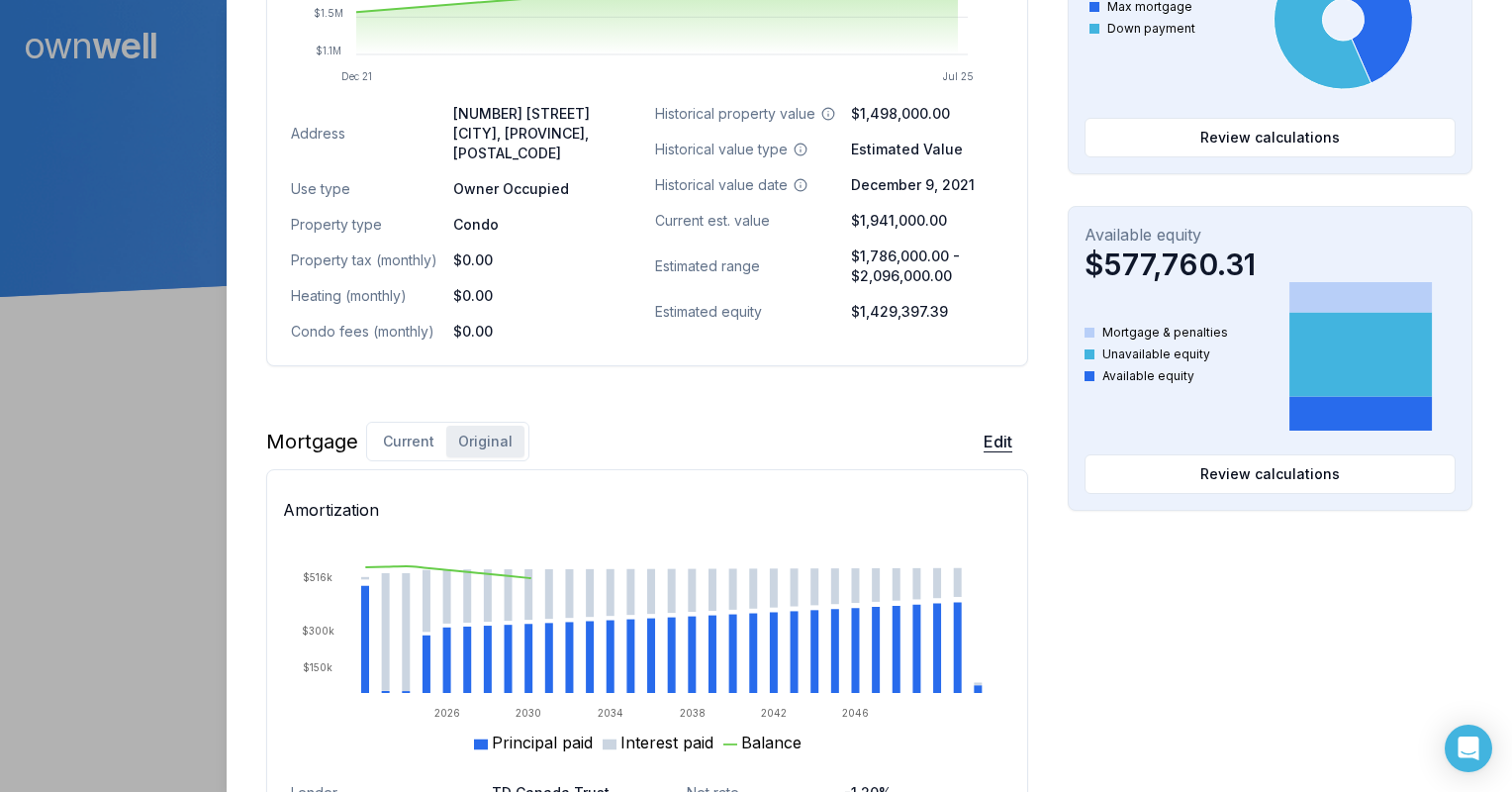 click on "Edit" at bounding box center (997, 442) 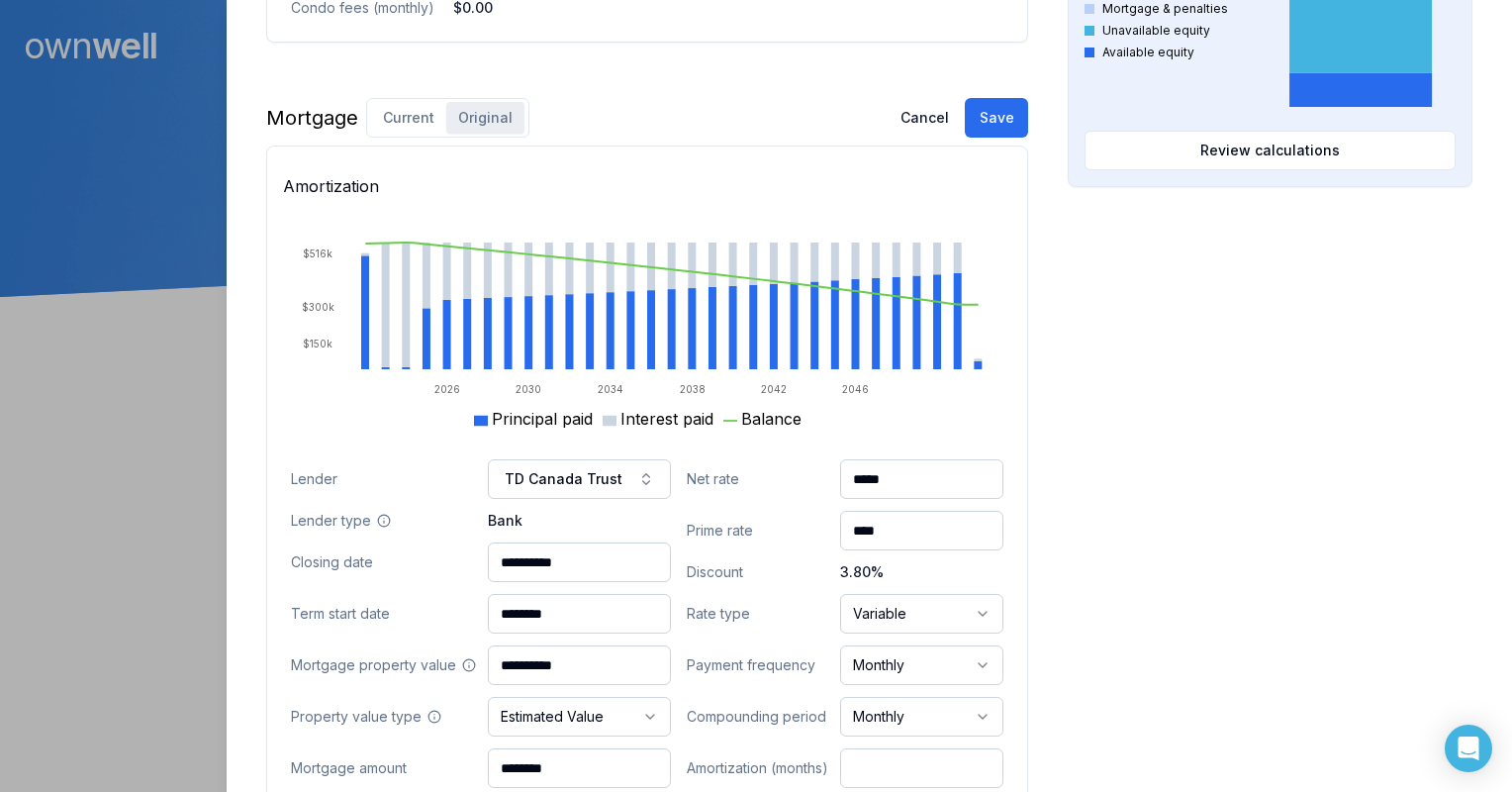 scroll, scrollTop: 1216, scrollLeft: 0, axis: vertical 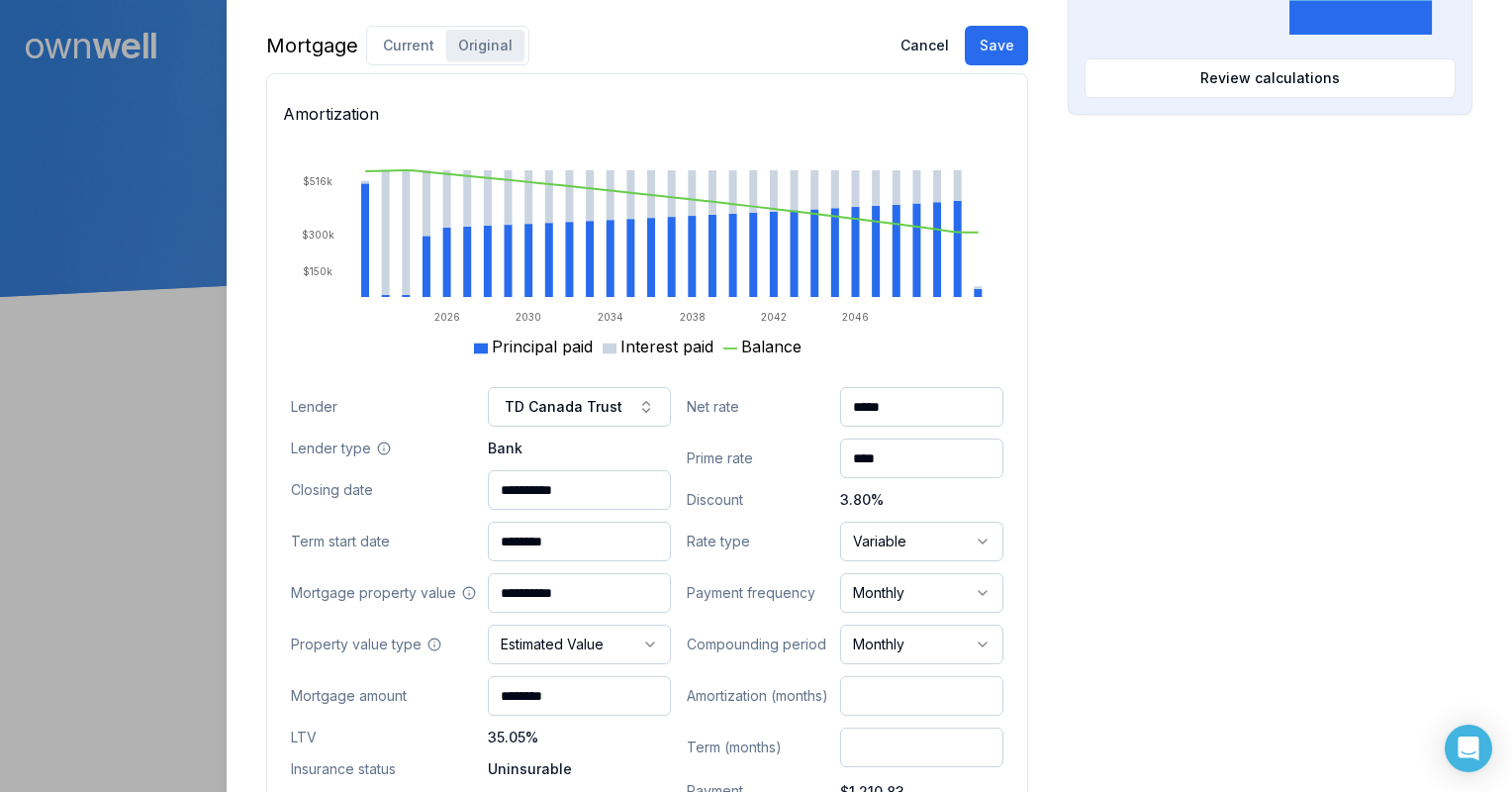 click on "*****" at bounding box center (921, 407) 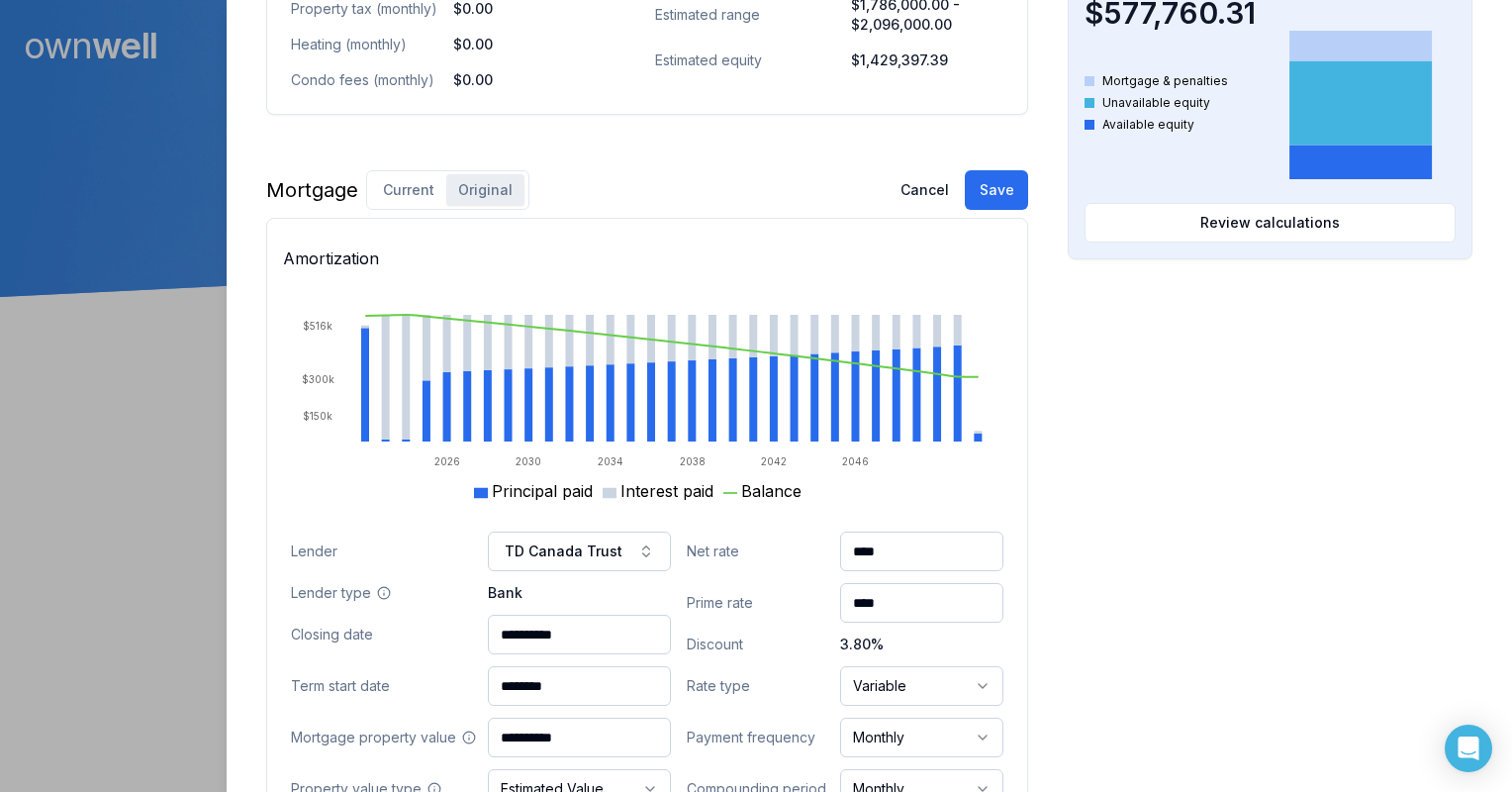 scroll, scrollTop: 1018, scrollLeft: 0, axis: vertical 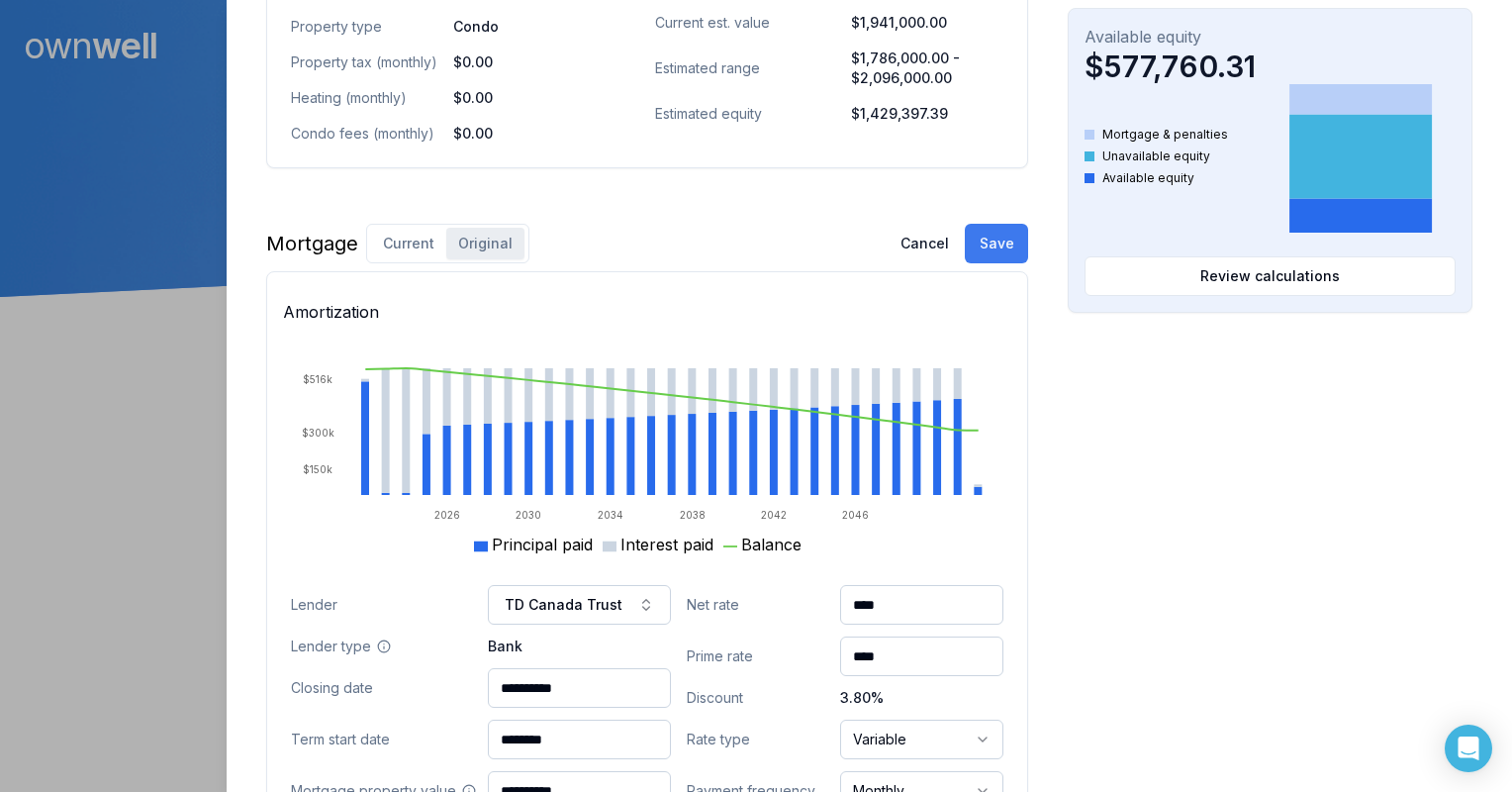 type on "****" 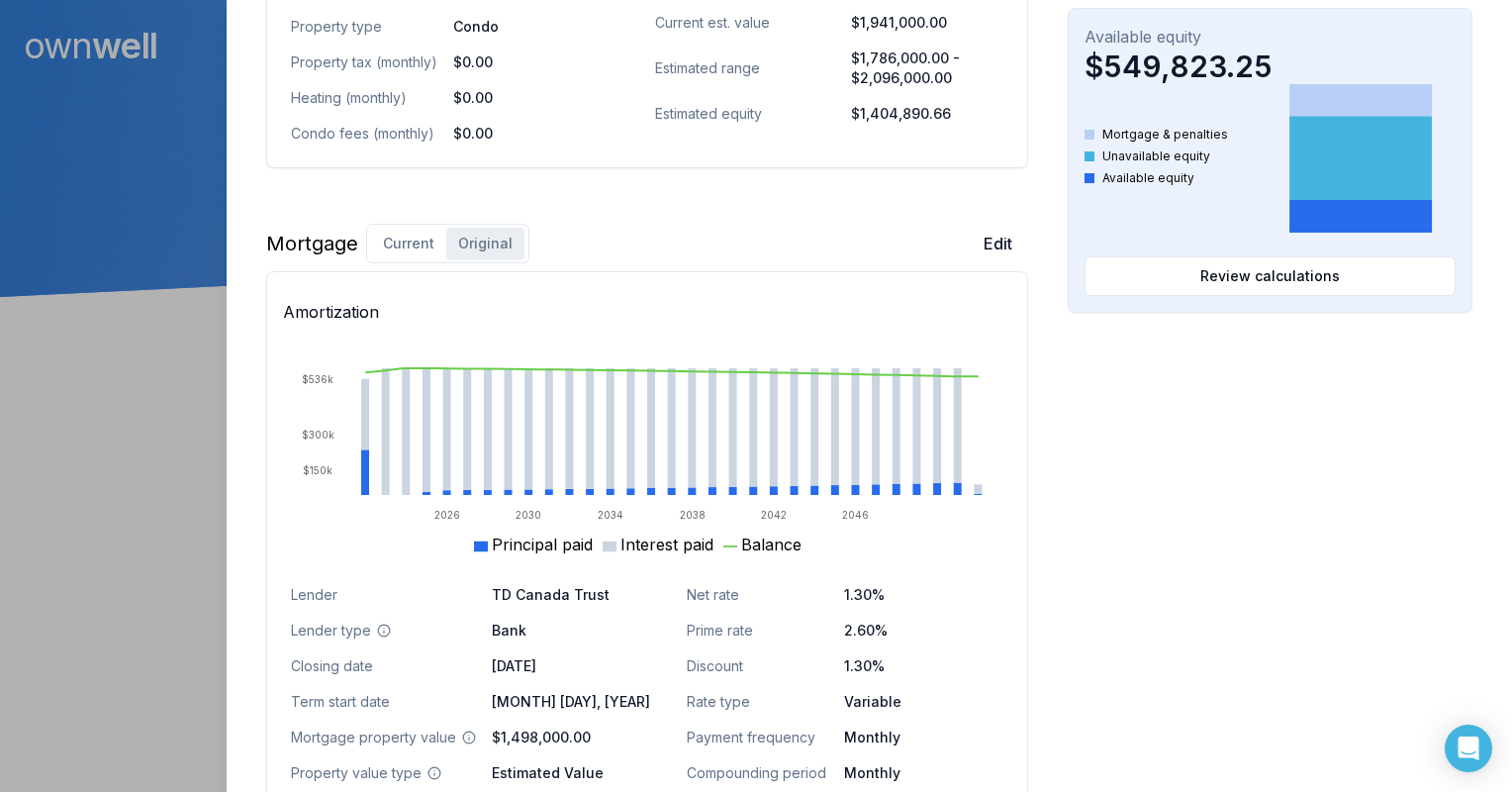 scroll, scrollTop: 1315, scrollLeft: 0, axis: vertical 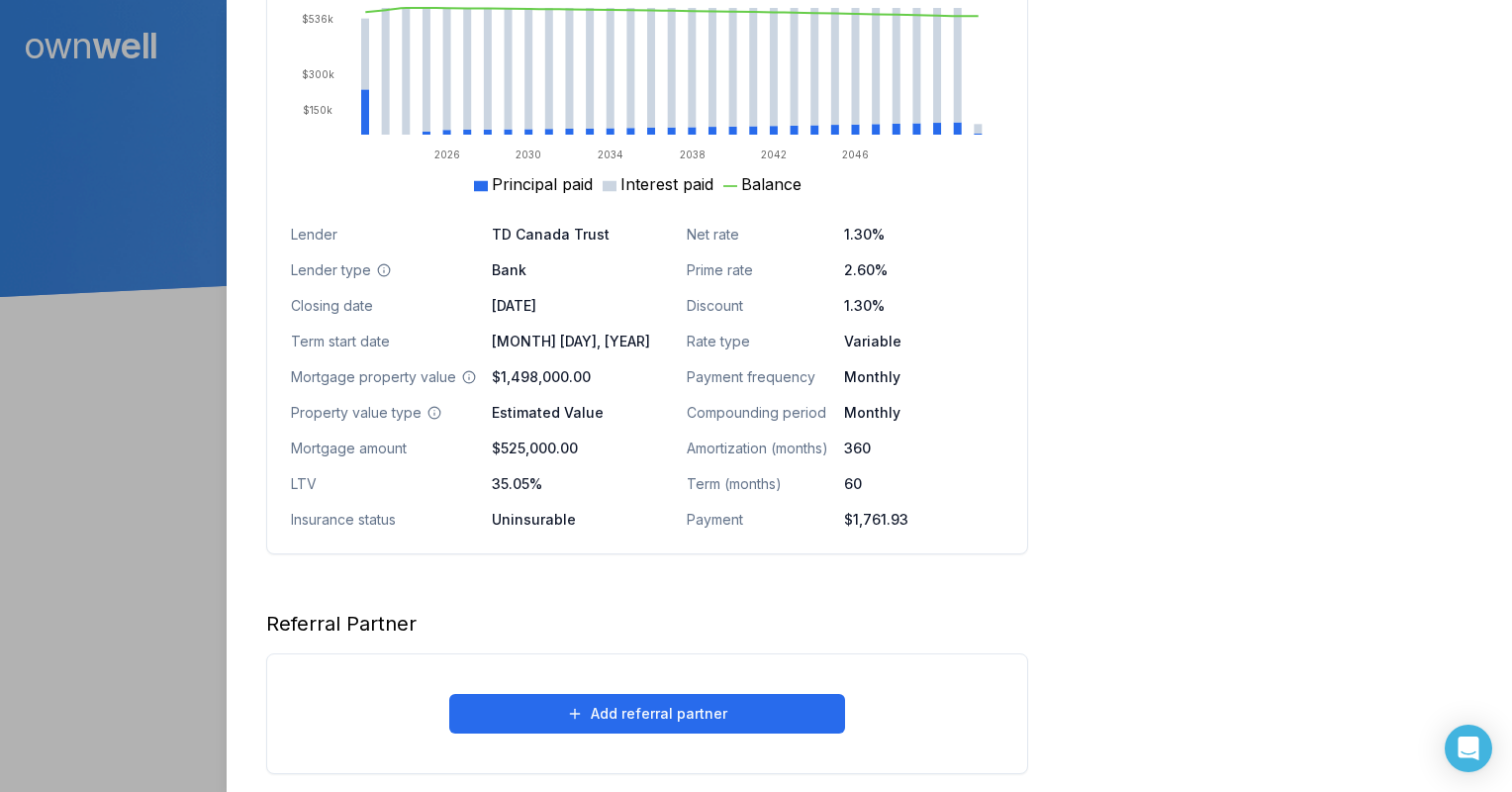 click on "Homeowner Edit First name Greg Last name Daniells Email gregdaniells2@gmail.com Phone (604) 902-2600 Household income $209,000.00 Credit score 795 Debt payments (monthly) --- Home Edit Property value over time Dec 21 Jul 25 $1.1M $1.5M $1.8M $2.4M Address 20 2201 Eva Lake Whistler, BC, V8E 0A6 Use type Owner Occupied Property type Condo Property tax (monthly) $0.00 Heating (monthly) $0.00 Condo fees (monthly) $0.00 Historical property value $1,498,000.00 Historical value type Estimated Value Historical value date December 9, 2021 Current est. value $1,941,000.00 Estimated range $1,786,000.00 - $2,096,000.00 Estimated equity $1,404,890.66 Mortgage Current Original Edit Amortization 2026 2030 2034 2038 2042 2046 $150k $300k $536k Principal paid Interest paid Balance Lender TD Canada Trust Lender type Bank Closing date December 30, 2021 Term start date January 1, 2022 Mortgage property value $1,498,000.00 Property value type Estimated Value Mortgage amount $525,000.00 LTV 35.05% Insurance status 1.30%" at bounding box center (647, -151) 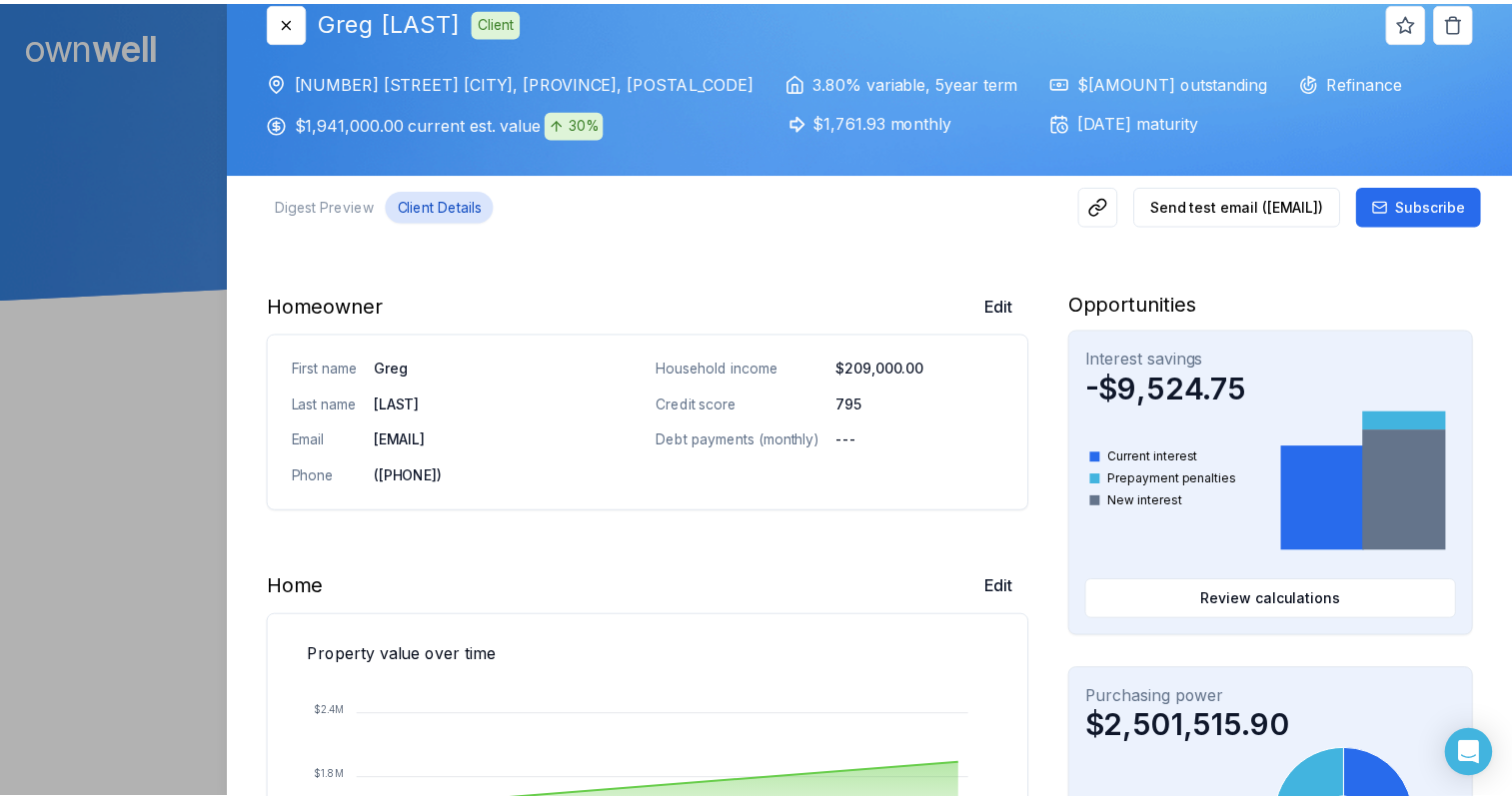 scroll, scrollTop: 0, scrollLeft: 0, axis: both 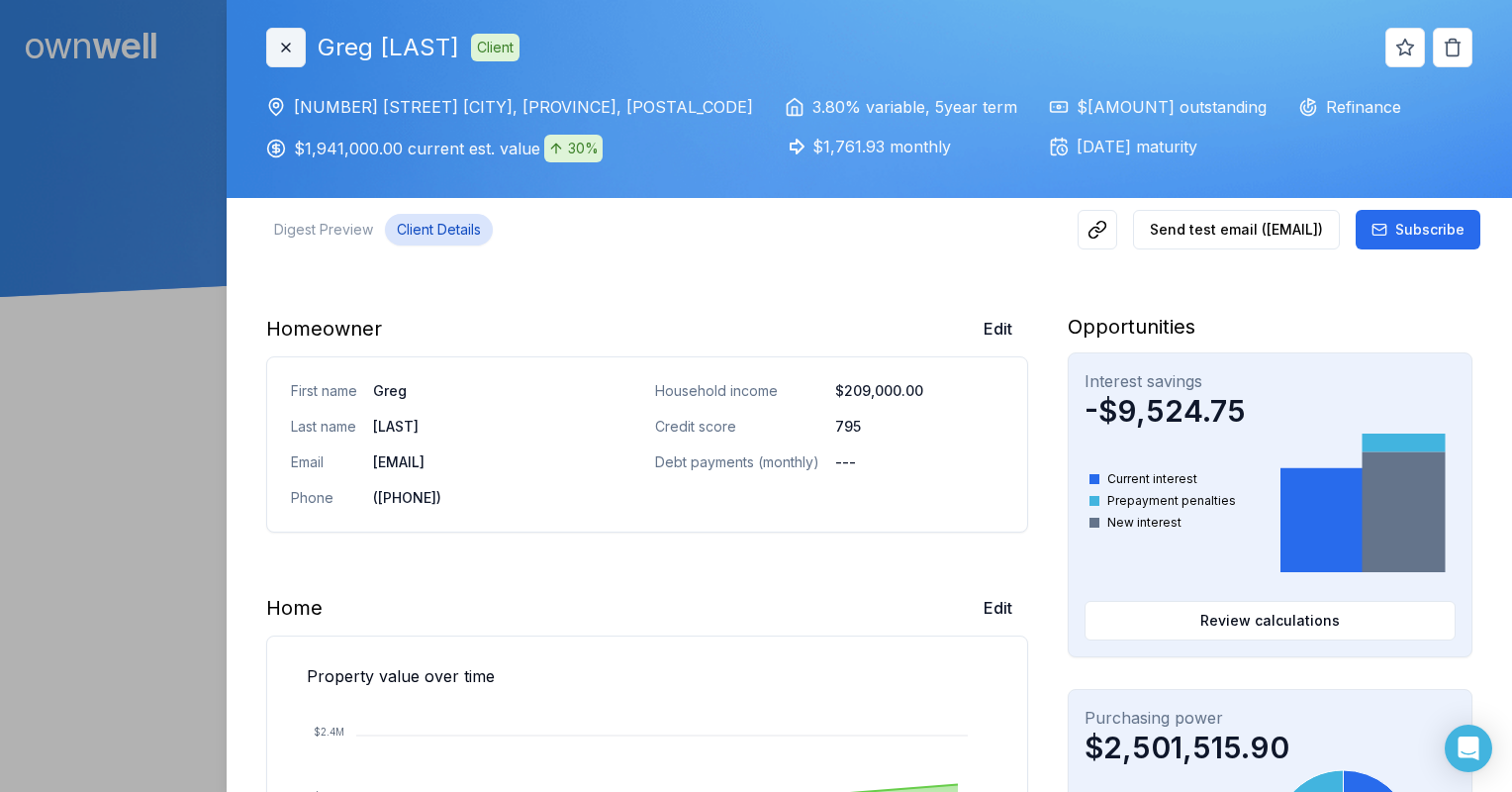click on "Close" at bounding box center (286, 48) 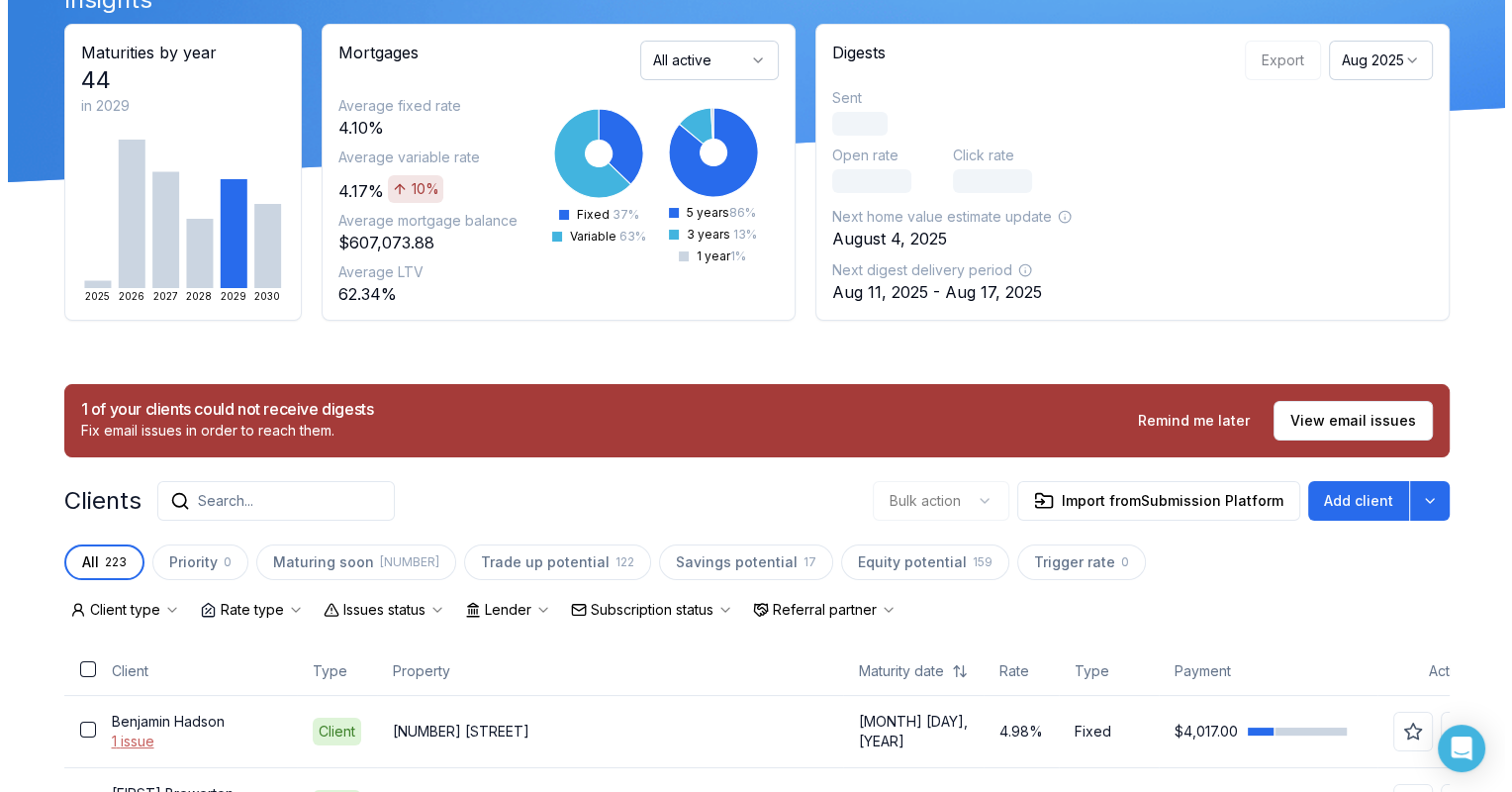 scroll, scrollTop: 0, scrollLeft: 0, axis: both 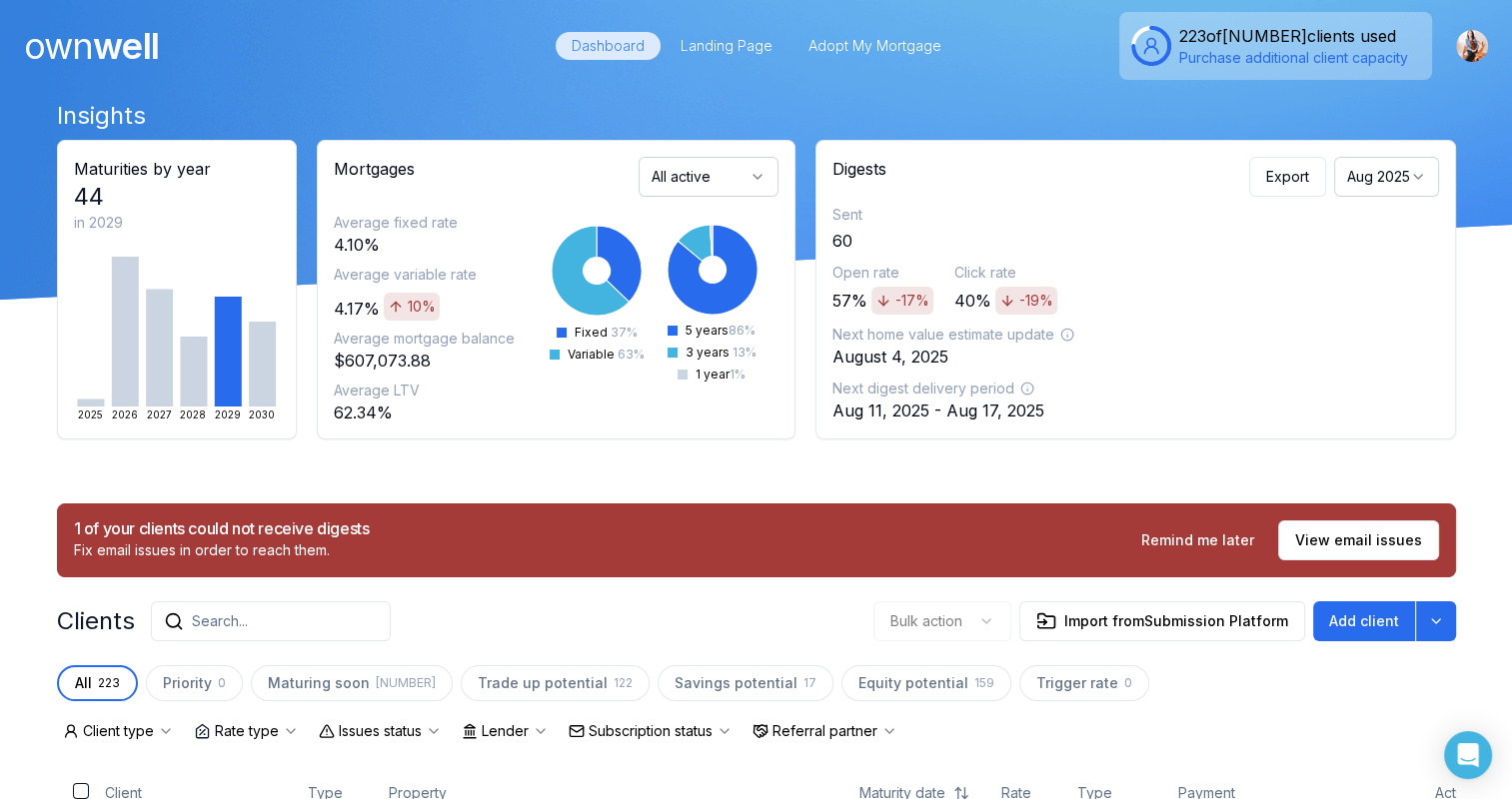 click on "Search..." at bounding box center (271, 621) 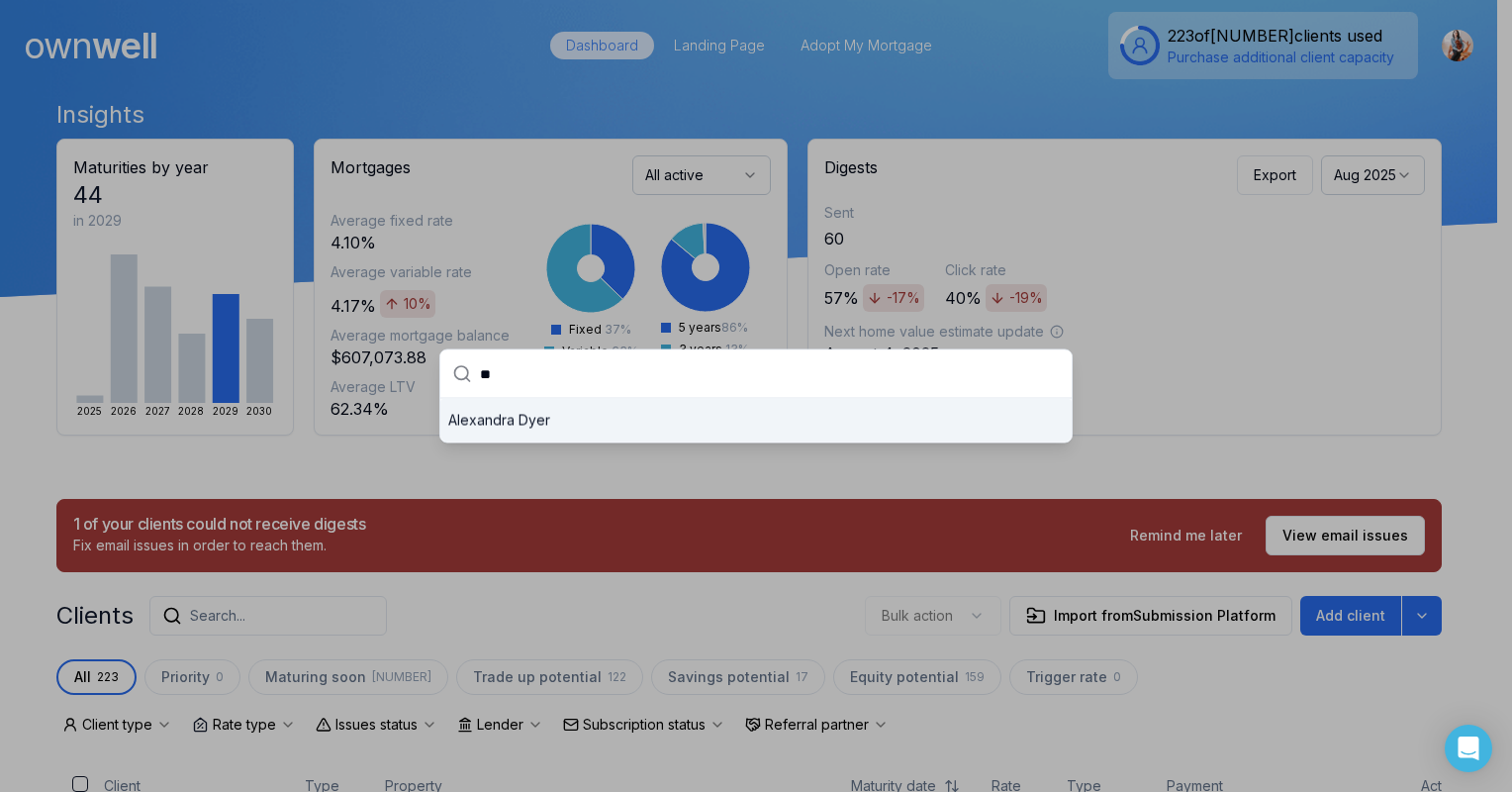 click on "**" at bounding box center [770, 374] 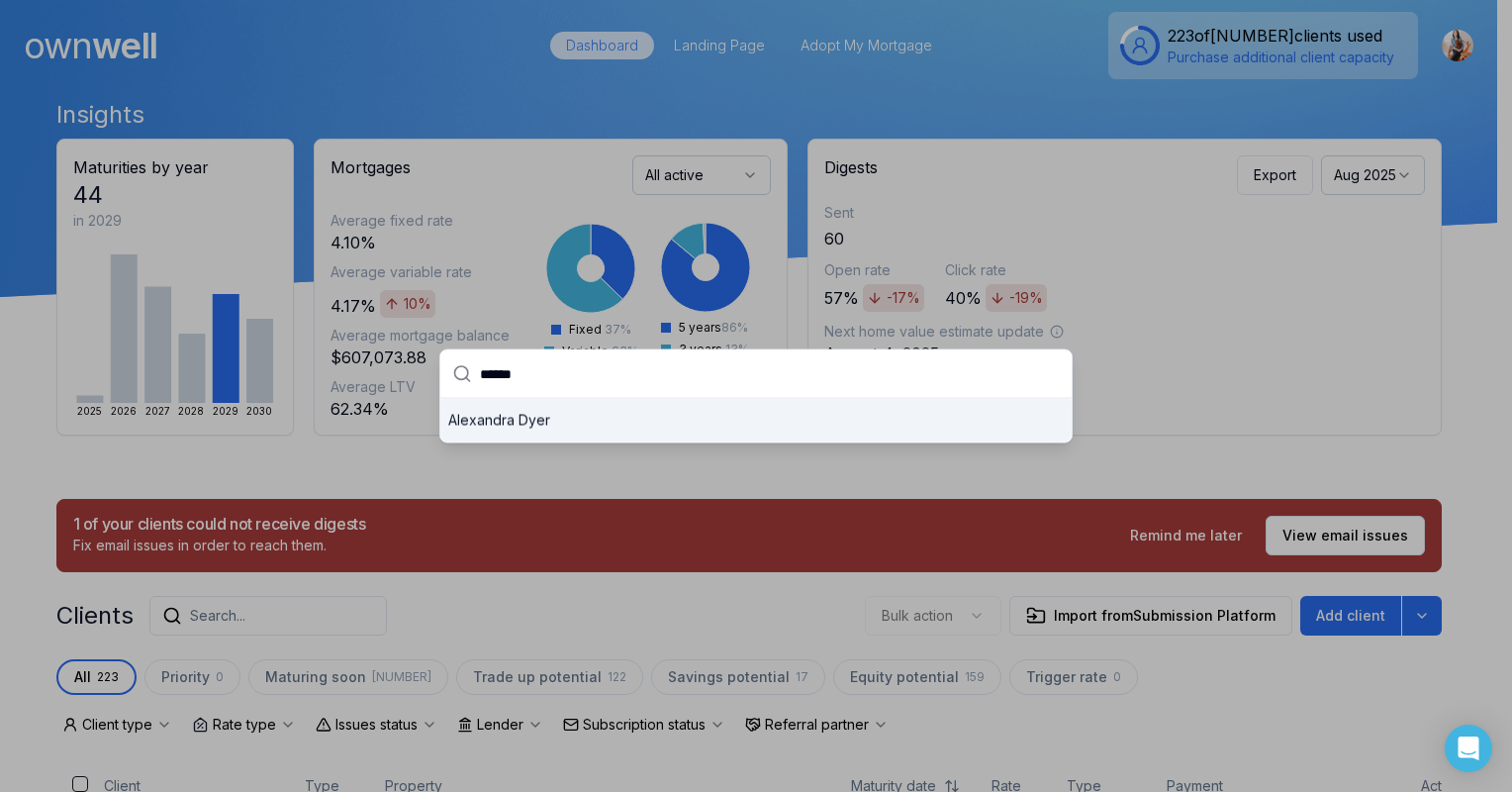 type on "*******" 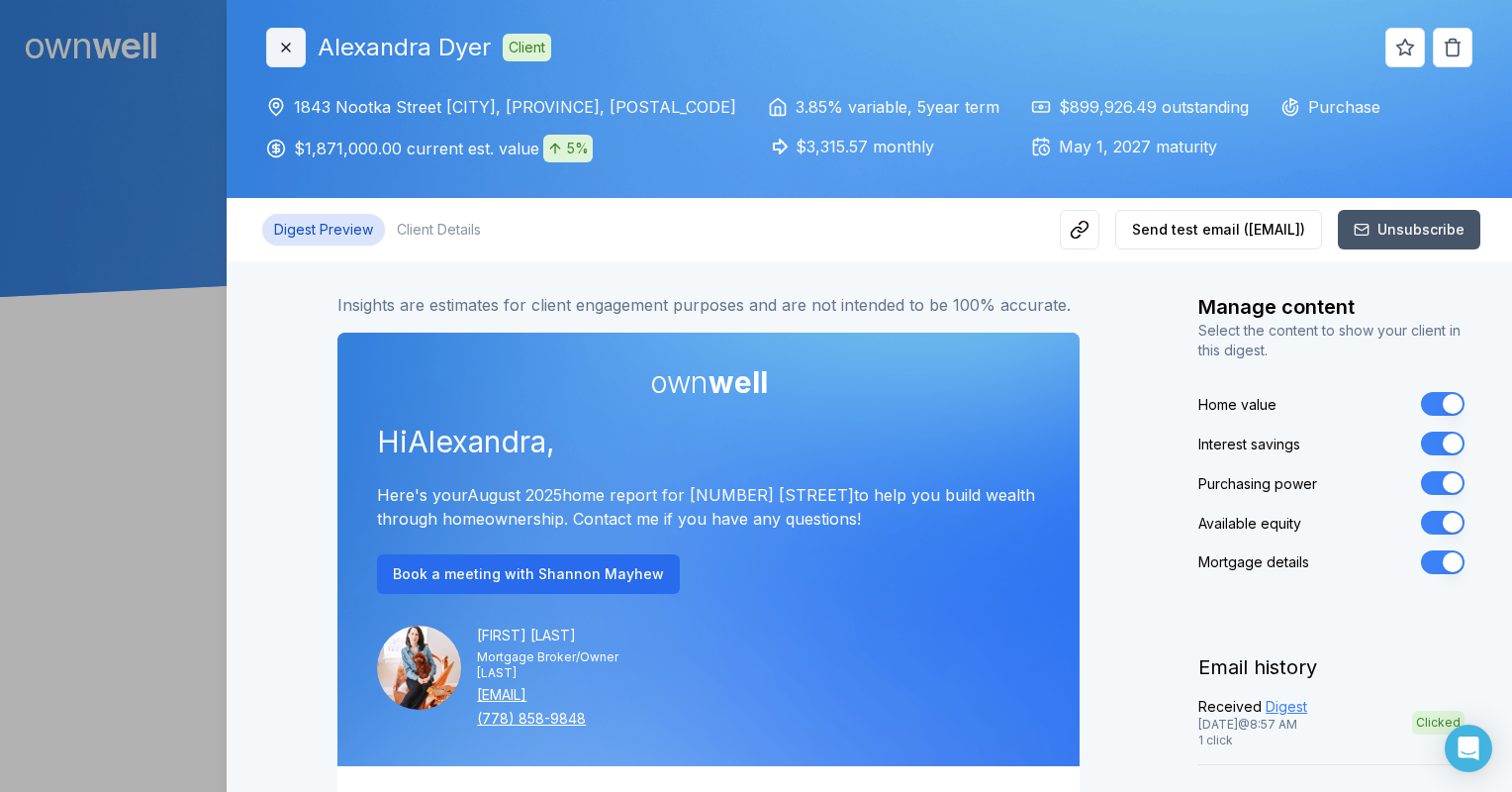 click 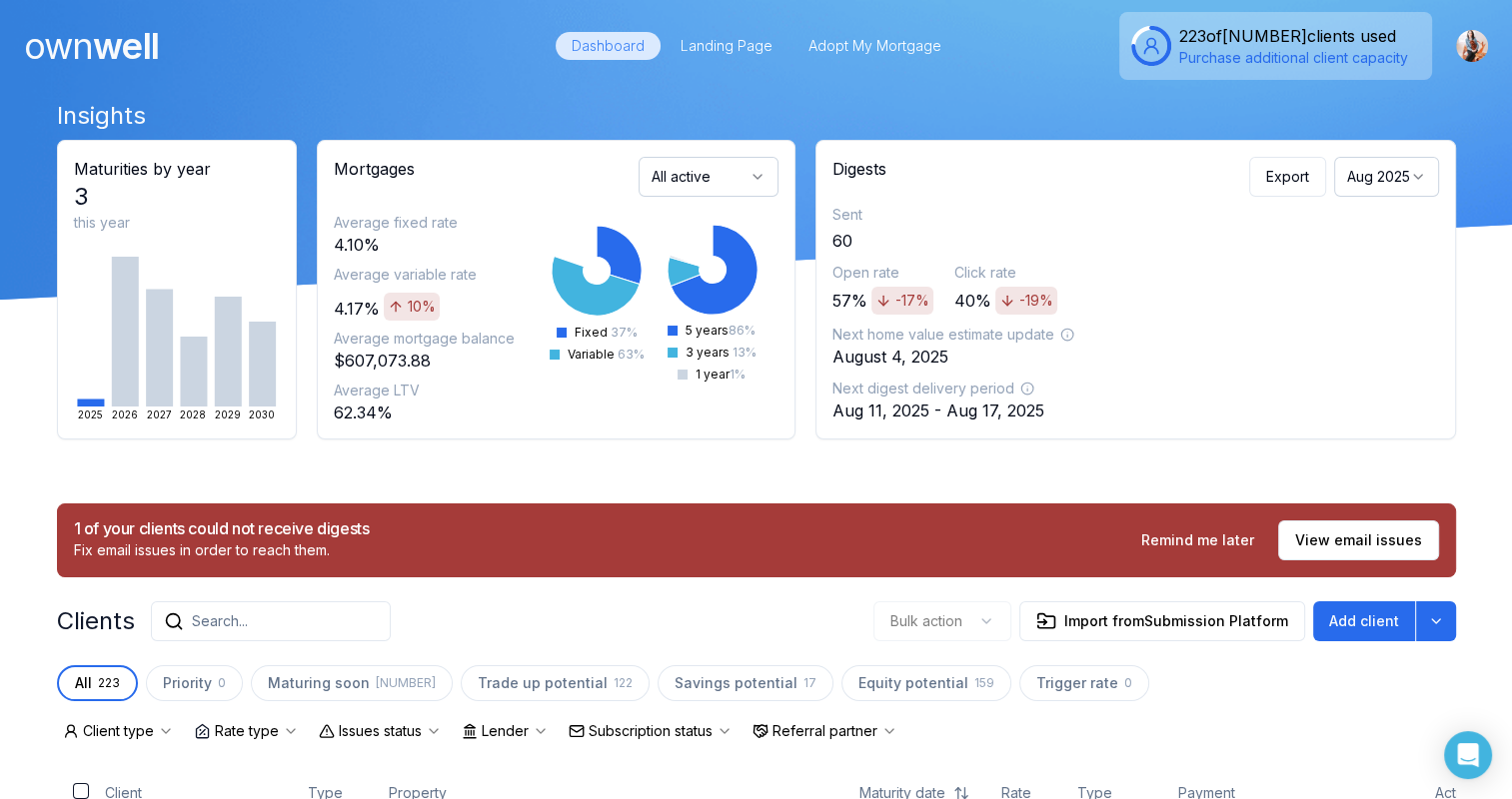click on "Search..." at bounding box center [271, 621] 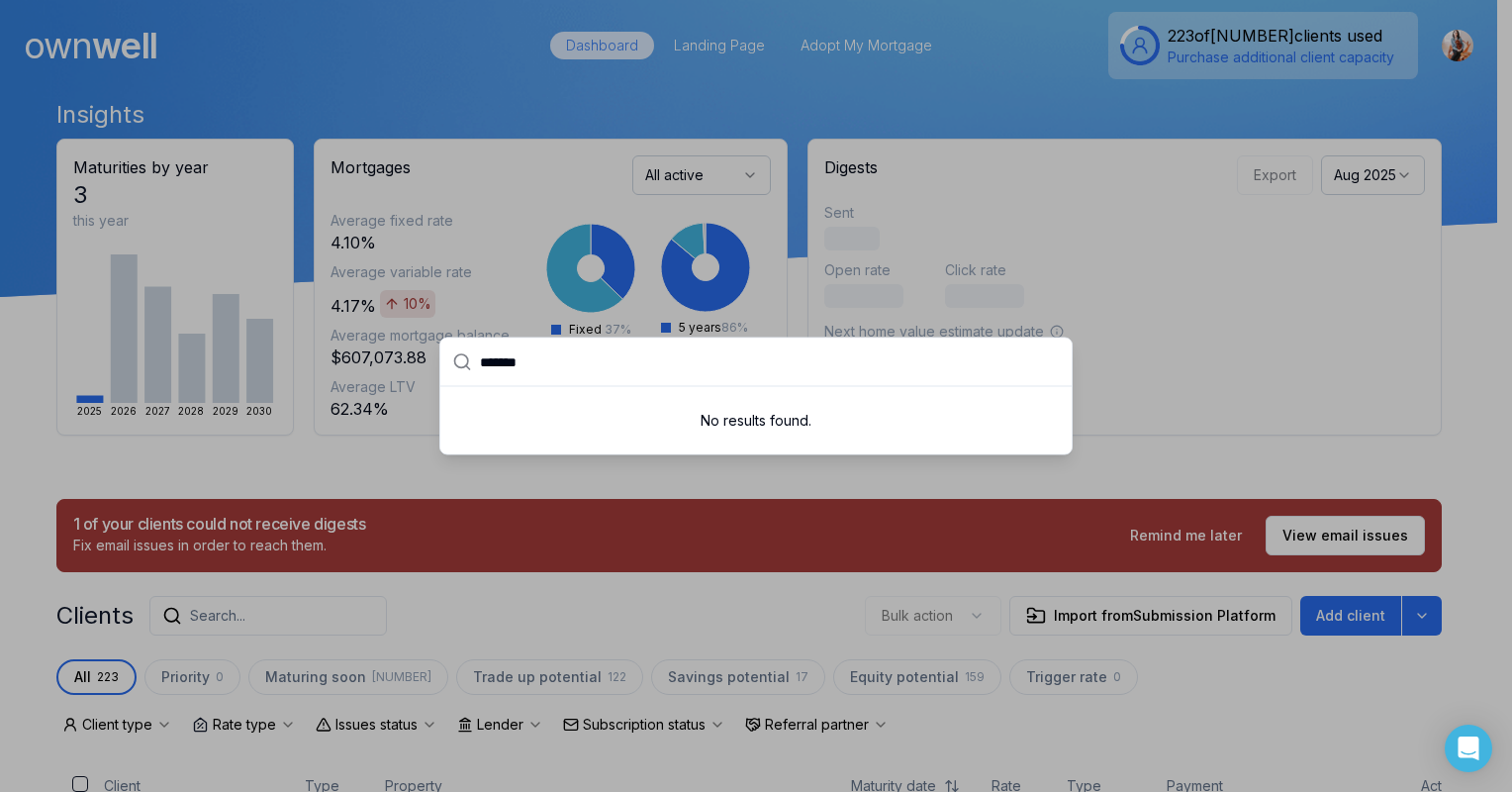 click on "*******" at bounding box center (770, 362) 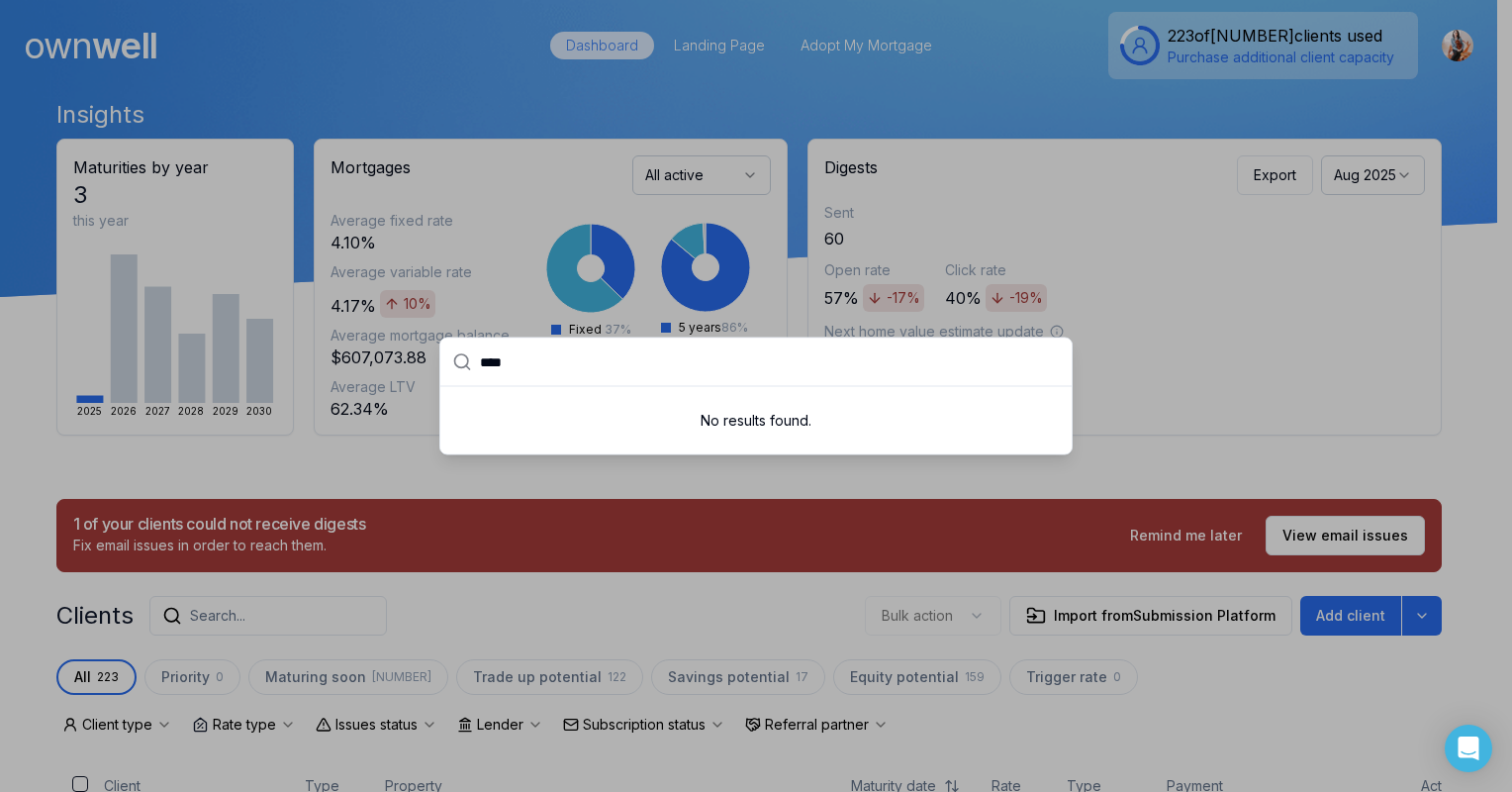 type on "****" 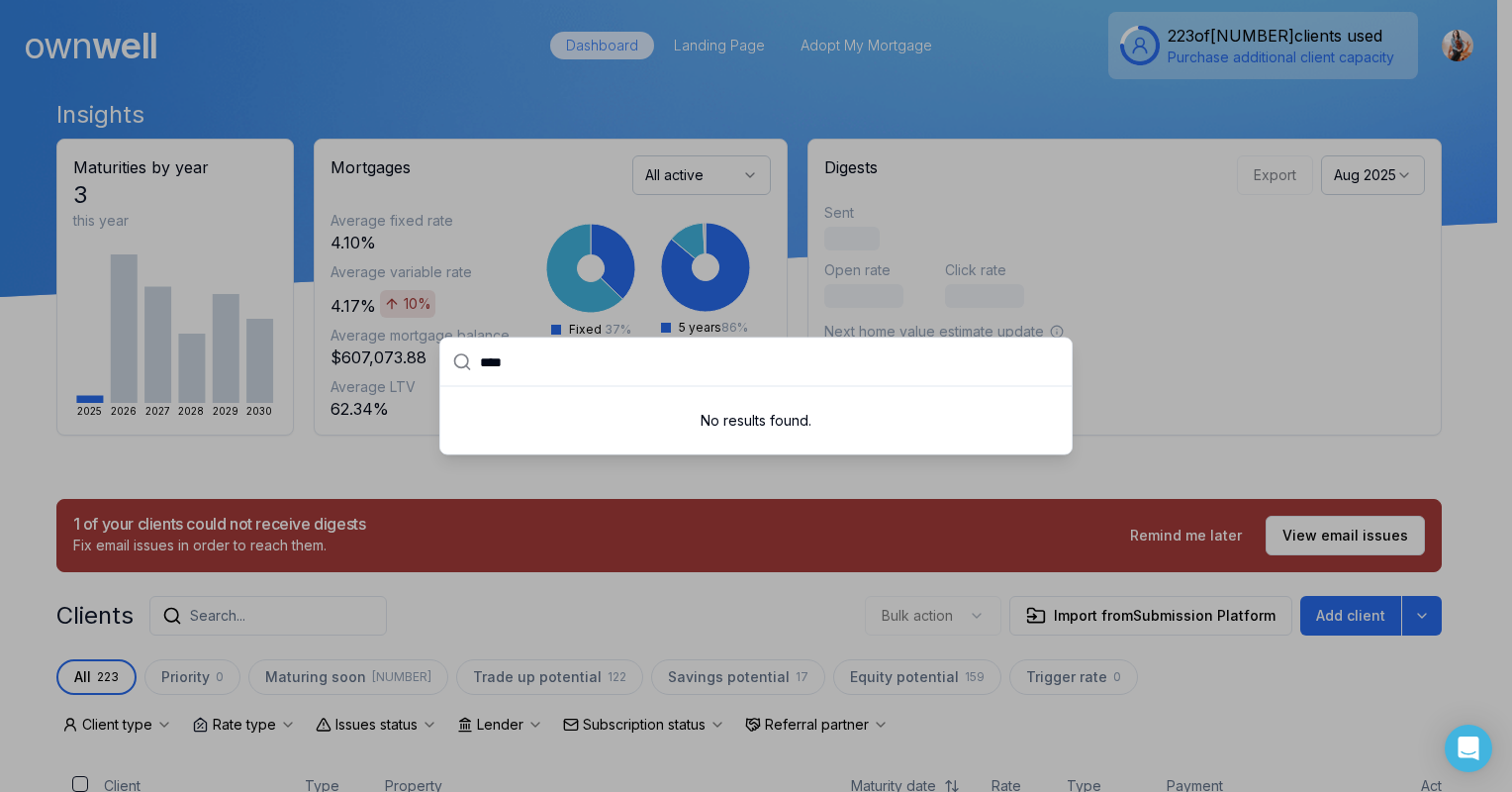 click on "****" at bounding box center (770, 362) 